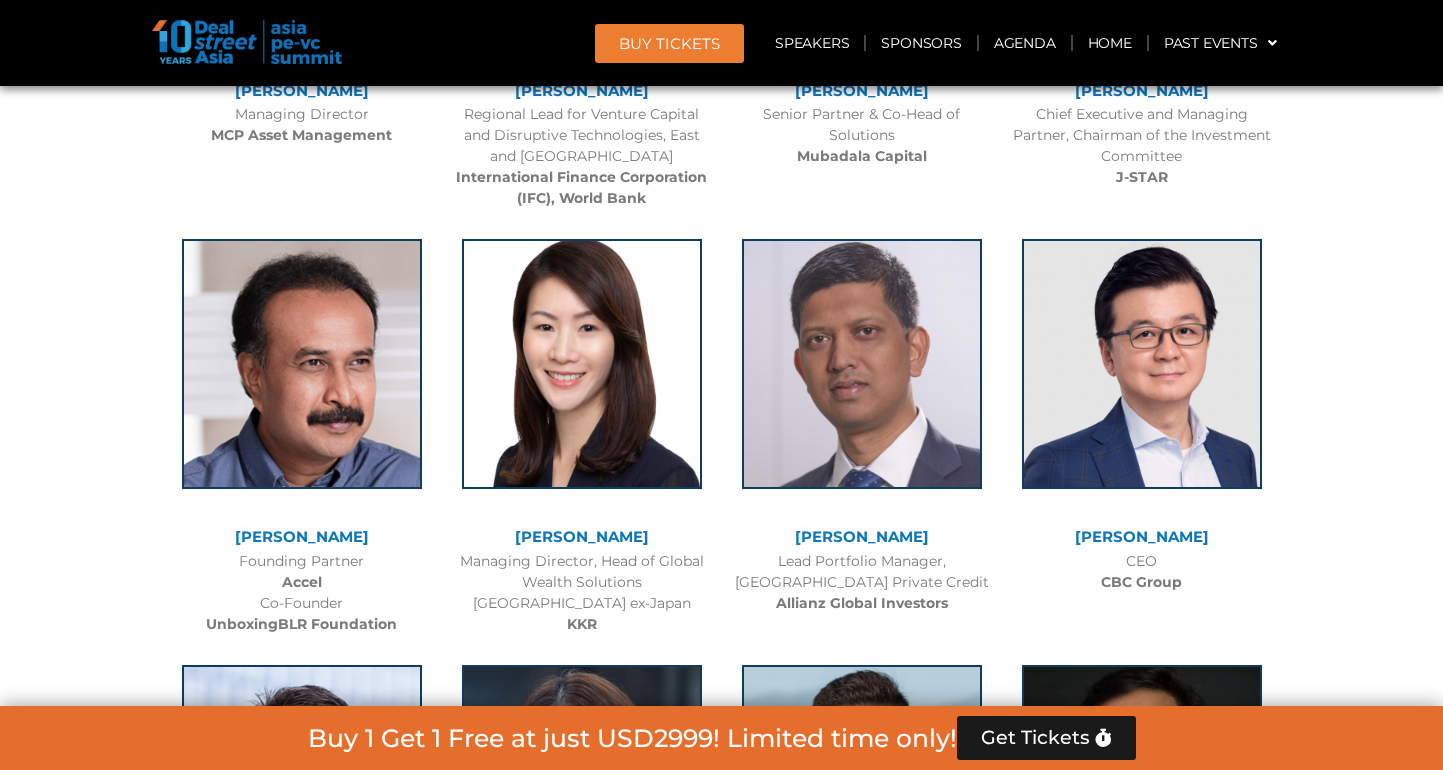 scroll, scrollTop: 2927, scrollLeft: 0, axis: vertical 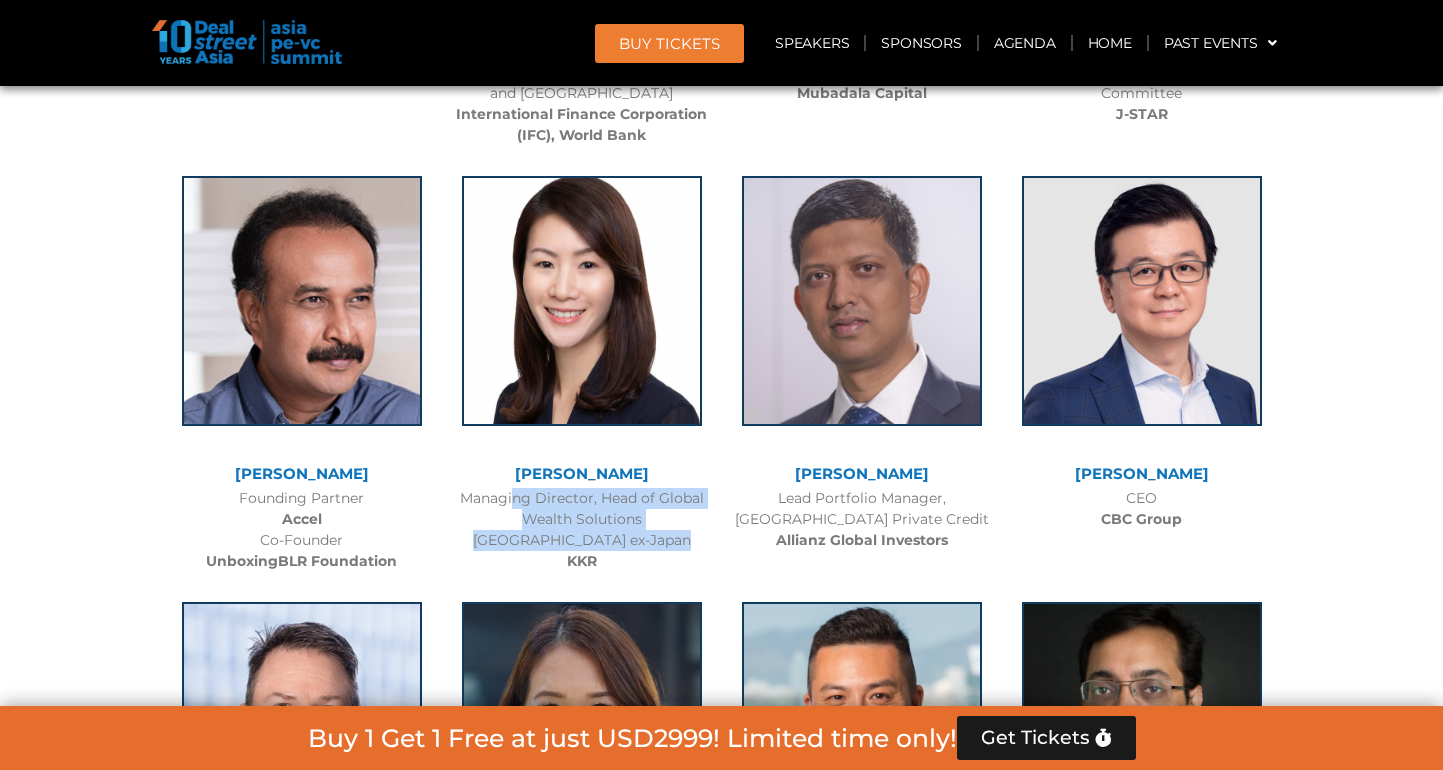 drag, startPoint x: 469, startPoint y: 491, endPoint x: 640, endPoint y: 527, distance: 174.7484 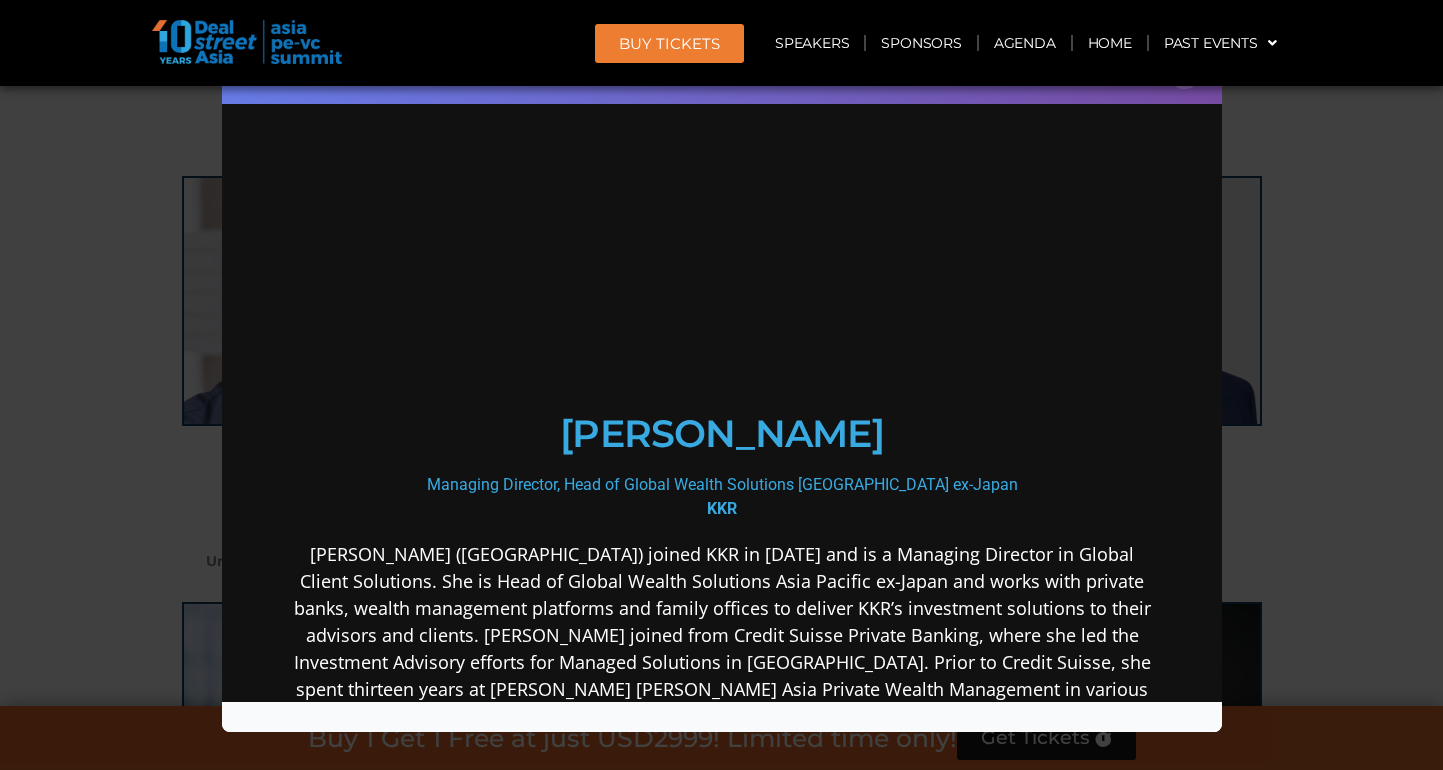 scroll, scrollTop: 0, scrollLeft: 0, axis: both 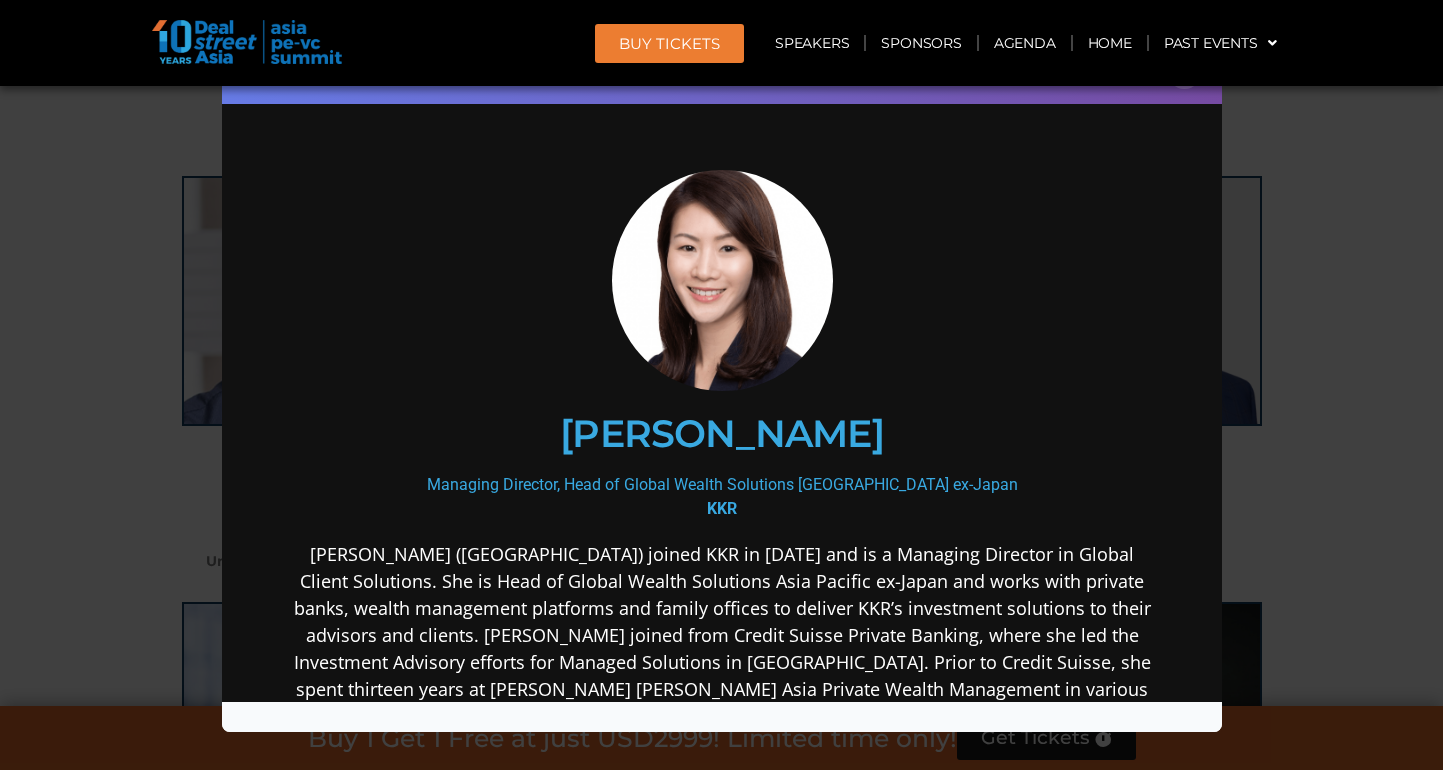 click on "[PERSON_NAME] ([GEOGRAPHIC_DATA]) joined KKR in [DATE] and is a Managing Director in Global Client Solutions. She is Head of Global Wealth Solutions Asia Pacific ex-Japan and works with private banks, wealth management platforms and family offices to deliver KKR’s investment solutions to their advisors and clients. [PERSON_NAME] joined from Credit Suisse Private Banking, where she led the Investment Advisory efforts for Managed Solutions in [GEOGRAPHIC_DATA]. Prior to Credit Suisse, she spent thirteen years at [PERSON_NAME] [PERSON_NAME] Asia Private Wealth Management in various roles. She was Head of Alternative investments for the [GEOGRAPHIC_DATA] region and a portfolio manager. [PERSON_NAME] started her career at [PERSON_NAME] [PERSON_NAME]. She holds a Bachelor of Business Management with Honours (majors in Finance and Law) from [GEOGRAPHIC_DATA]." at bounding box center (721, 675) 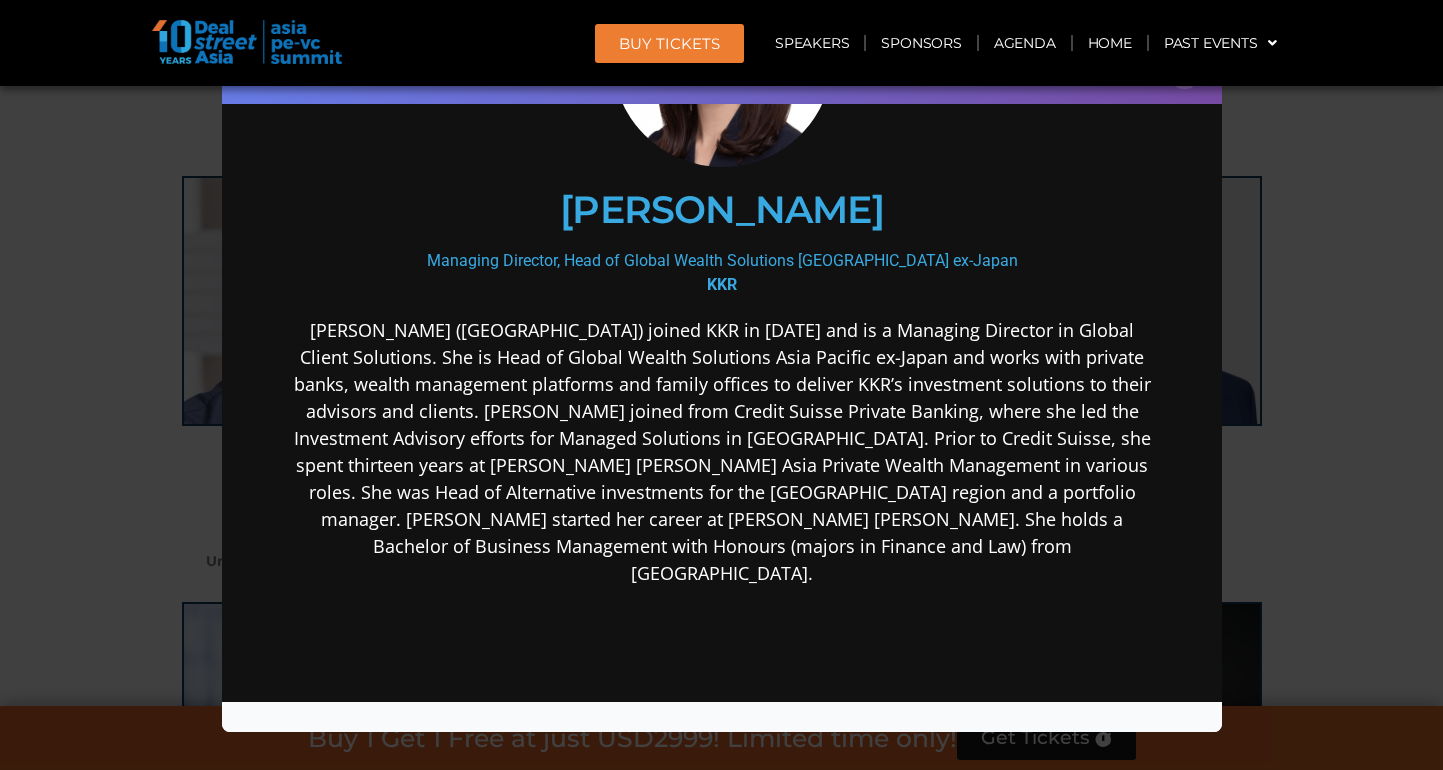 scroll, scrollTop: 234, scrollLeft: 0, axis: vertical 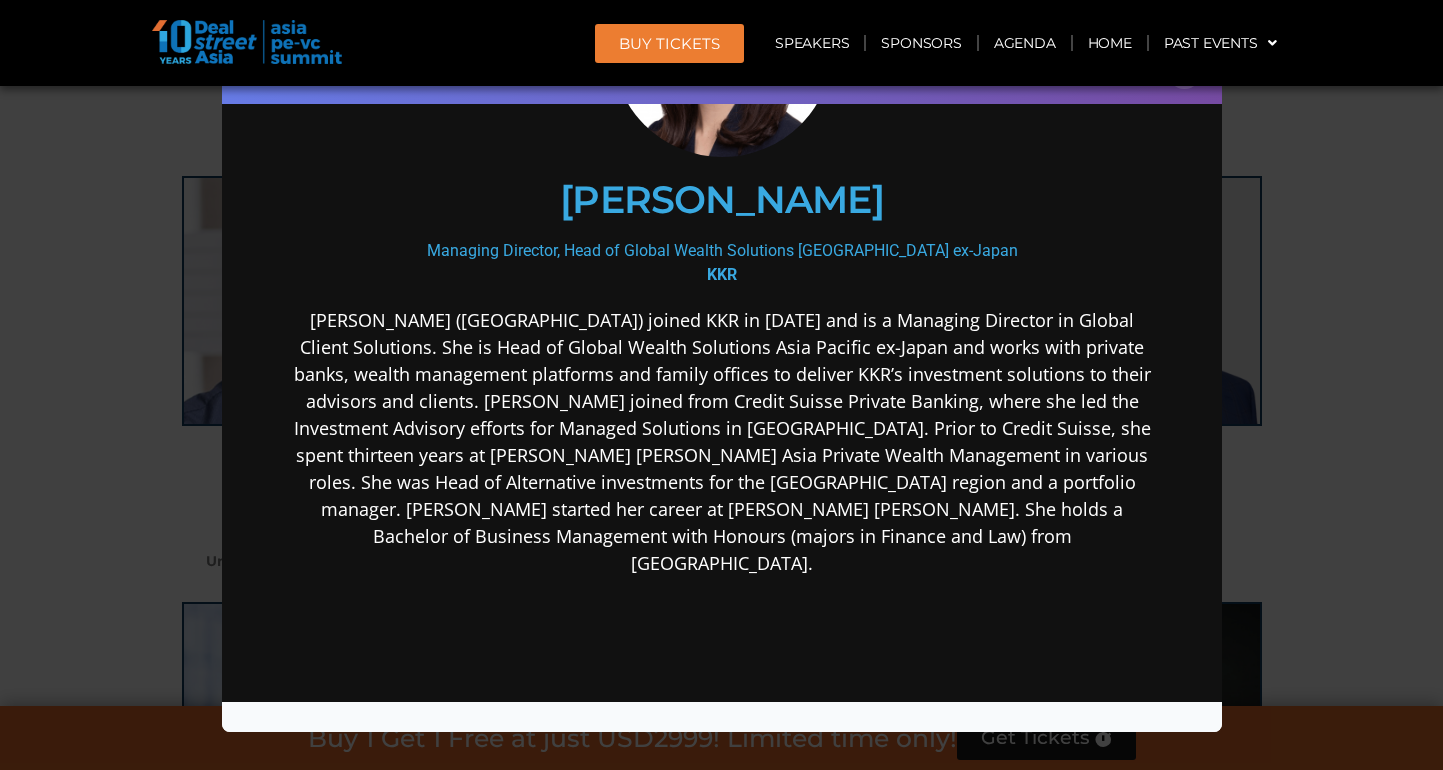 click on "Speaker Profile
×" at bounding box center [721, 385] 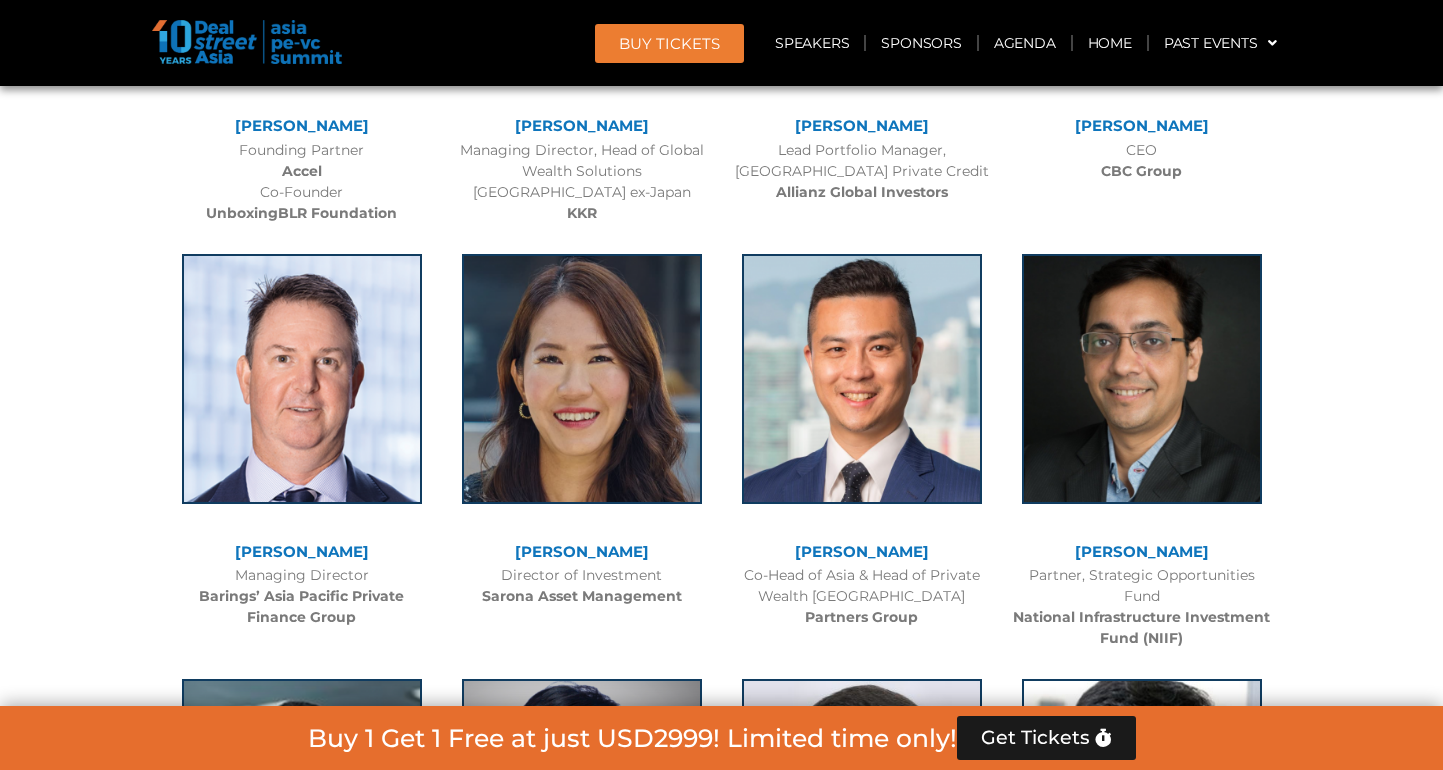 scroll, scrollTop: 3276, scrollLeft: 0, axis: vertical 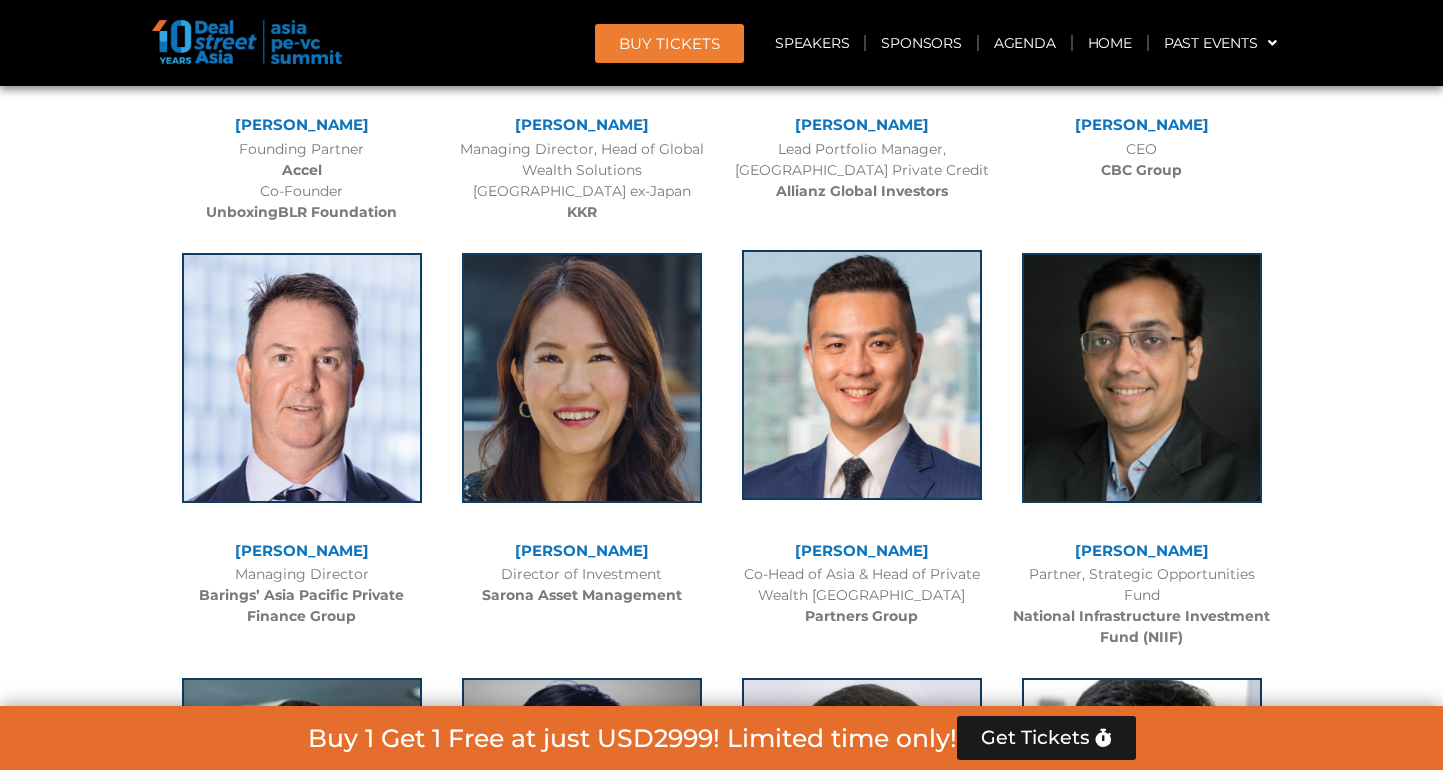 click 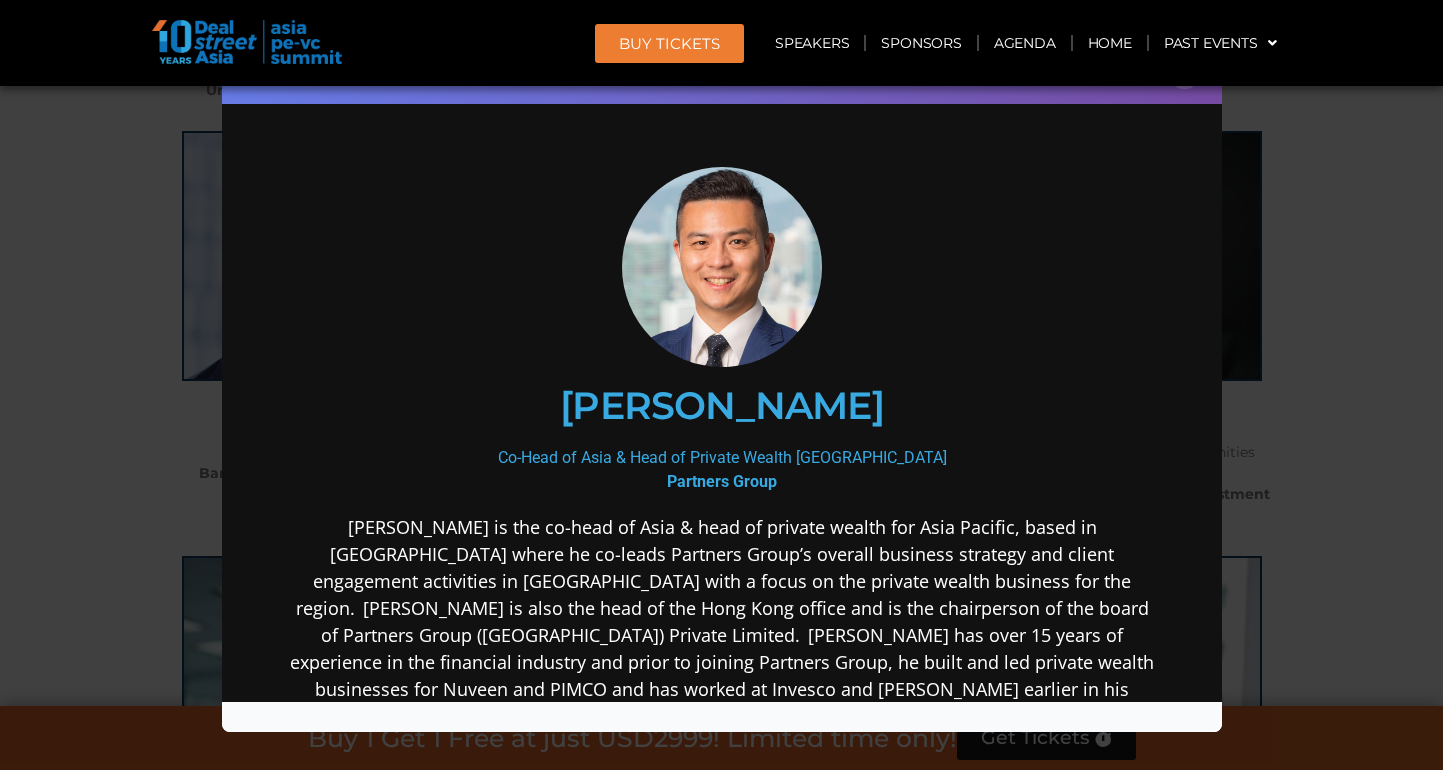 scroll, scrollTop: 3432, scrollLeft: 0, axis: vertical 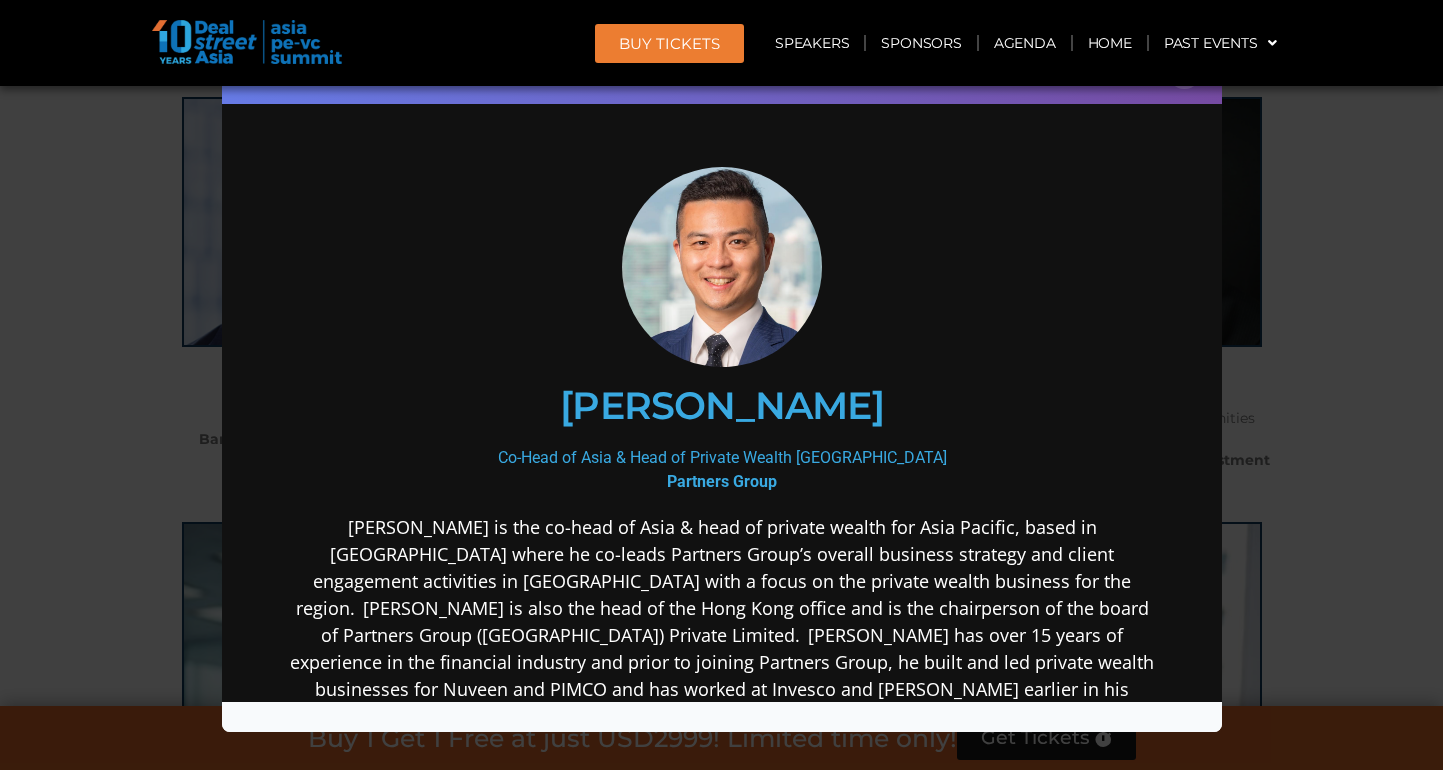 click on "[PERSON_NAME] is the co-head of Asia & head of private wealth for Asia Pacific, based in [GEOGRAPHIC_DATA] where he co-leads Partners Group’s overall business strategy and client engagement activities in [GEOGRAPHIC_DATA] with a focus on the private wealth business for the region.  [PERSON_NAME] is also the head of the Hong Kong office and is the chairperson of the board of Partners Group ([GEOGRAPHIC_DATA]) Private Limited.  [PERSON_NAME] has over 15 years of experience in the financial industry and prior to joining Partners Group, he built and led private wealth businesses for Nuveen and PIMCO and has worked at Invesco and [PERSON_NAME] earlier in his career.  [PERSON_NAME] holds a bachelors degree in finance and economics from the [GEOGRAPHIC_DATA] and holds the Chartered Financial Analyst designation." at bounding box center [721, 634] 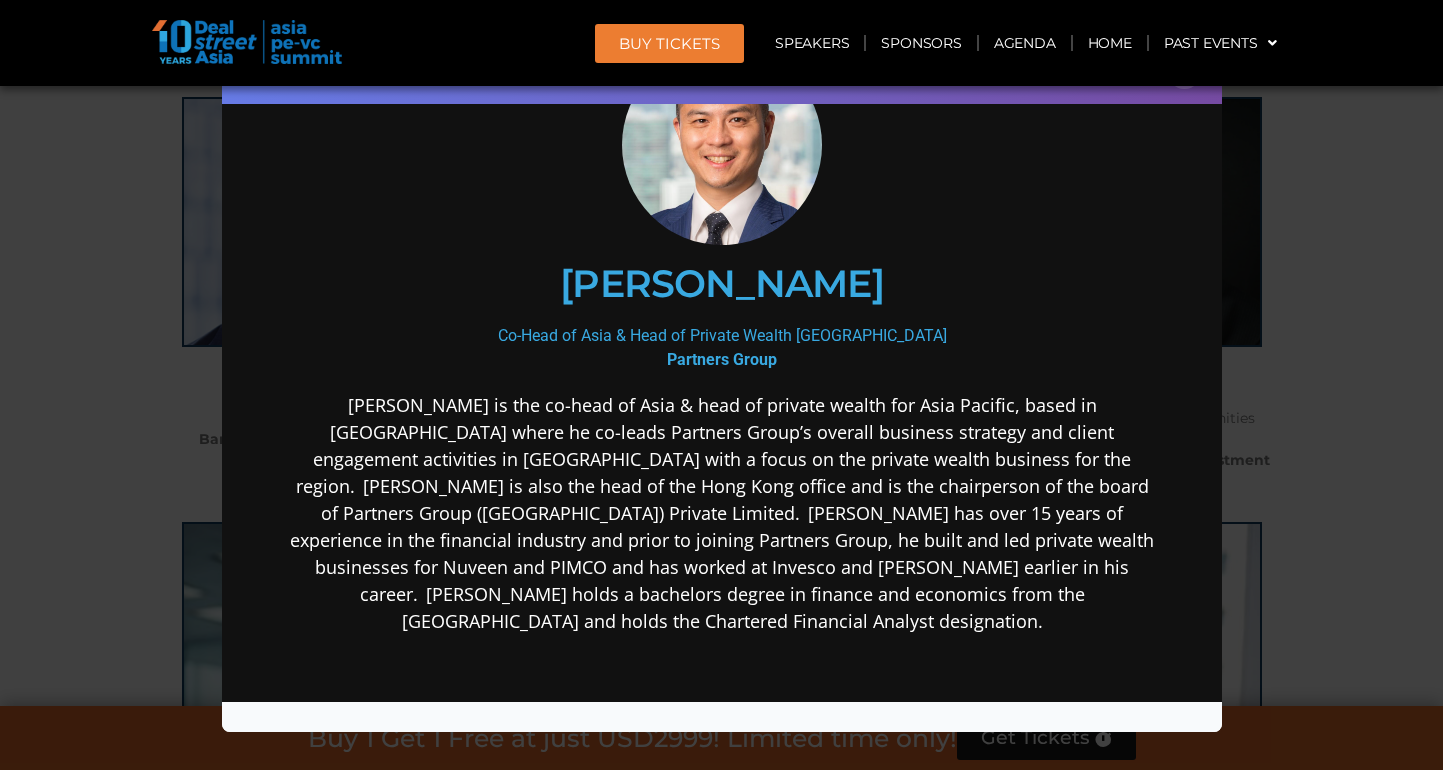scroll, scrollTop: 238, scrollLeft: 0, axis: vertical 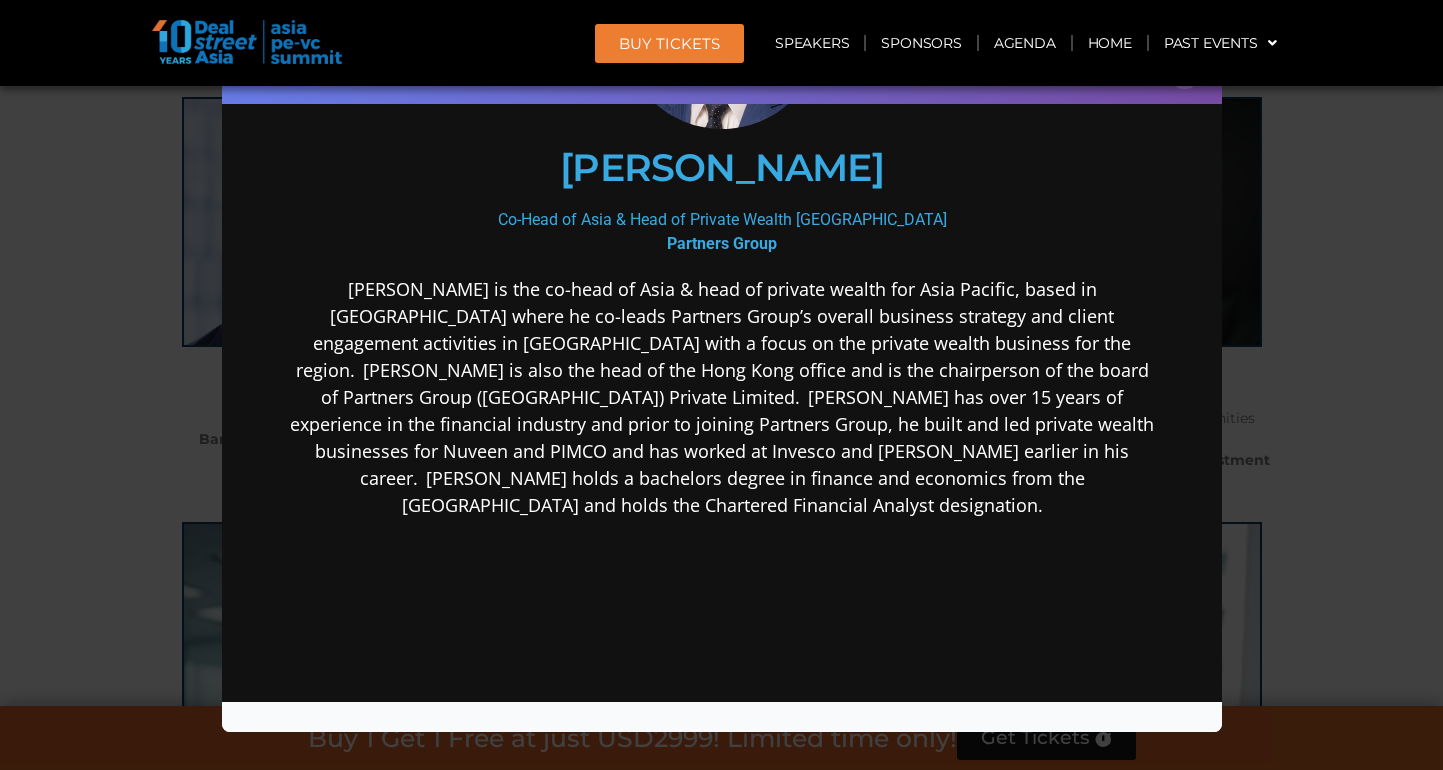 click on "Speaker Profile
×" at bounding box center (721, 385) 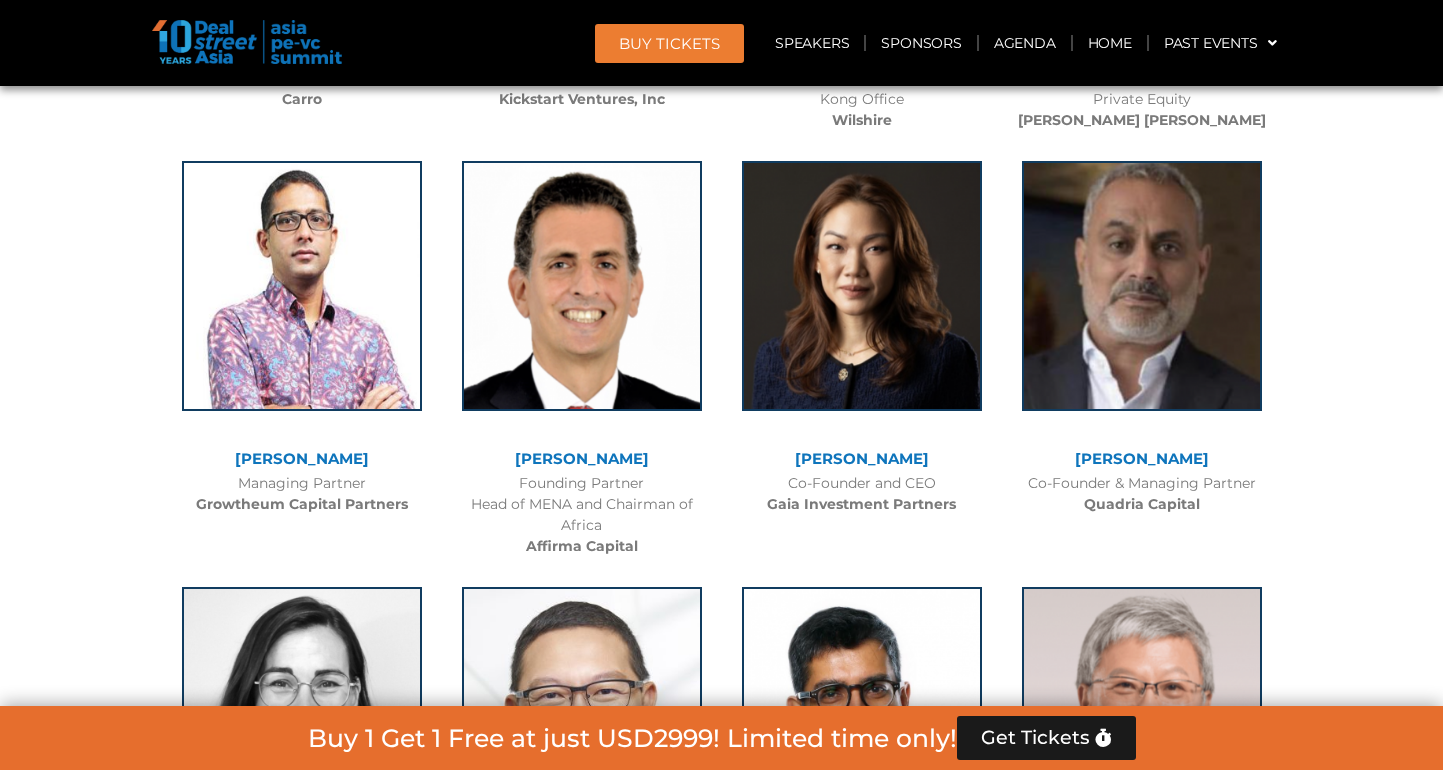 scroll, scrollTop: 4594, scrollLeft: 0, axis: vertical 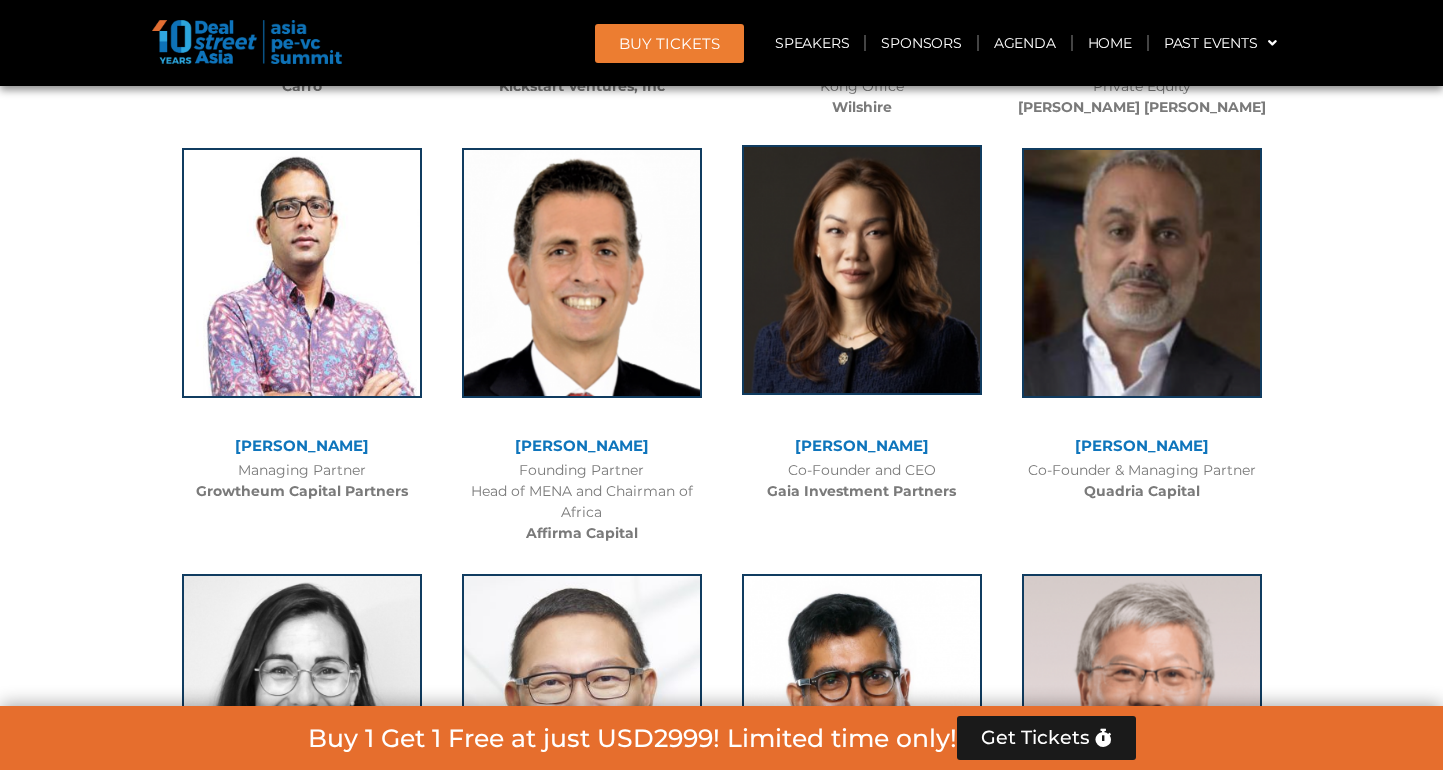 click 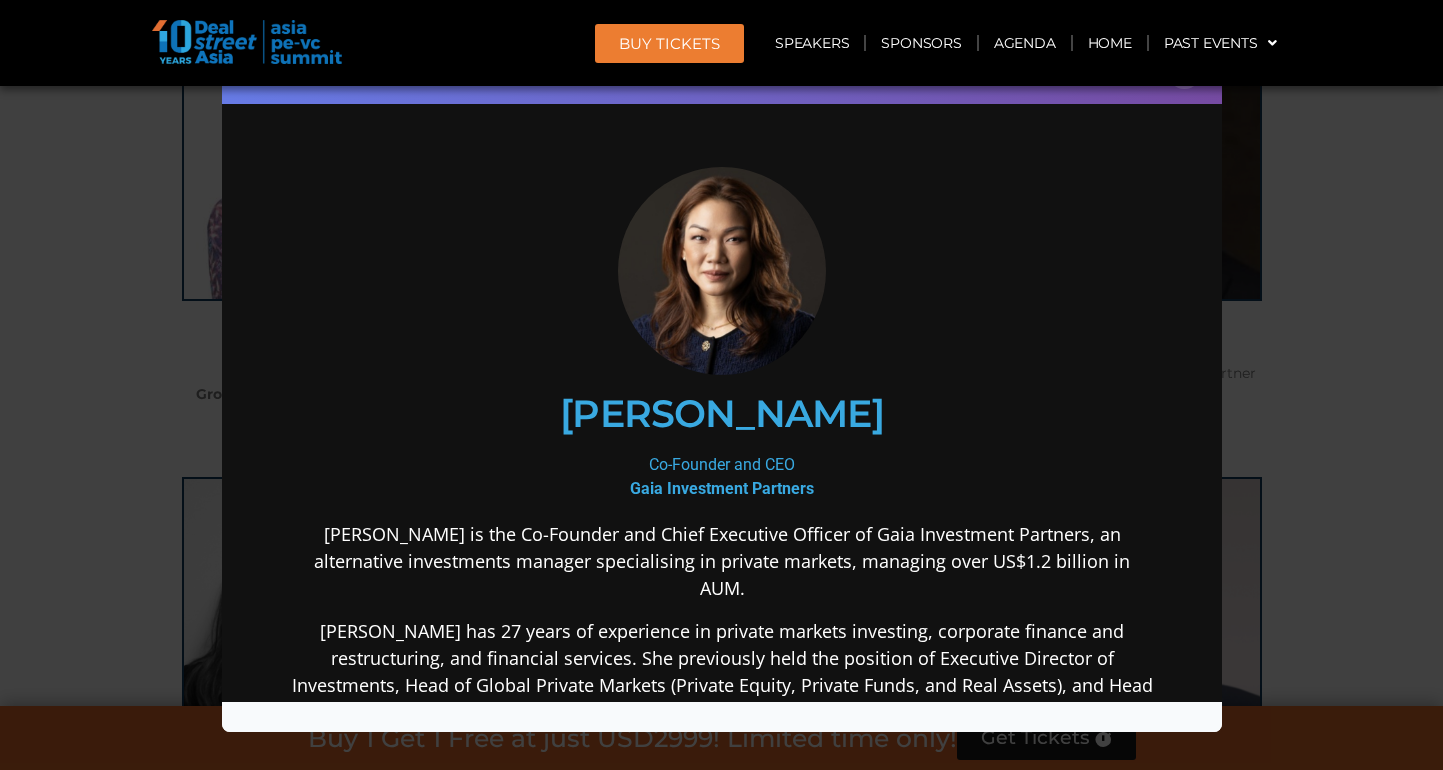 scroll, scrollTop: 4706, scrollLeft: 0, axis: vertical 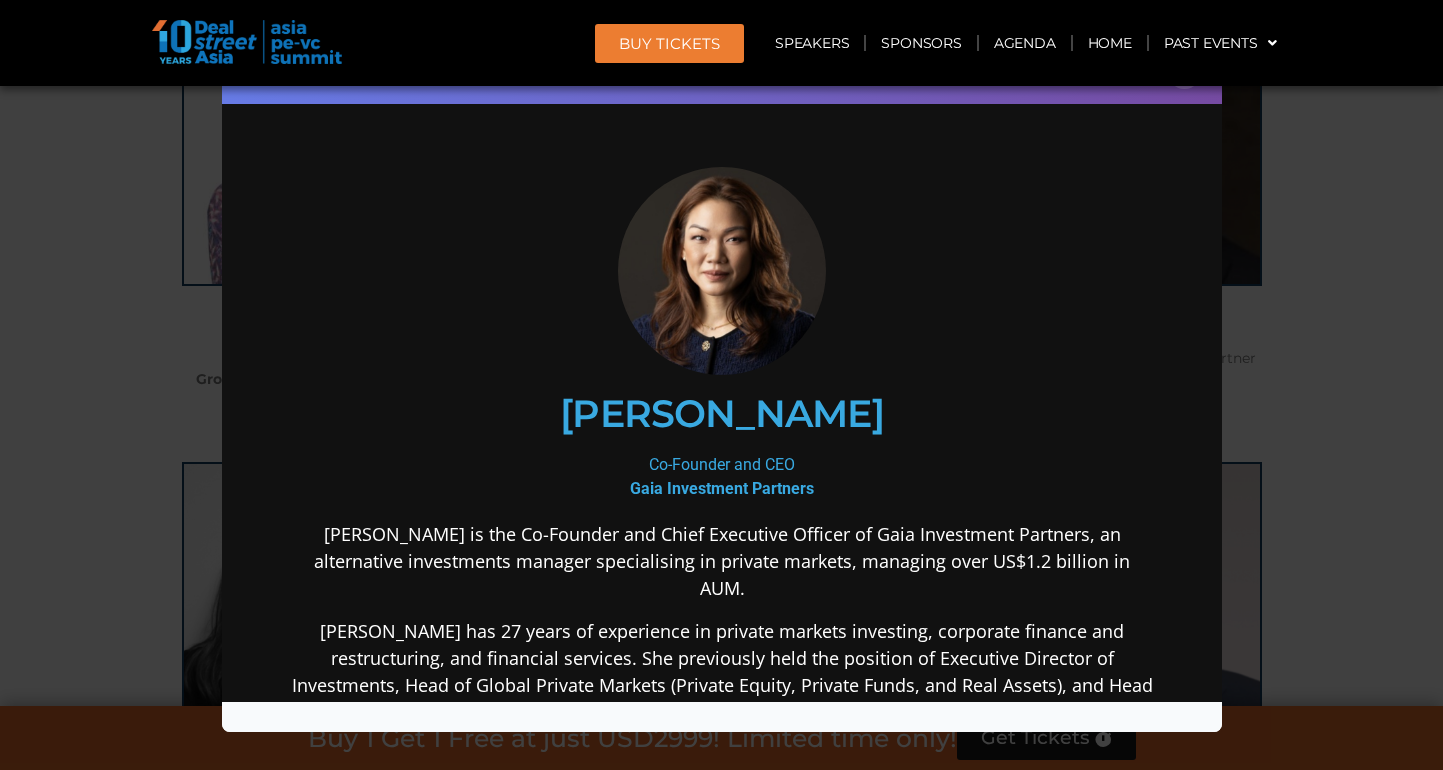 click on "[PERSON_NAME] is the Co-Founder and Chief Executive Officer of Gaia Investment Partners, an alternative investments manager specialising in private markets, managing over US$1.2 billion in AUM.
[PERSON_NAME] has 27 years of experience in private markets investing, corporate finance and restructuring, and financial services. She previously held the position of Executive Director of Investments, Head of Global Private Markets (Private Equity, Private Funds, and Real Assets), and Head of Global Financial Institutions Group at [GEOGRAPHIC_DATA] where she served for over 17 years. She successfully spearheaded [PERSON_NAME]’s new Global Private Funds Program from 2018 where she oversaw and led primary commitments of more than US$1 billion globally across buyout, growth equity, venture capital, and secondaries funds." at bounding box center (721, 883) 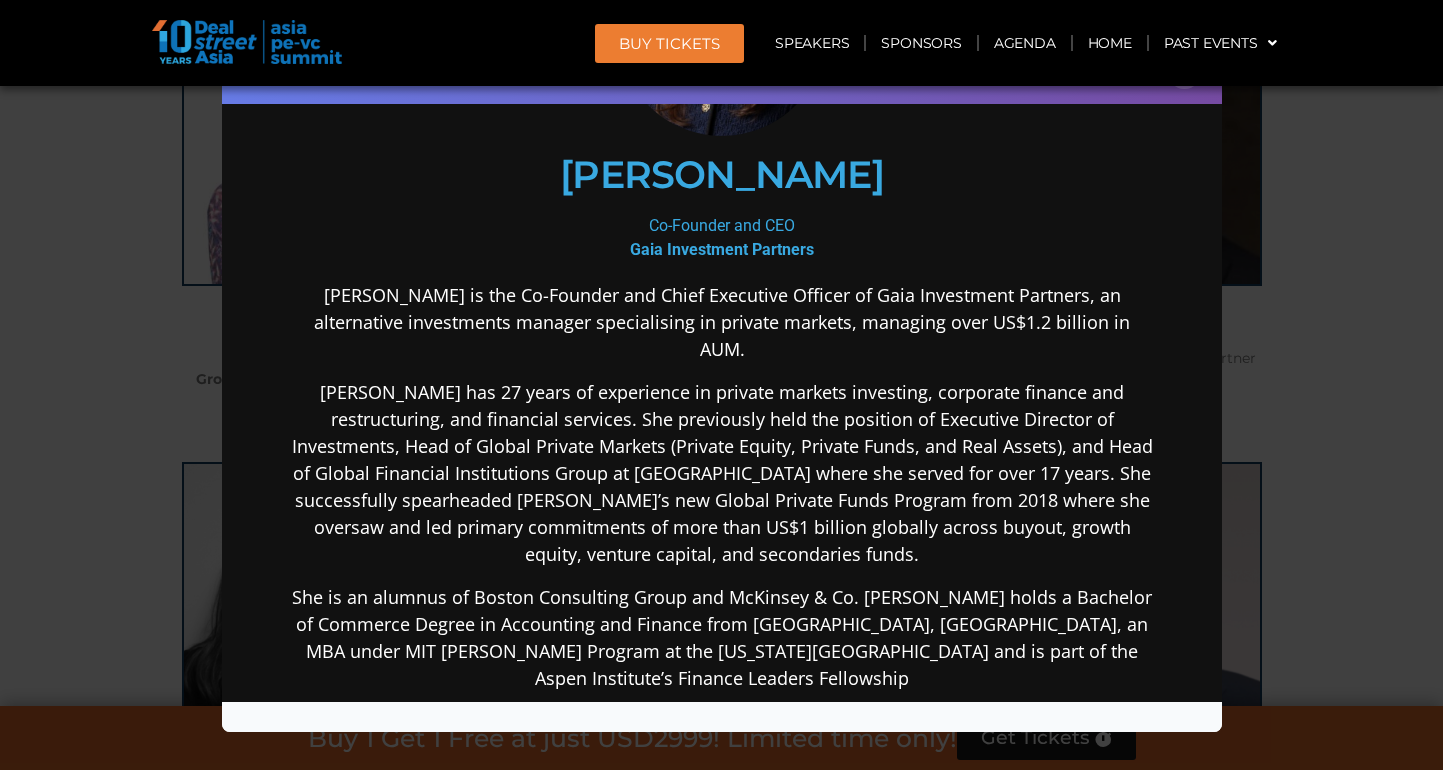 scroll, scrollTop: 254, scrollLeft: 0, axis: vertical 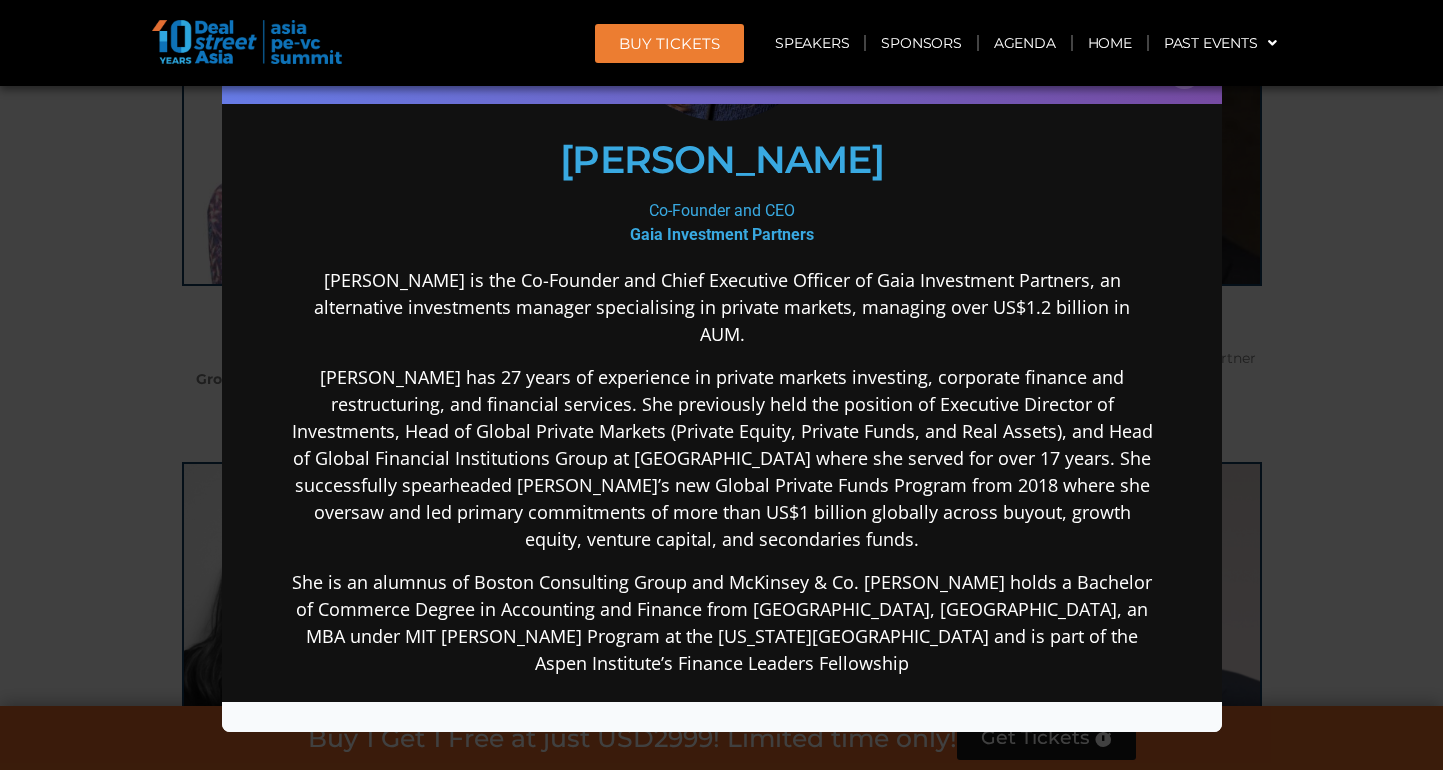 click on "Gaia Investment Partners" at bounding box center [721, 233] 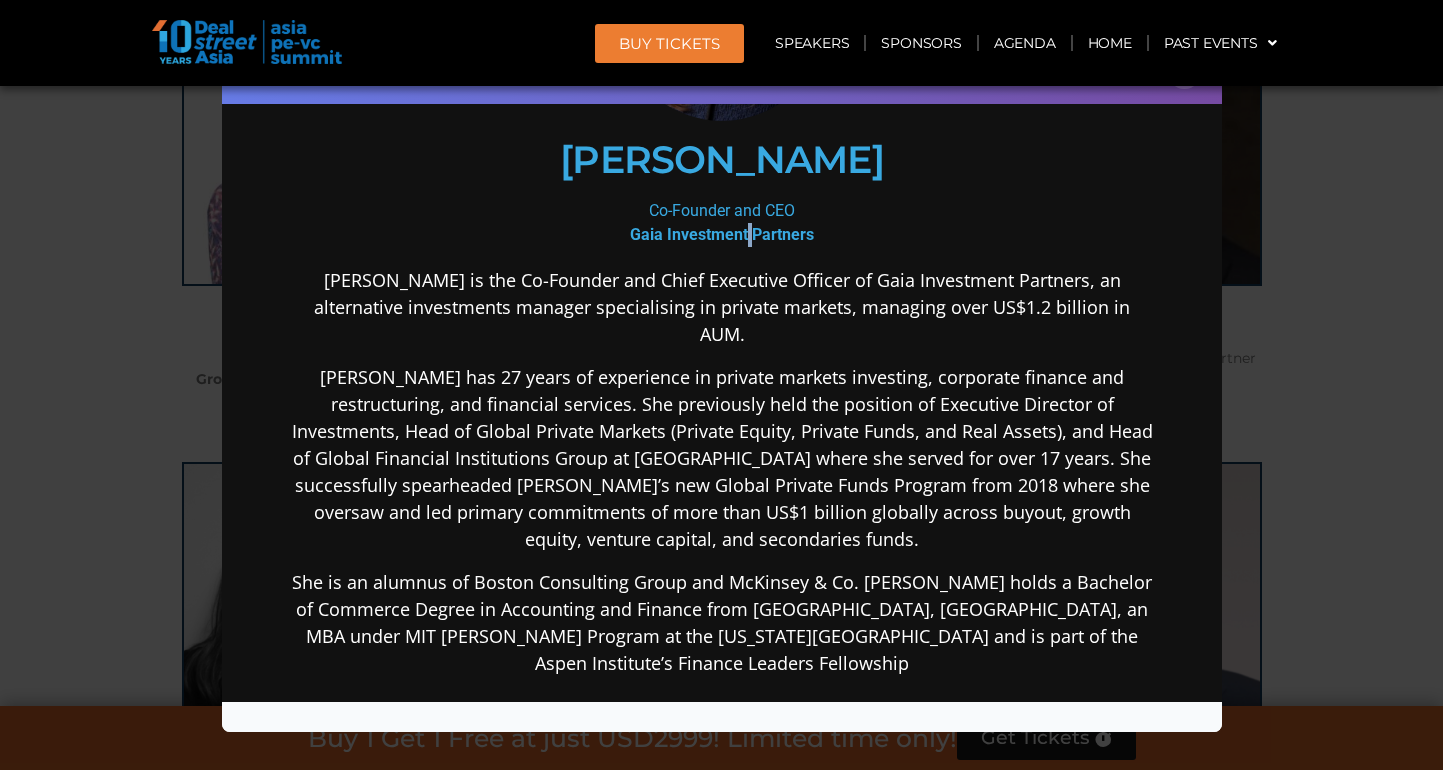 click on "Gaia Investment Partners" at bounding box center (721, 233) 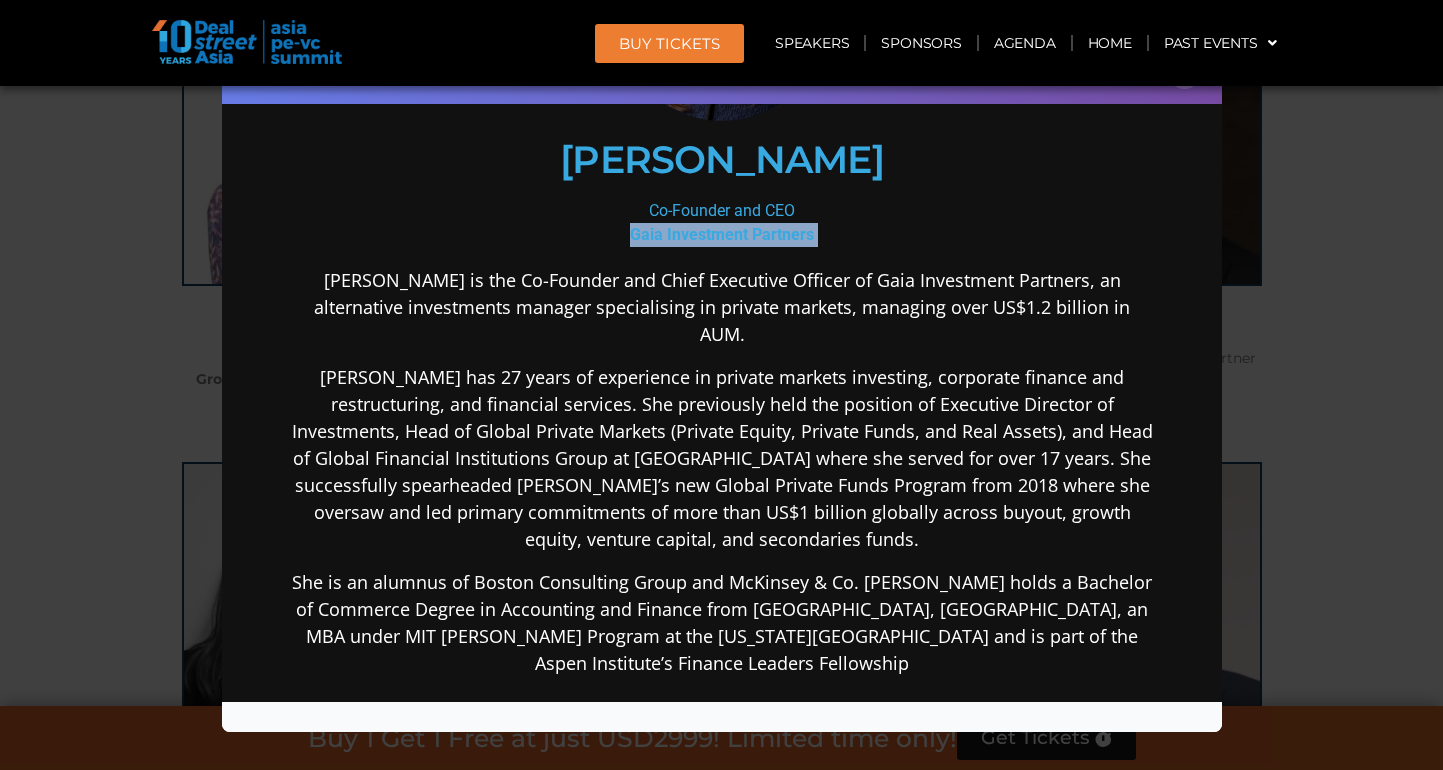 click on "Gaia Investment Partners" at bounding box center [721, 233] 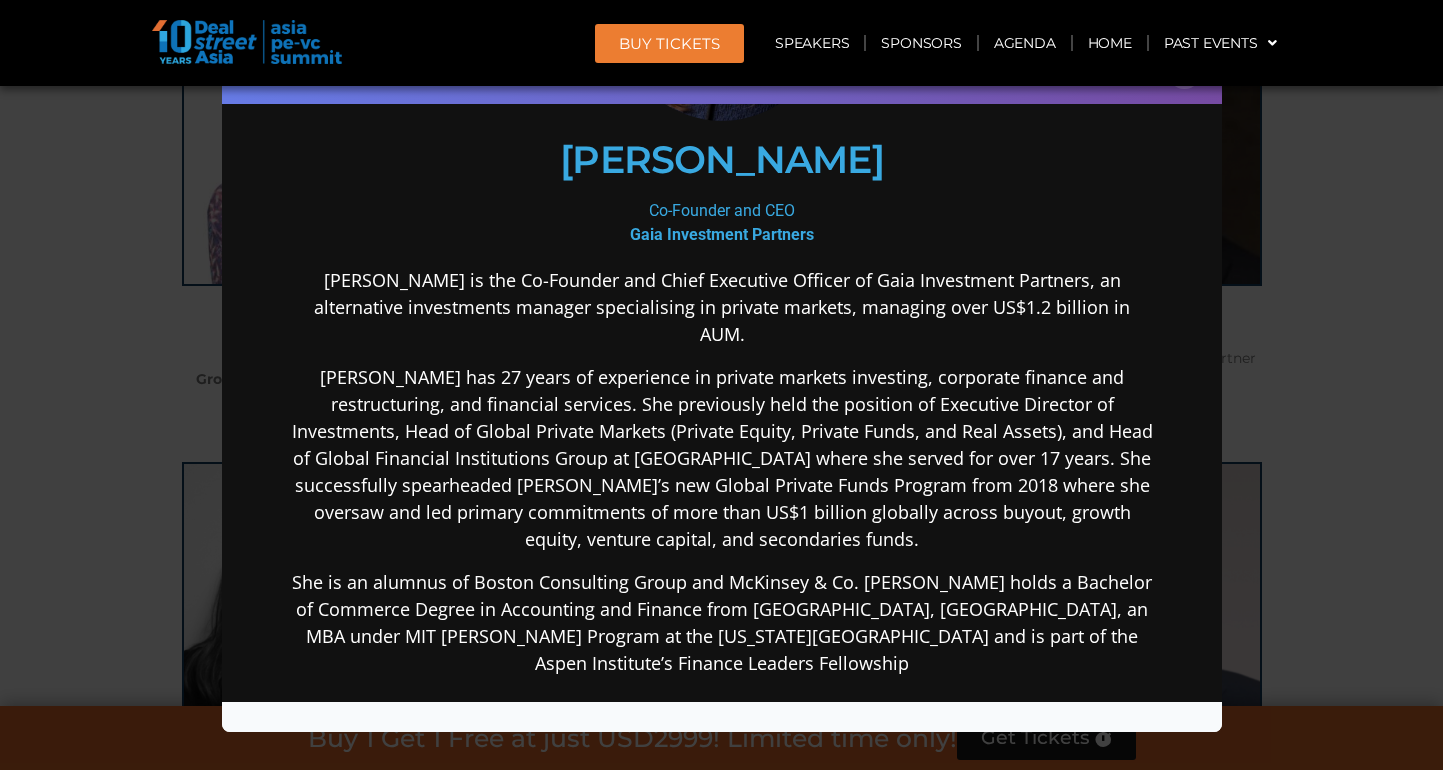 click on "[PERSON_NAME] is the Co-Founder and Chief Executive Officer of Gaia Investment Partners, an alternative investments manager specialising in private markets, managing over US$1.2 billion in AUM." at bounding box center (721, 306) 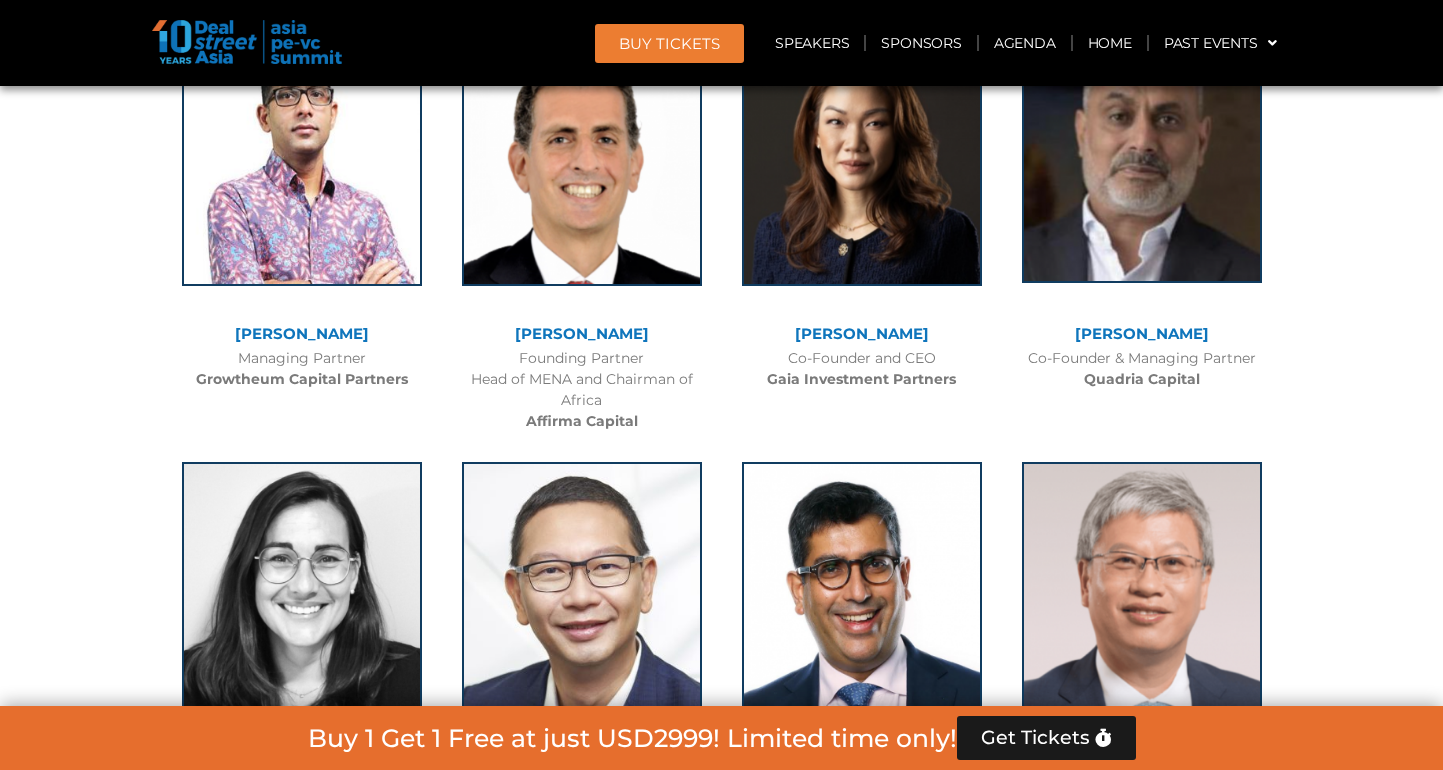 click 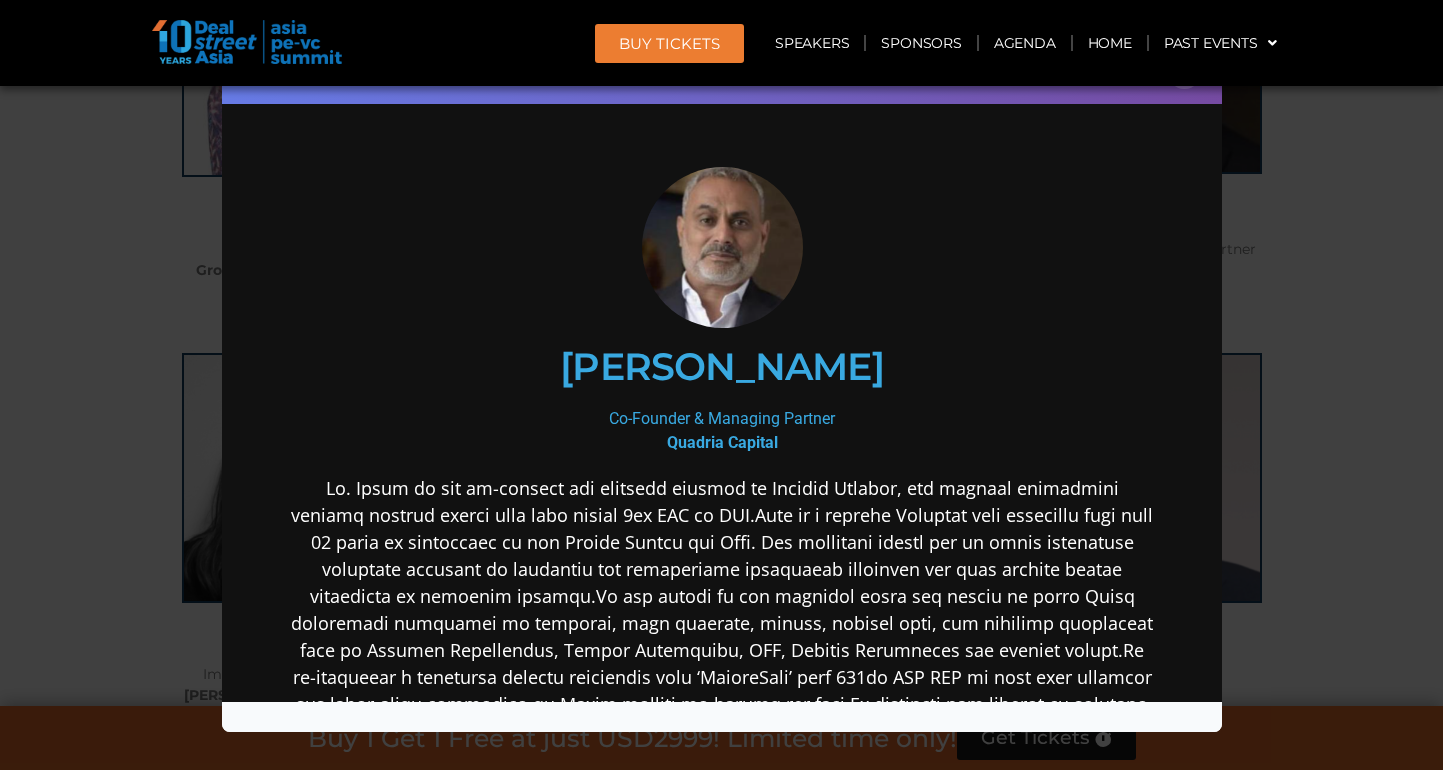 scroll, scrollTop: 4820, scrollLeft: 0, axis: vertical 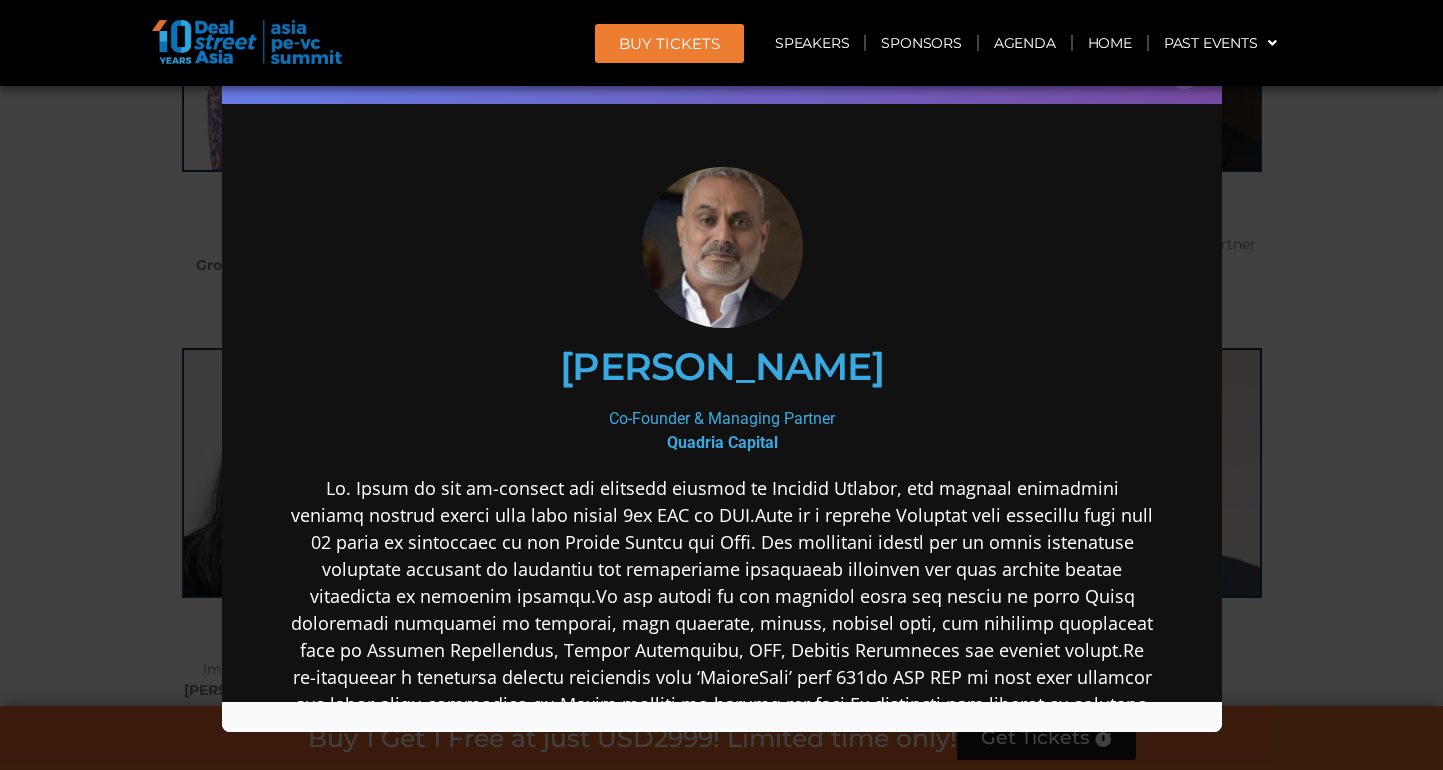 click at bounding box center (721, 744) 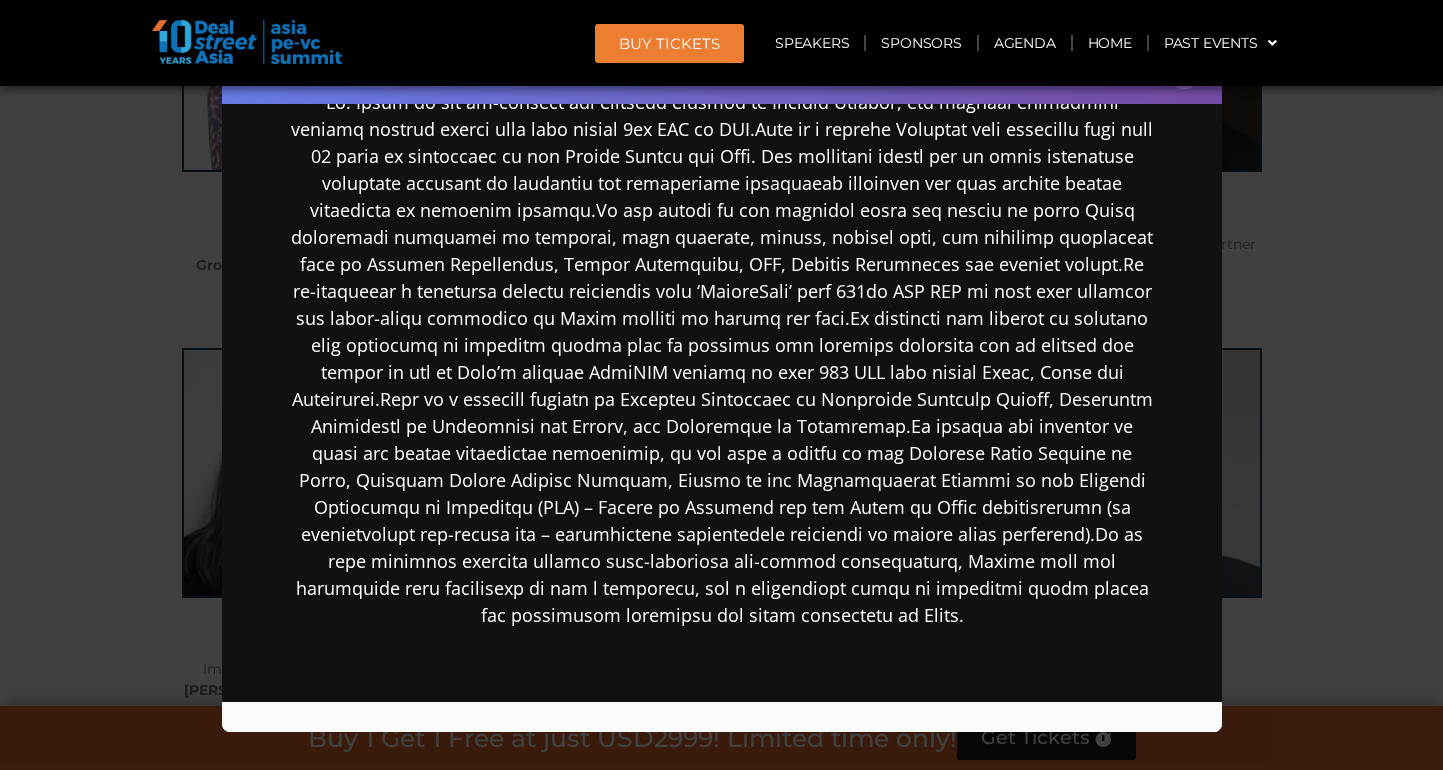 scroll, scrollTop: 442, scrollLeft: 0, axis: vertical 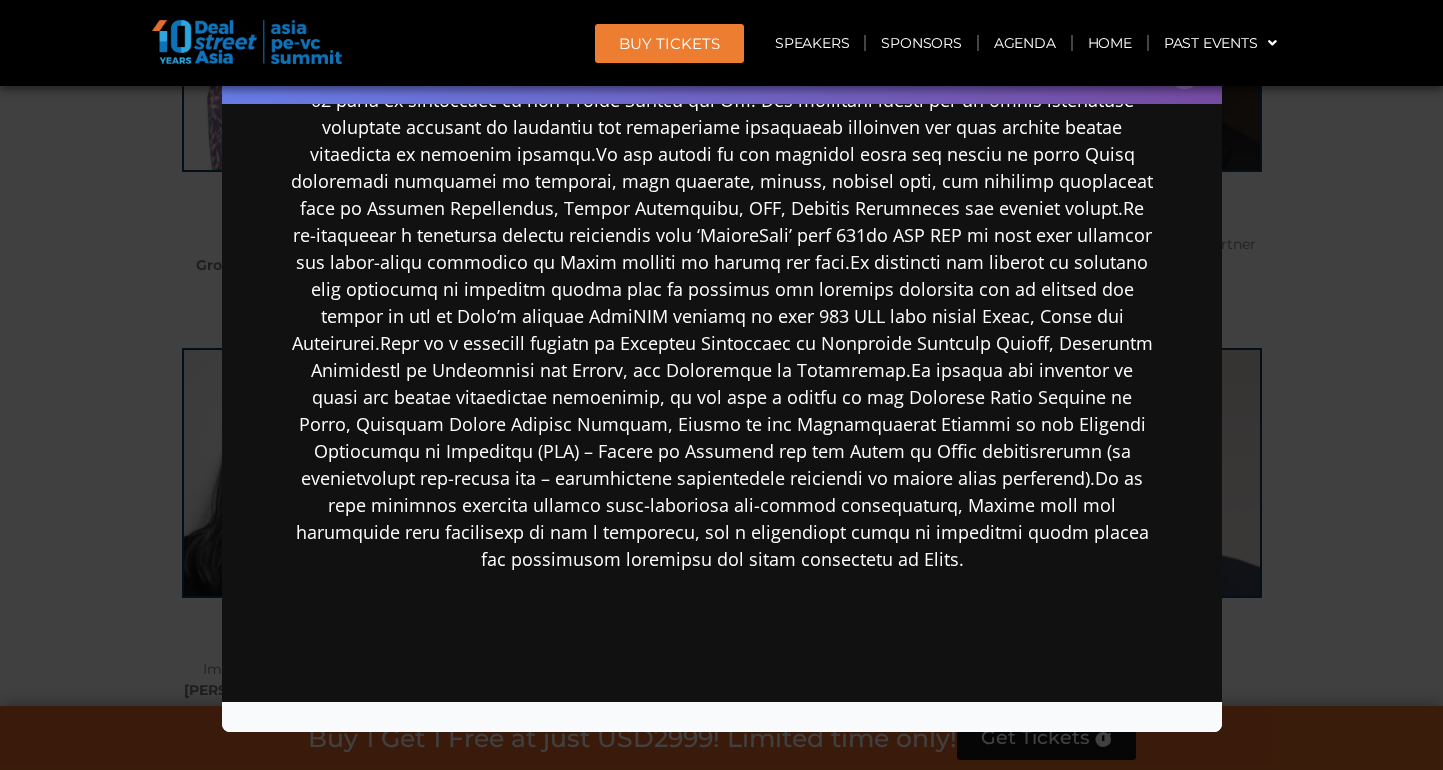 click on "Speaker Profile
×" at bounding box center [721, 385] 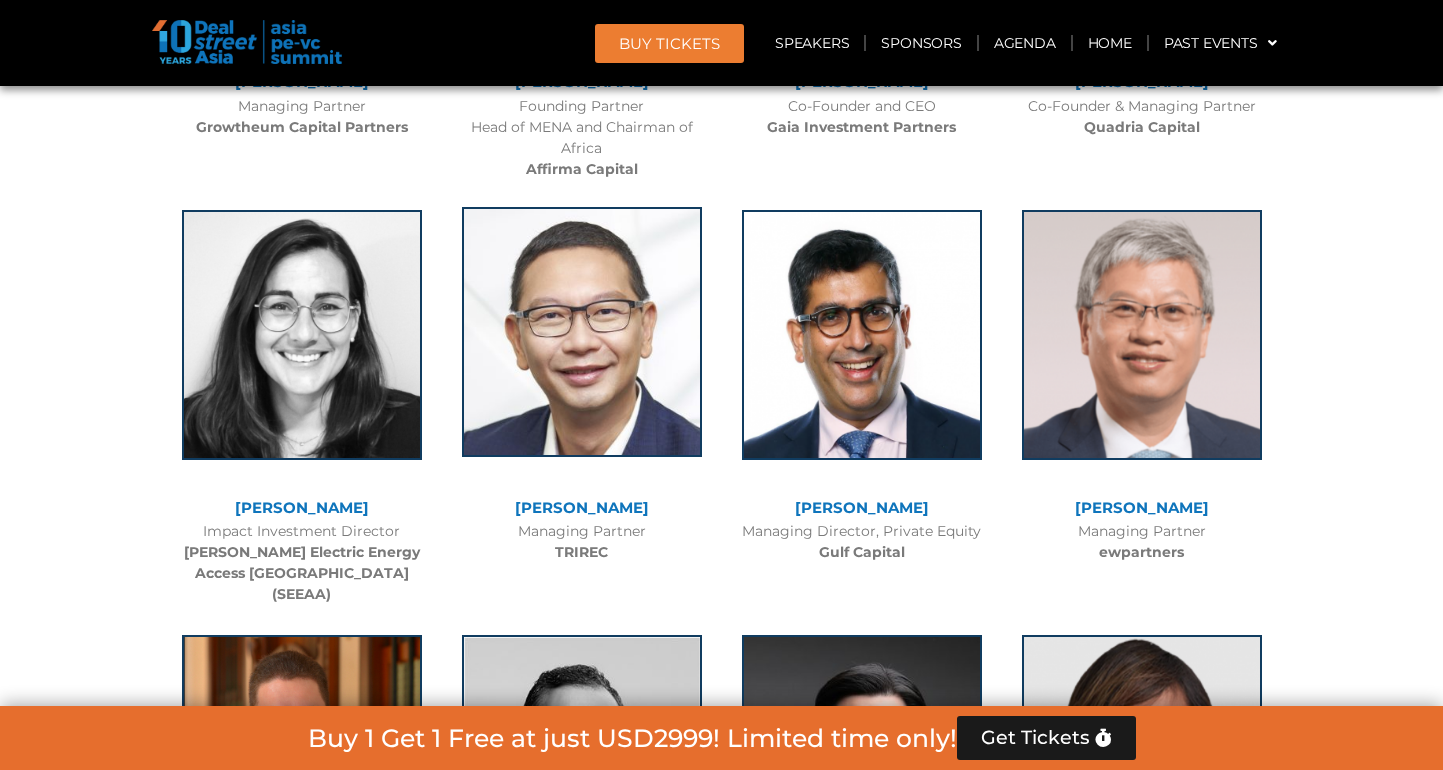scroll, scrollTop: 4959, scrollLeft: 0, axis: vertical 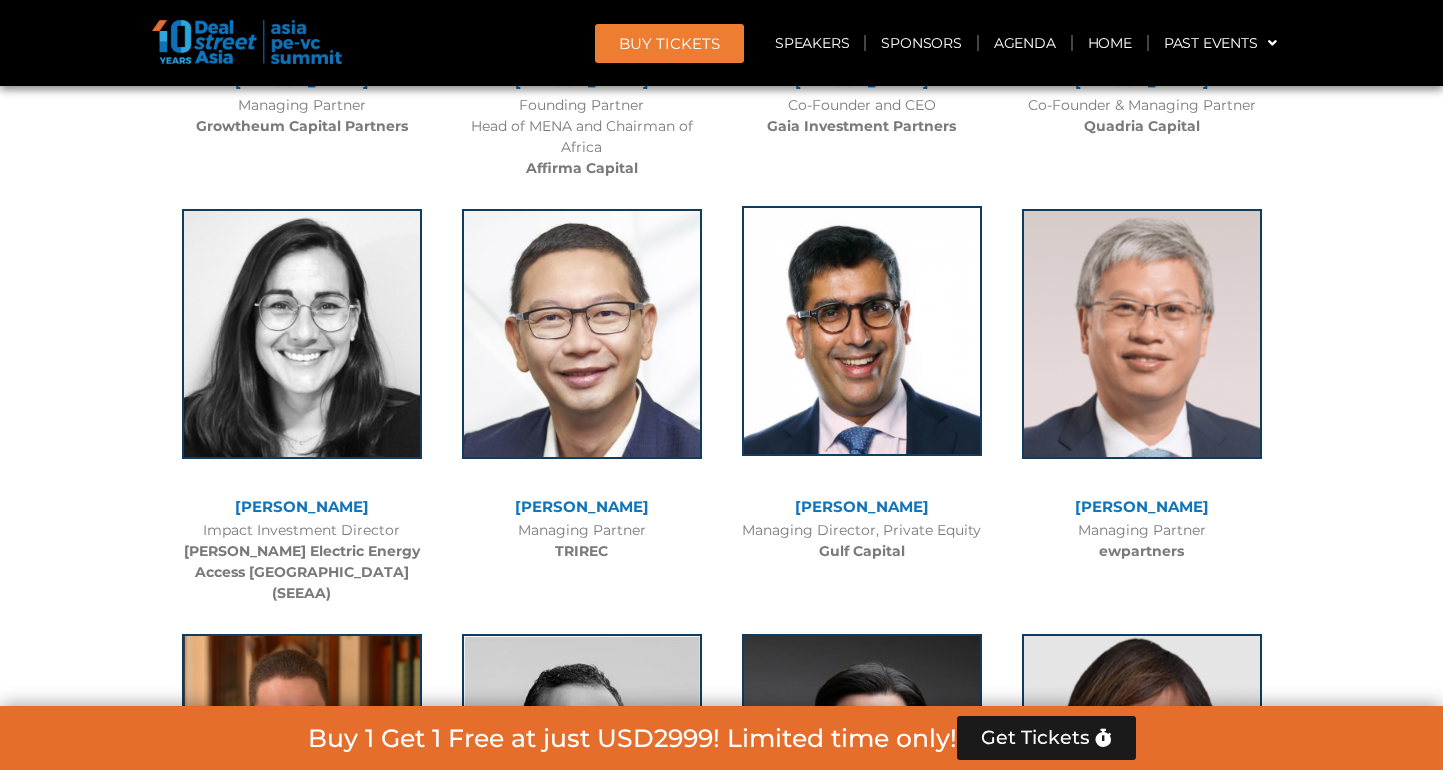 click 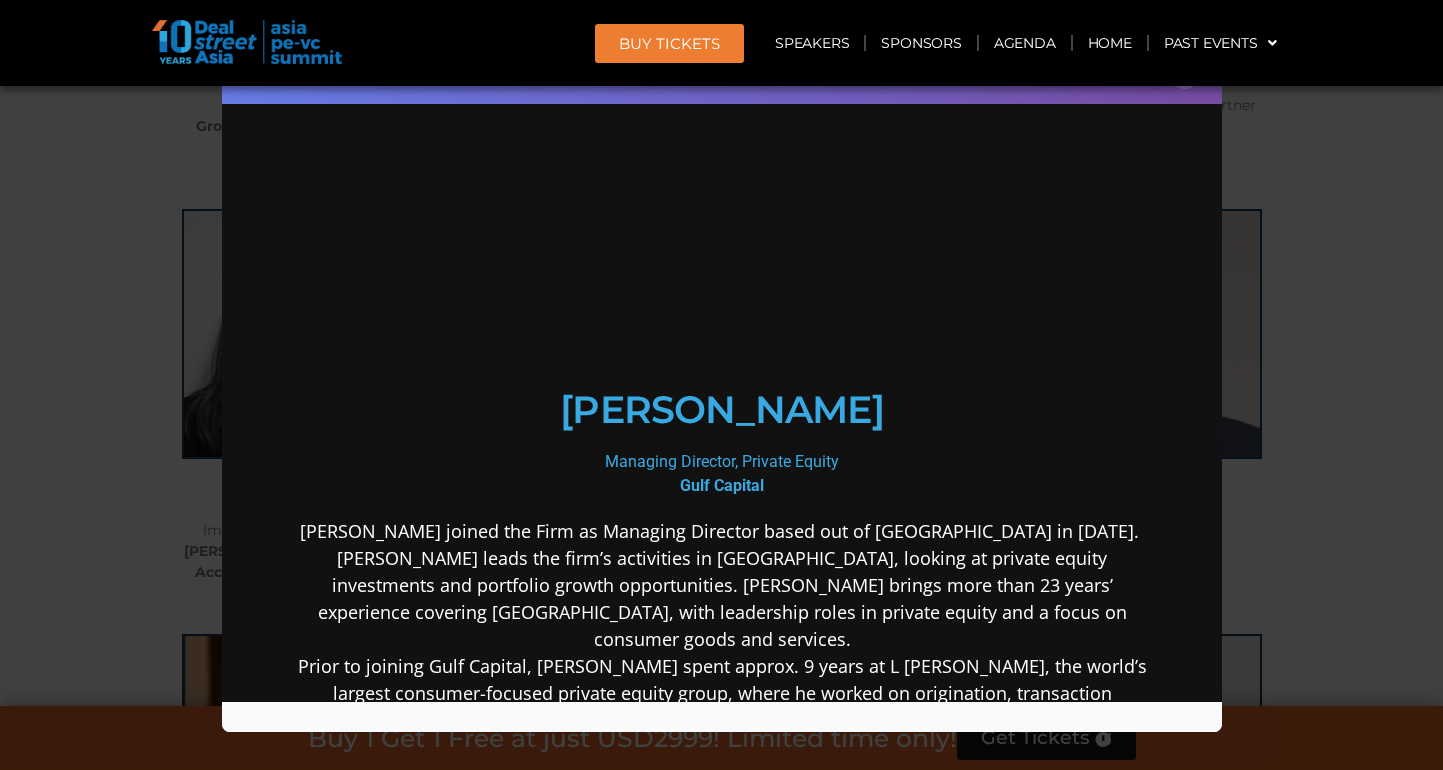 scroll, scrollTop: 0, scrollLeft: 0, axis: both 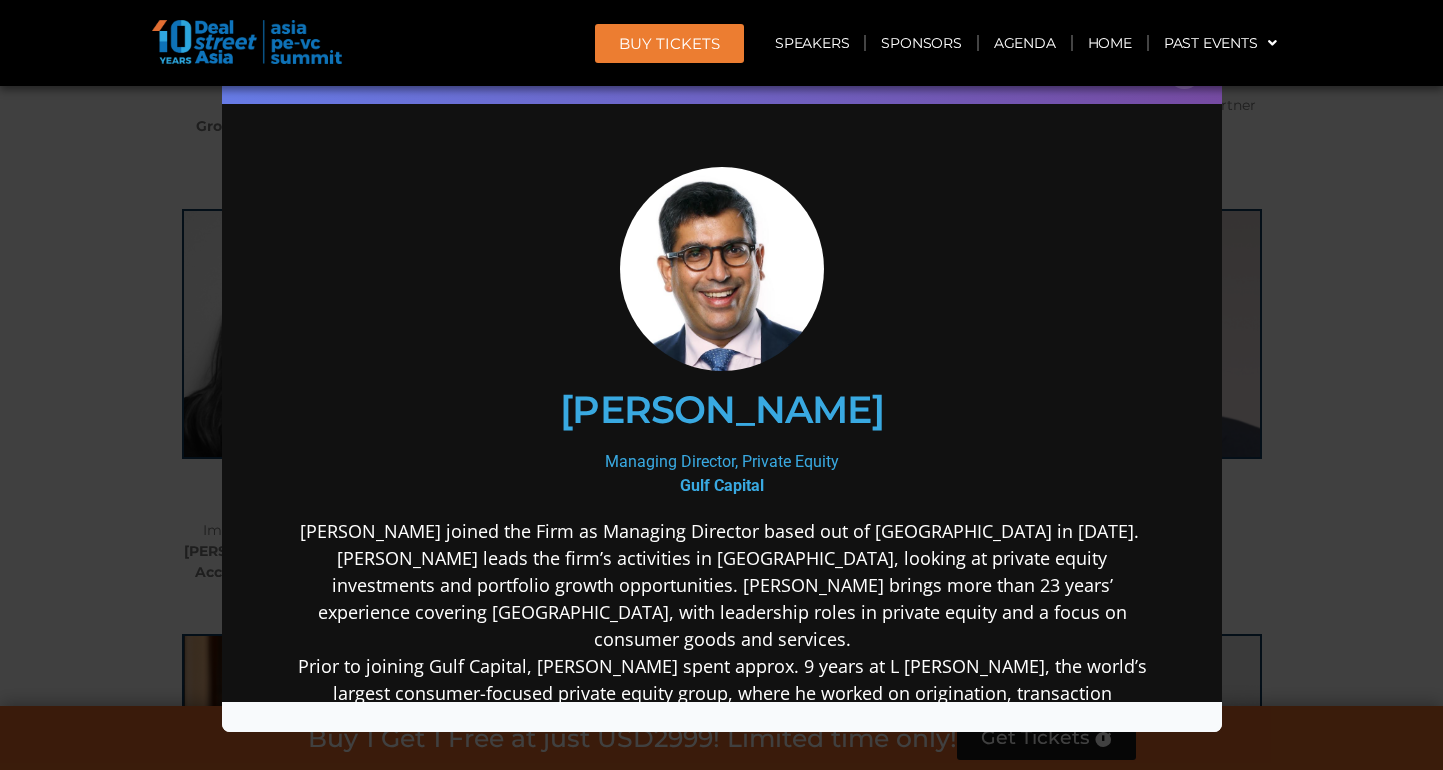 click on "[PERSON_NAME] joined the Firm as Managing Director based out of [GEOGRAPHIC_DATA] in [DATE].  [PERSON_NAME] leads the firm’s activities in [GEOGRAPHIC_DATA], looking at private equity investments and portfolio growth opportunities. [PERSON_NAME] brings more than 23 years’ experience covering [GEOGRAPHIC_DATA], with leadership roles in private equity and a focus on consumer goods and services. Prior to joining Gulf Capital, [PERSON_NAME] spent approx. 9 years at L [PERSON_NAME], the world’s largest consumer-focused private equity group, where he worked on origination, transaction execution, financing, syndication, consortium formation, post investment value creation, restructuring and divestment of private equity investments. He was also involved in the establishment of several SPACs in the [GEOGRAPHIC_DATA] and [GEOGRAPHIC_DATA]. His operational experience includes senior leadership roles in the consumer industry at prestigious brands such as LVMH, Ermenegildo Zegna, and Nike." at bounding box center (721, 719) 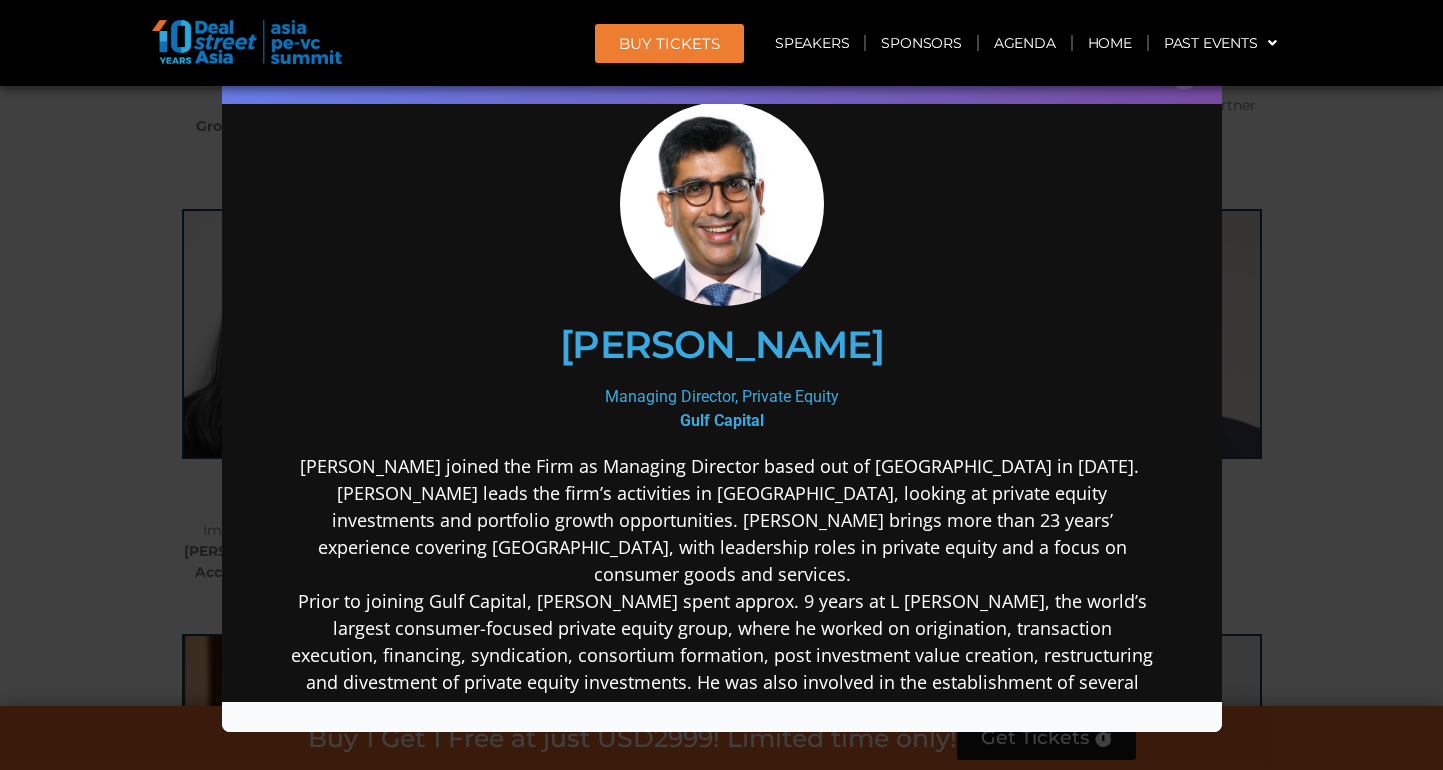 scroll, scrollTop: 95, scrollLeft: 0, axis: vertical 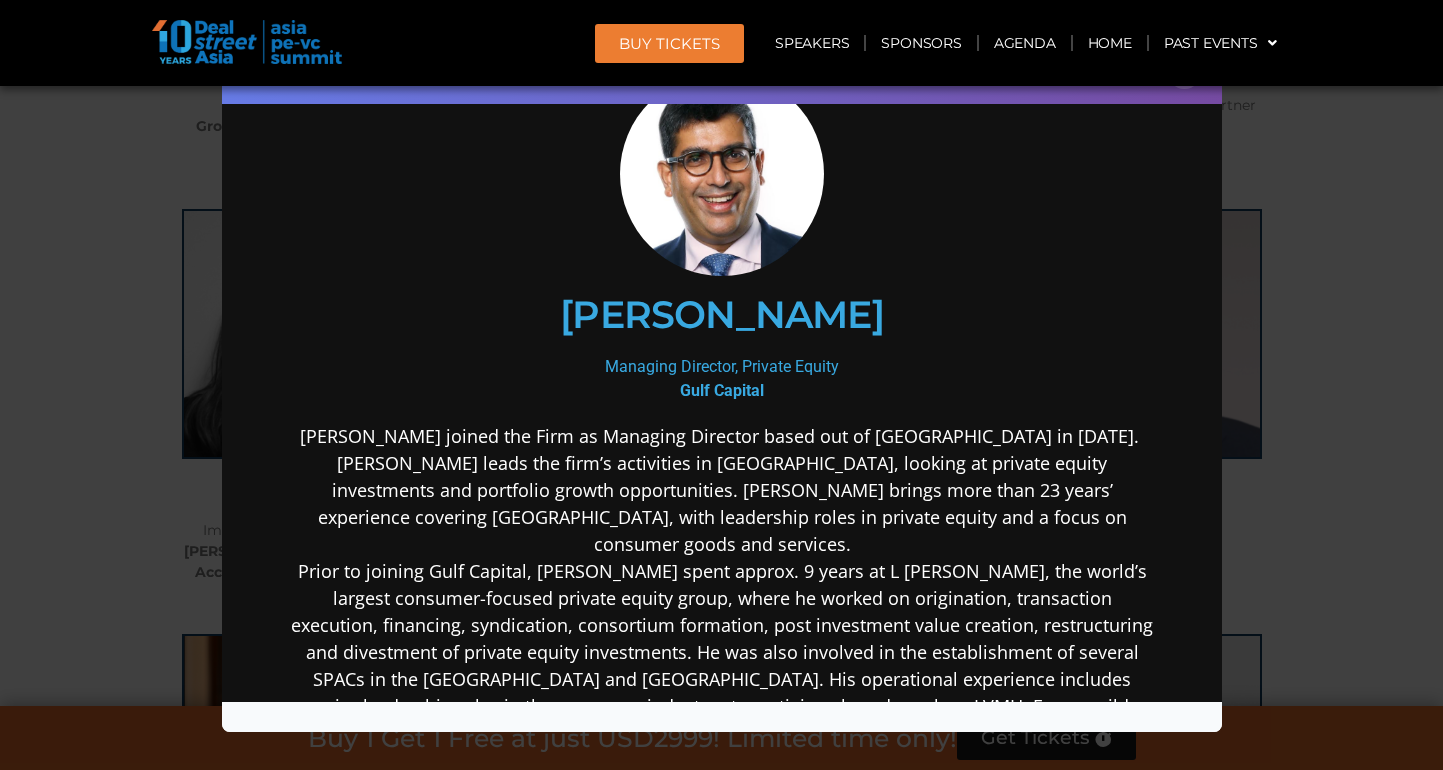 click on "Speaker Profile
×" at bounding box center [721, 385] 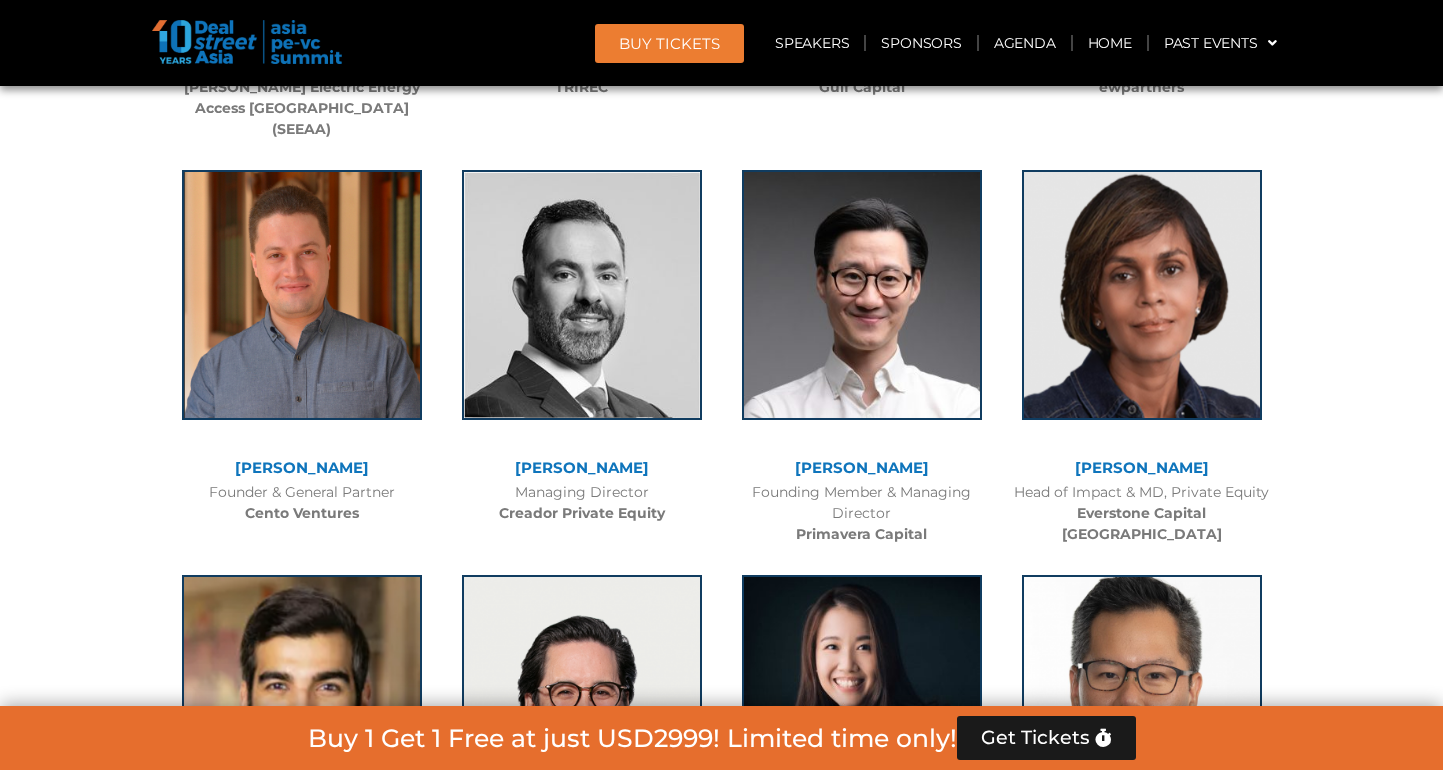 scroll, scrollTop: 5425, scrollLeft: 0, axis: vertical 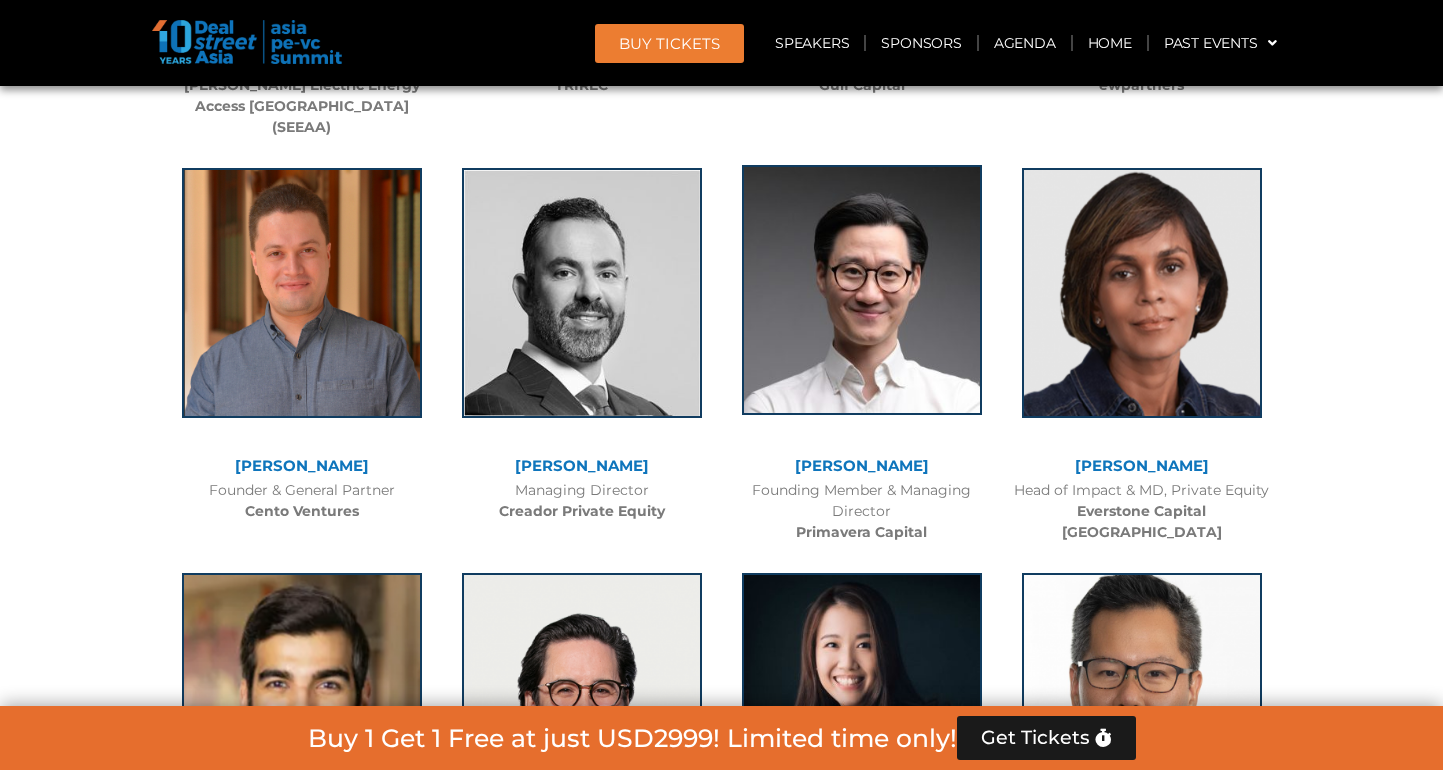 click 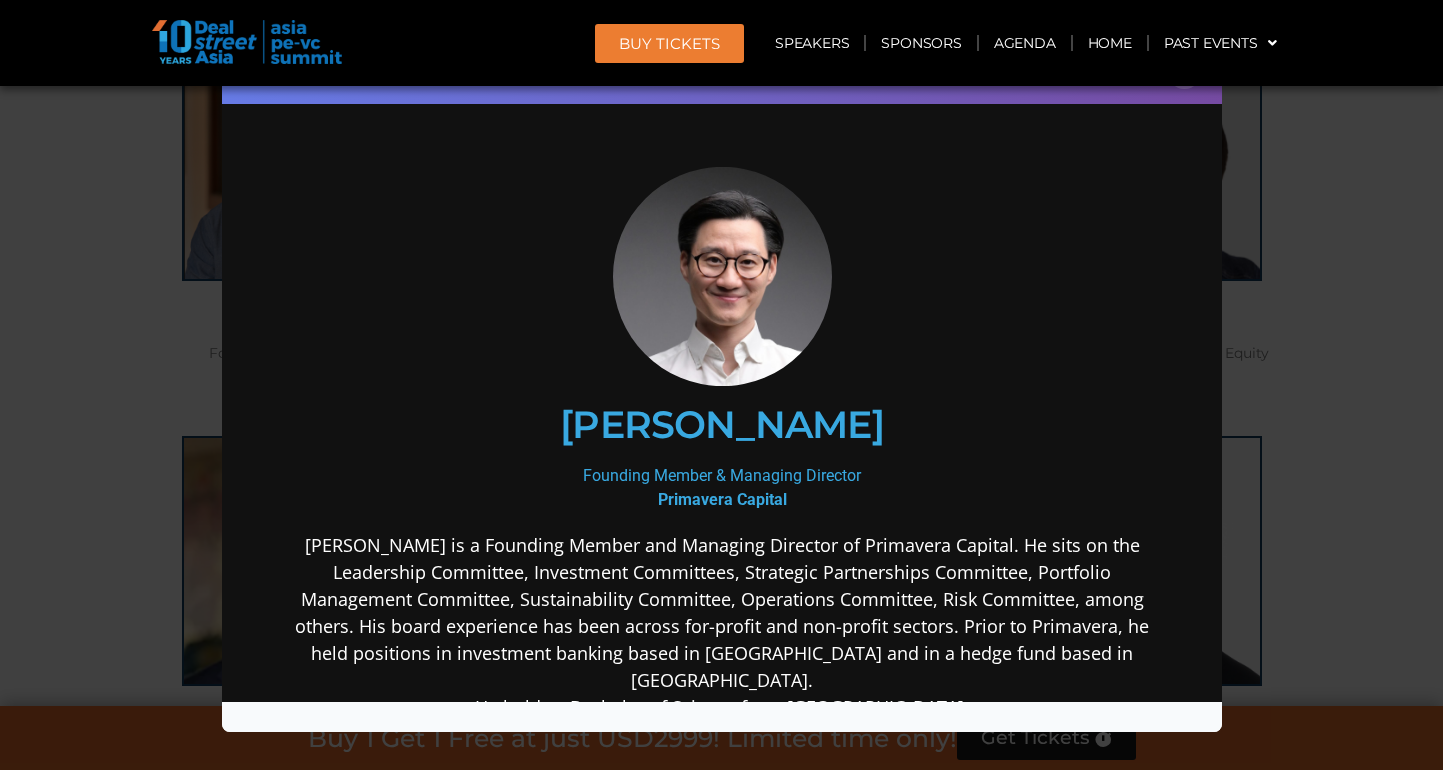 scroll, scrollTop: 5563, scrollLeft: 0, axis: vertical 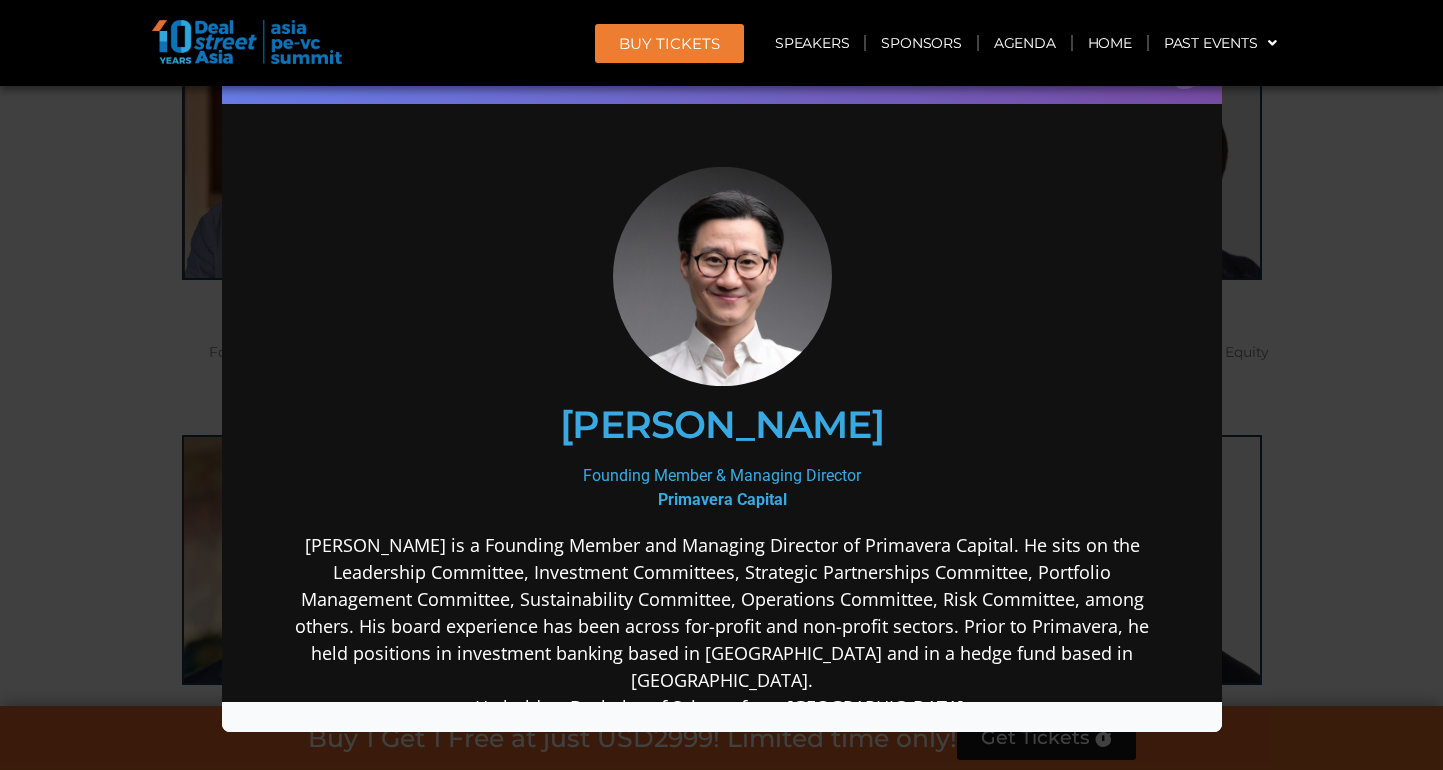 click on "[PERSON_NAME]" at bounding box center (721, 424) 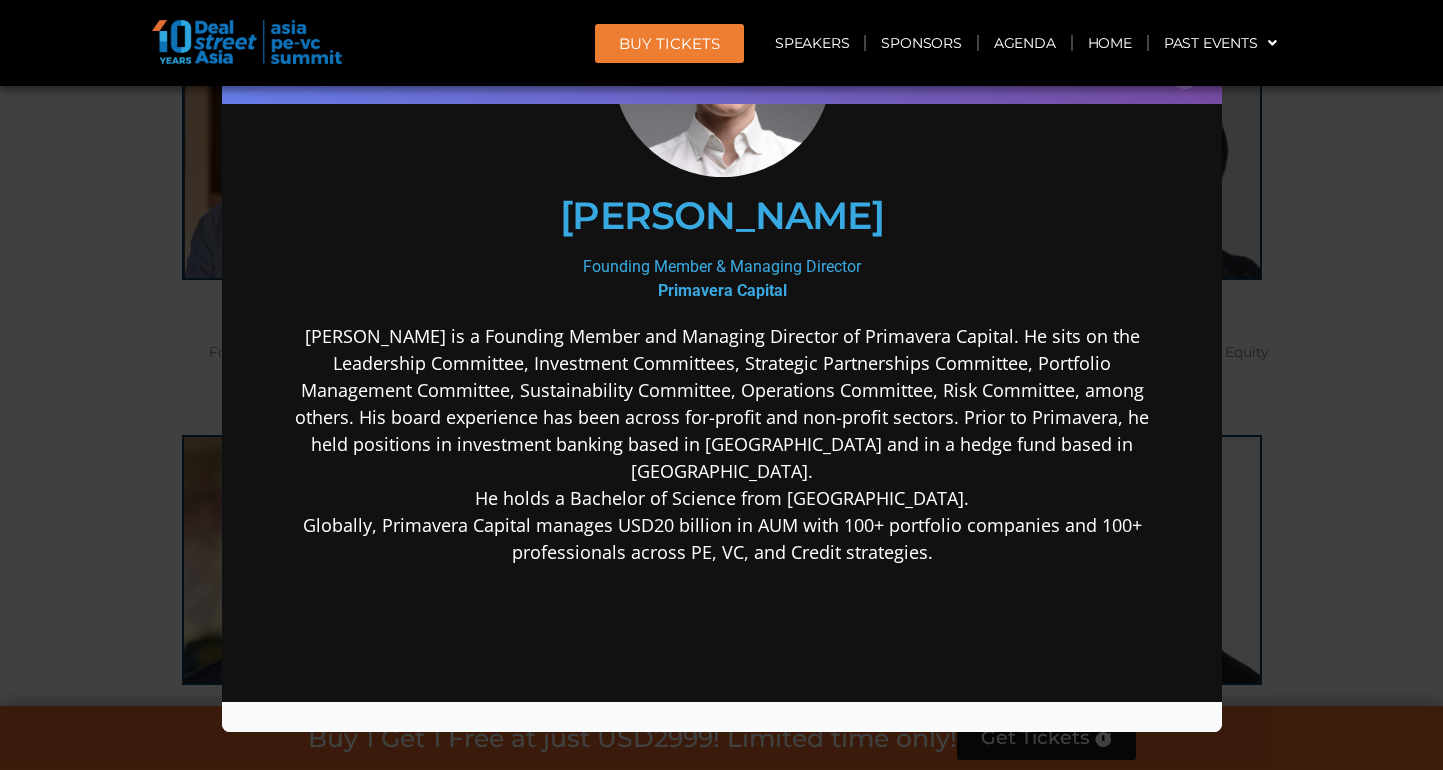 scroll, scrollTop: 226, scrollLeft: 0, axis: vertical 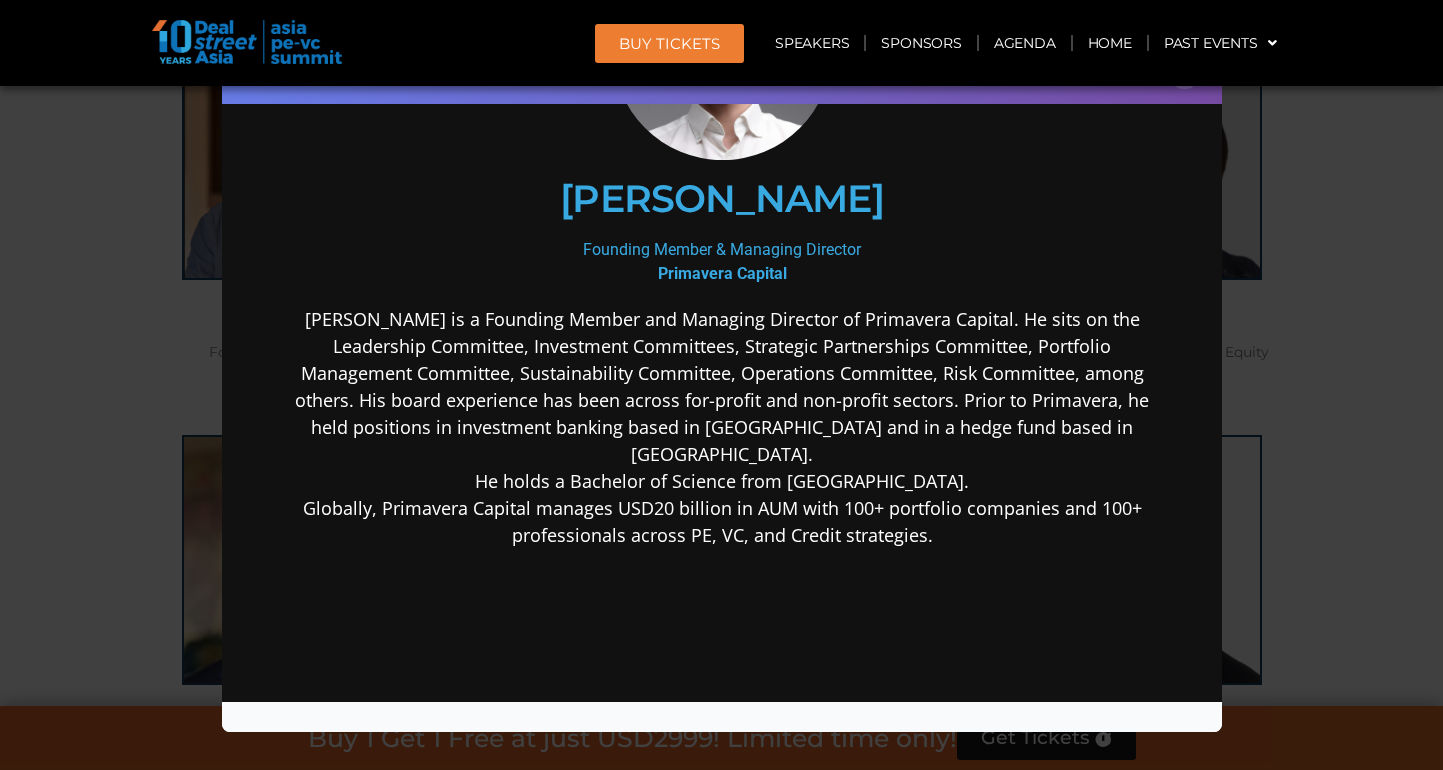 click on "[PERSON_NAME]
Founding Member & Managing Director
Primavera Capital
[PERSON_NAME] is a Founding Member and Managing Director of Primavera Capital. He sits on the Leadership Committee, Investment Committees, Strategic Partnerships Committee, Portfolio Management Committee, Sustainability Committee, Operations Committee, Risk Committee, among others. His board experience has been across for-profit and non-profit sectors. Prior to Primavera, he held positions in investment banking based in [GEOGRAPHIC_DATA] and in a hedge fund based in [GEOGRAPHIC_DATA]. He holds a Bachelor of Science from [GEOGRAPHIC_DATA]. Globally, Primavera Capital manages USD20 billion in AUM with 100+ portfolio companies and 100+ professionals across PE, VC, and Credit strategies." at bounding box center [721, 402] 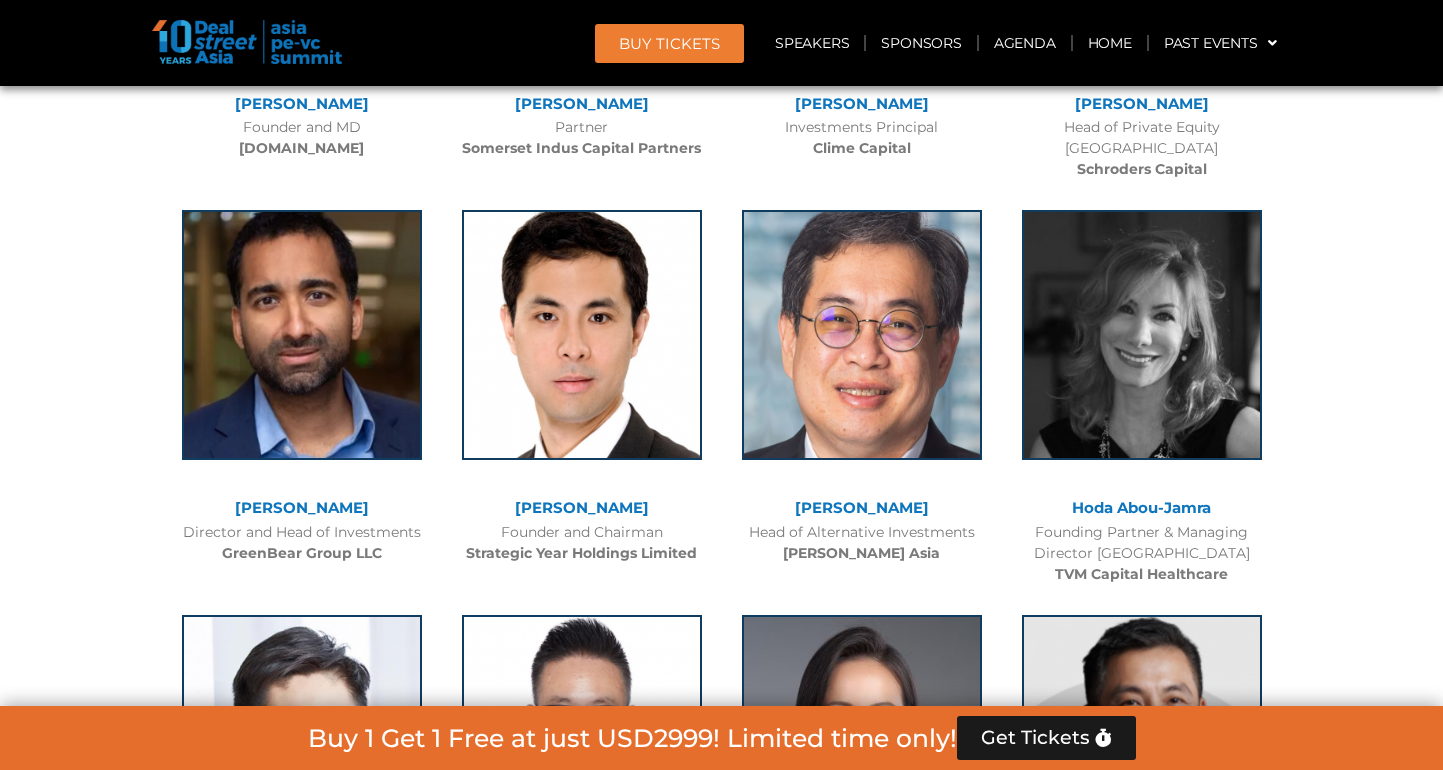 scroll, scrollTop: 7050, scrollLeft: 0, axis: vertical 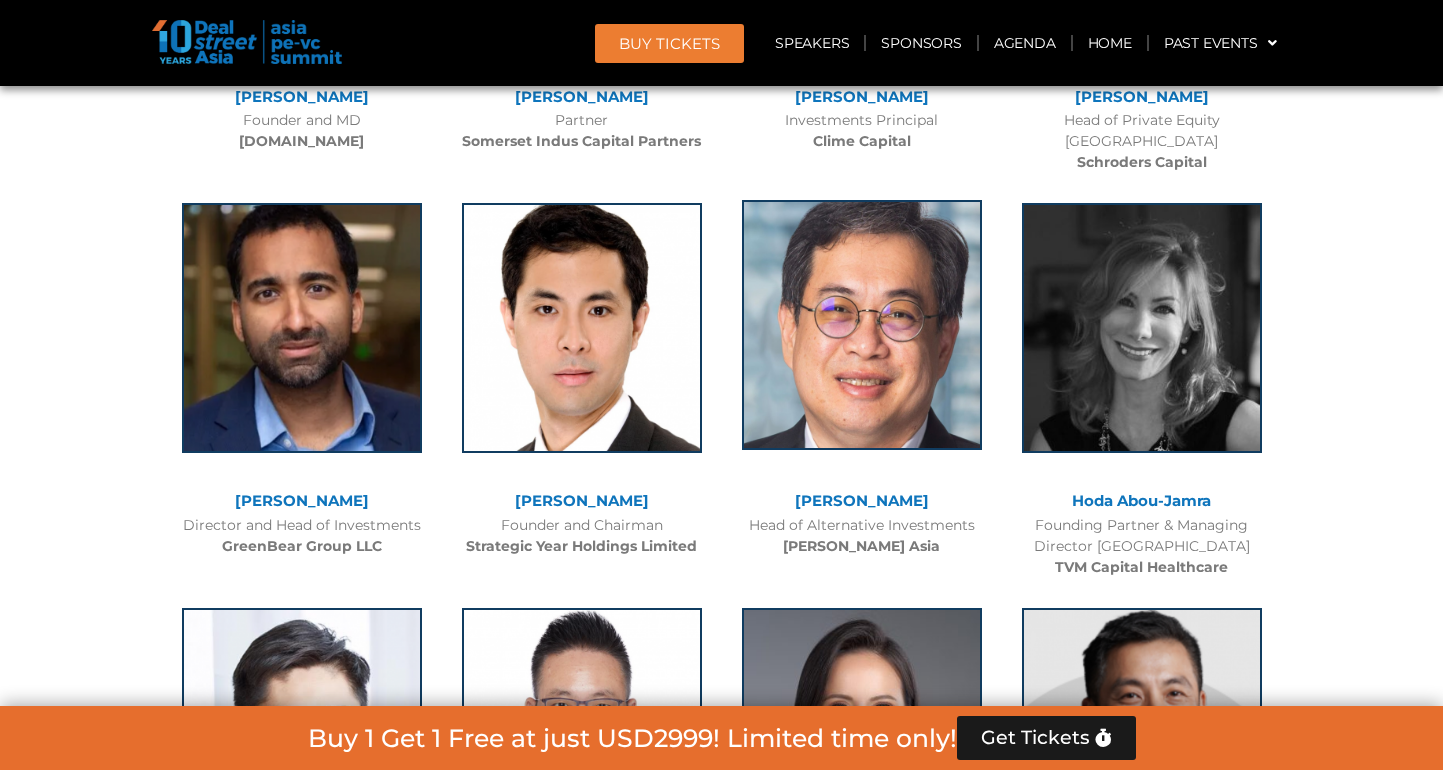 click 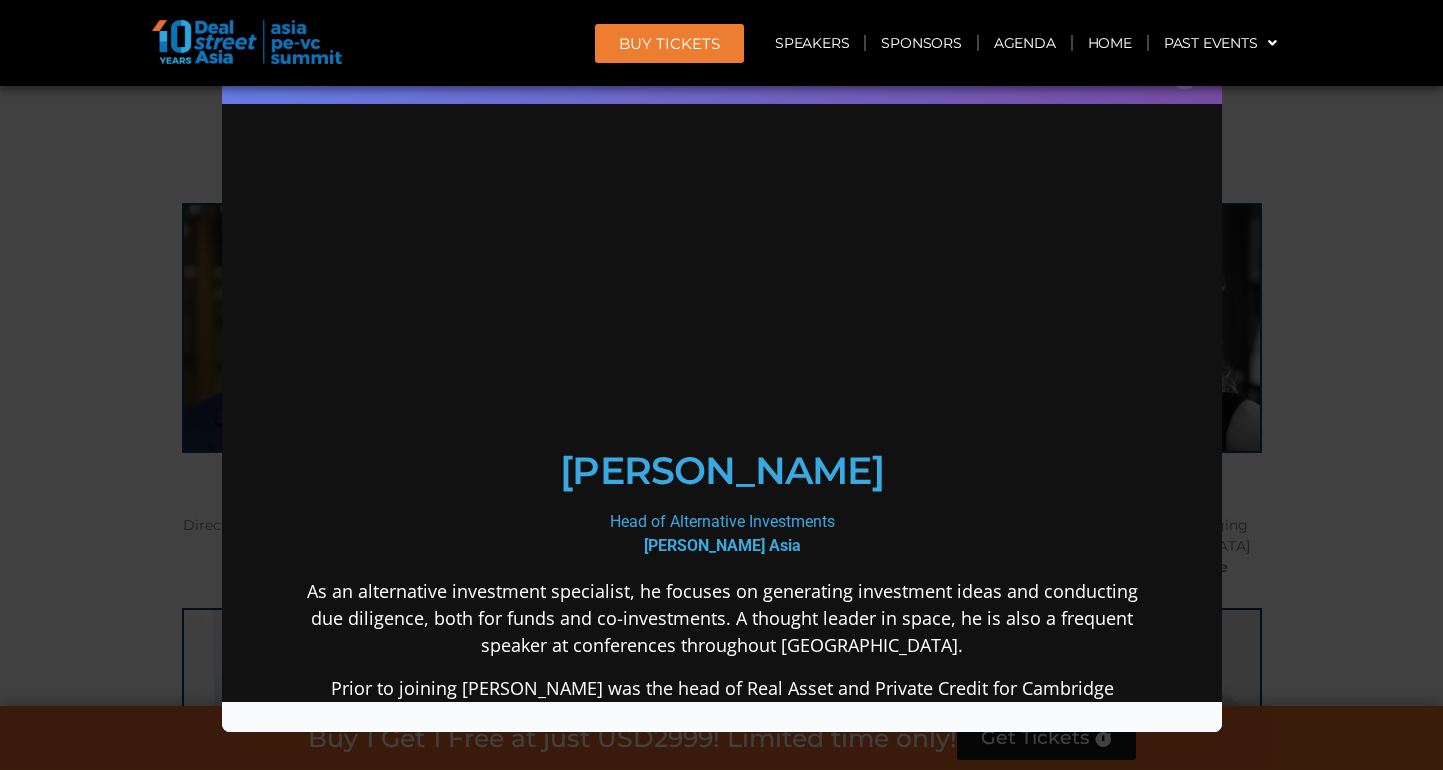 scroll, scrollTop: 0, scrollLeft: 0, axis: both 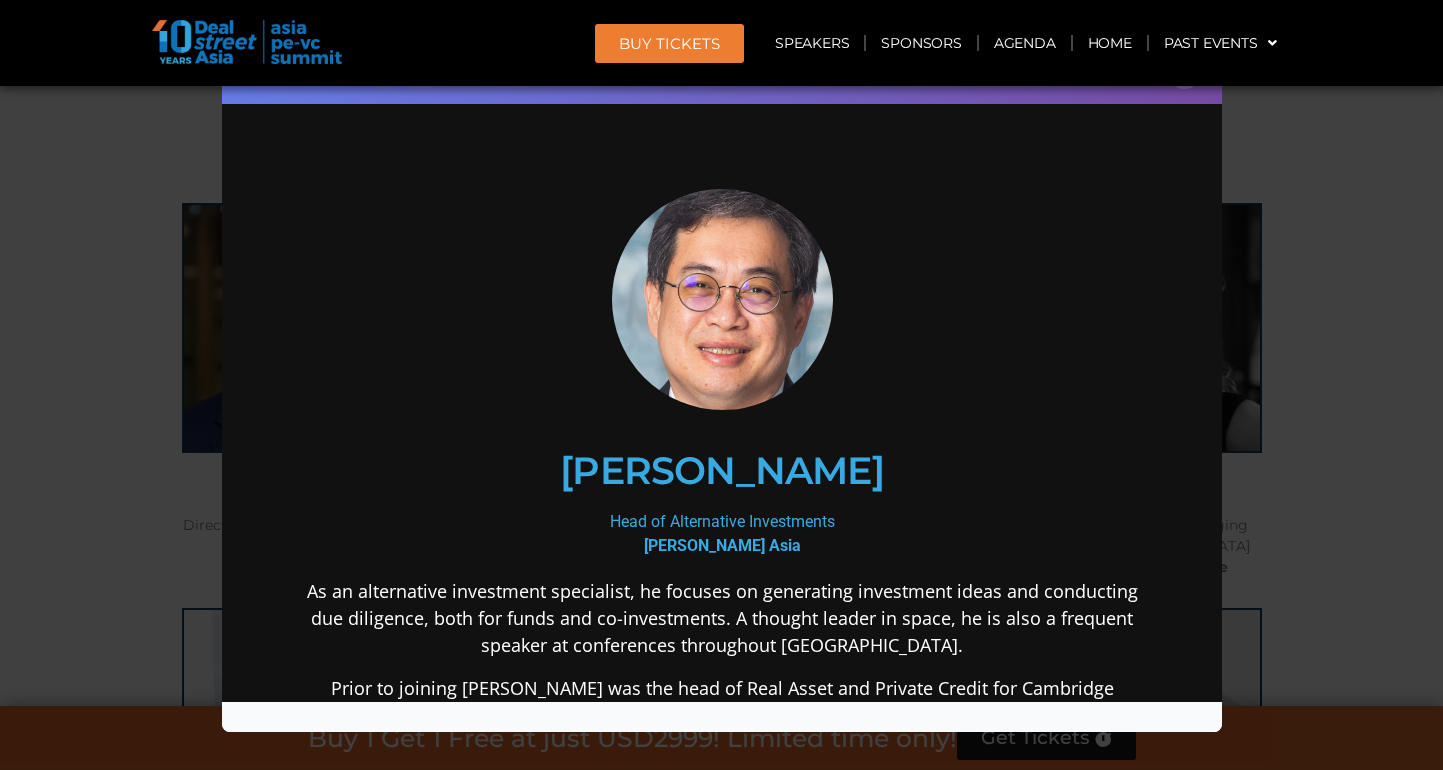 click on "As an alternative investment specialist, he focuses on generating investment ideas and conducting due diligence, both for funds and co-investments. A thought leader in space, he is also a frequent speaker at conferences throughout [GEOGRAPHIC_DATA]." at bounding box center [721, 617] 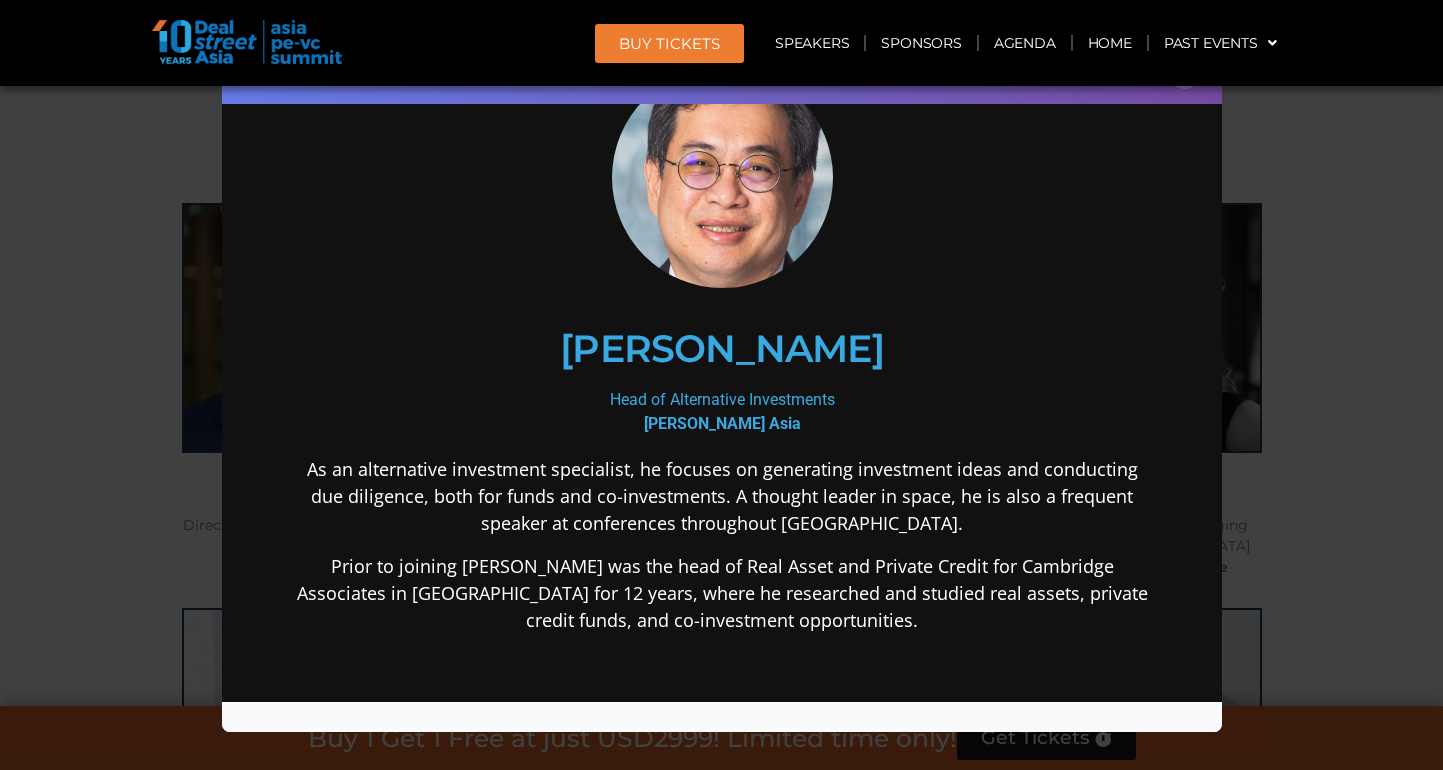 scroll, scrollTop: 183, scrollLeft: 0, axis: vertical 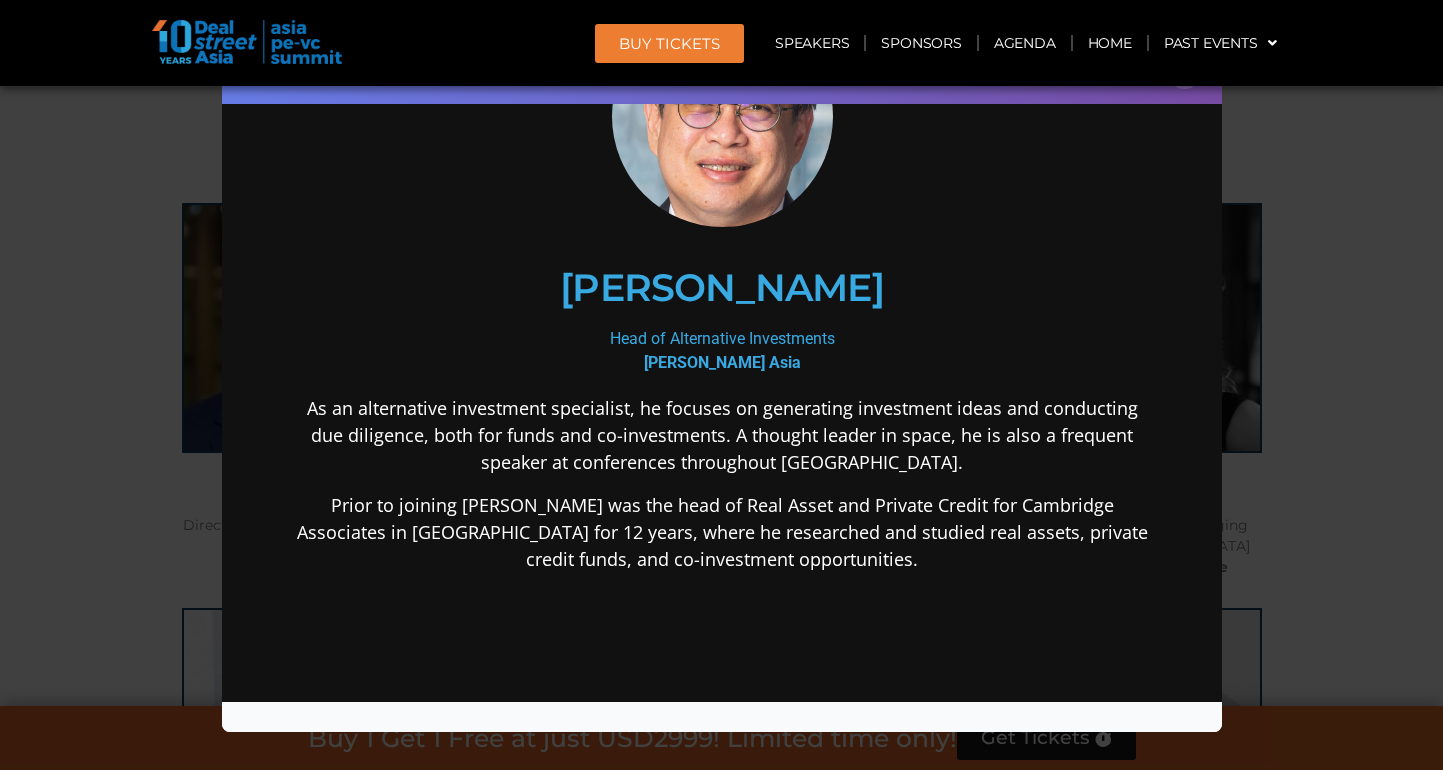 click on "Speaker Profile
×" at bounding box center (721, 385) 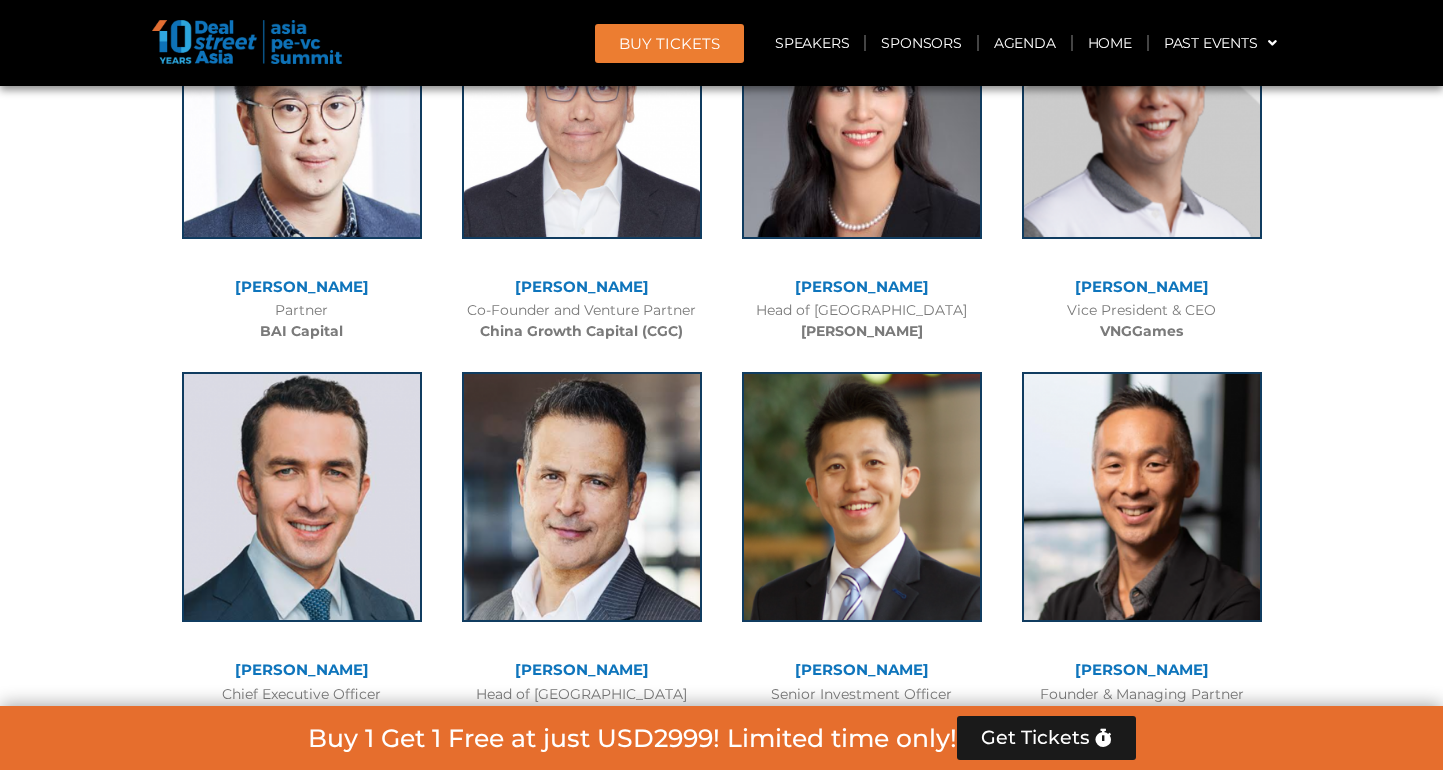 scroll, scrollTop: 7752, scrollLeft: 0, axis: vertical 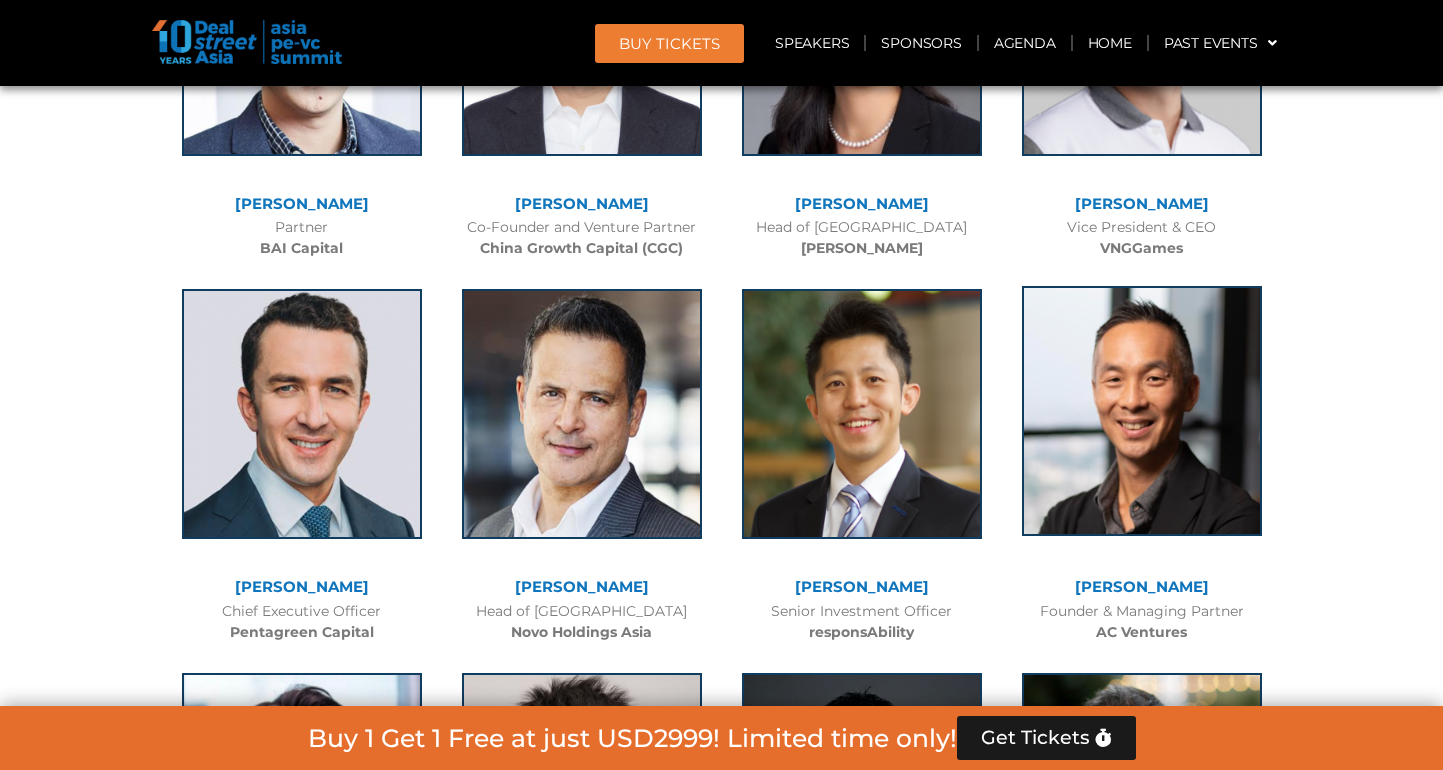 click 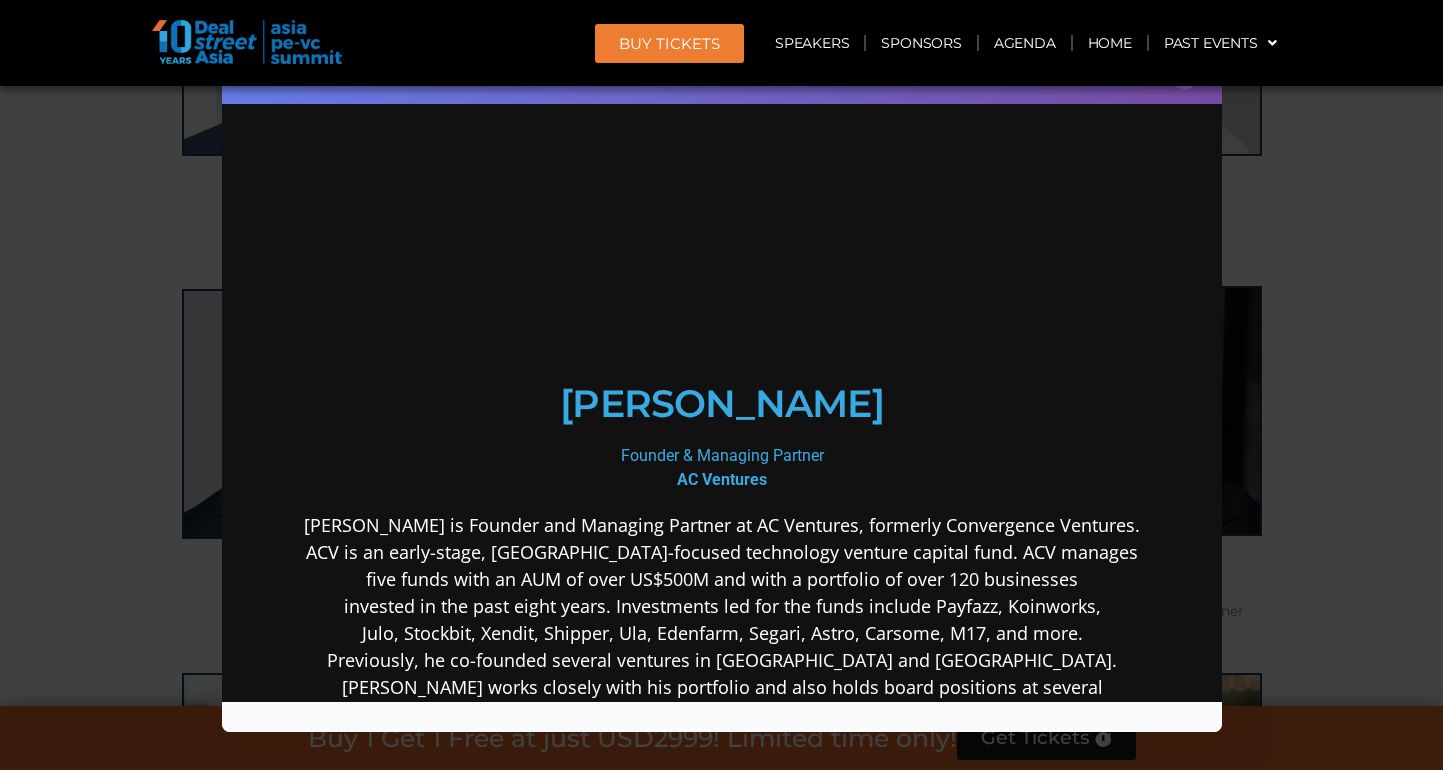 scroll, scrollTop: 0, scrollLeft: 0, axis: both 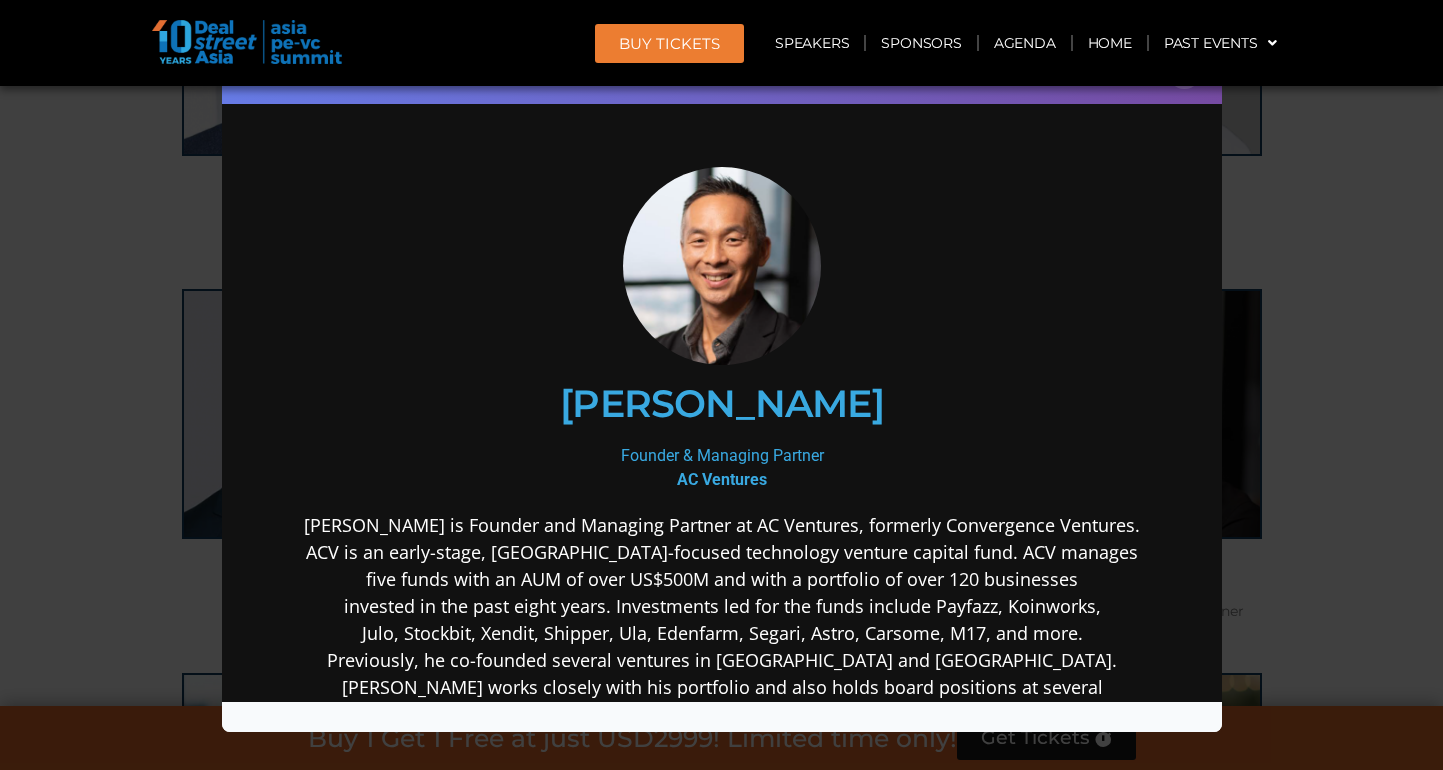 click on "[PERSON_NAME] is Founder and Managing Partner at AC Ventures, formerly Convergence Ventures. ACV is an early-stage, [GEOGRAPHIC_DATA]-focused technology venture capital fund. ACV manages five funds with an AUM of over US$500M and with a portfolio of over 120 businesses invested in the past eight years. Investments led for the funds include Payfazz, Koinworks, Julo, Stockbit, Xendit, Shipper, Ula, Edenfarm, Segari, Astro, Carsome, M17, and more. Previously, he co-founded several ventures in [GEOGRAPHIC_DATA] and [GEOGRAPHIC_DATA]. [PERSON_NAME] works closely with his portfolio and also holds board positions at several companies including Astro, CoLearn, EdenFarm, ESB, GrowCommerce, and Majoo. [PERSON_NAME]’s first startup was Idapted, where as CEO and co-founder he raised two rounds of funding and led the company to be the largest live online English training service in [GEOGRAPHIC_DATA]. Idapted was acquired by Eleutian in [DATE]. He then joined Rocket Internet as a Managing Director building ventures in [GEOGRAPHIC_DATA] and [GEOGRAPHIC_DATA]. In [DATE] he launched Convergence" at bounding box center [721, 713] 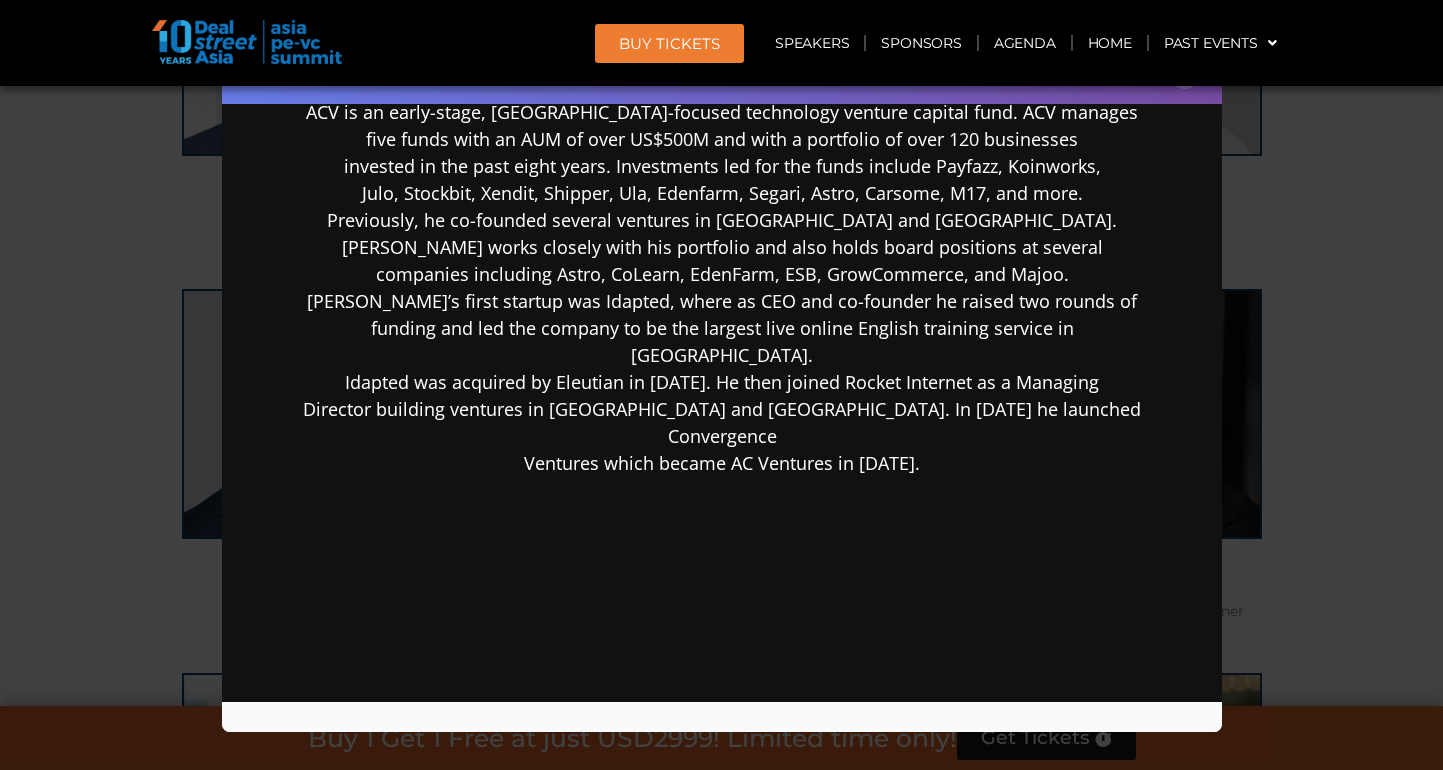 scroll, scrollTop: 443, scrollLeft: 0, axis: vertical 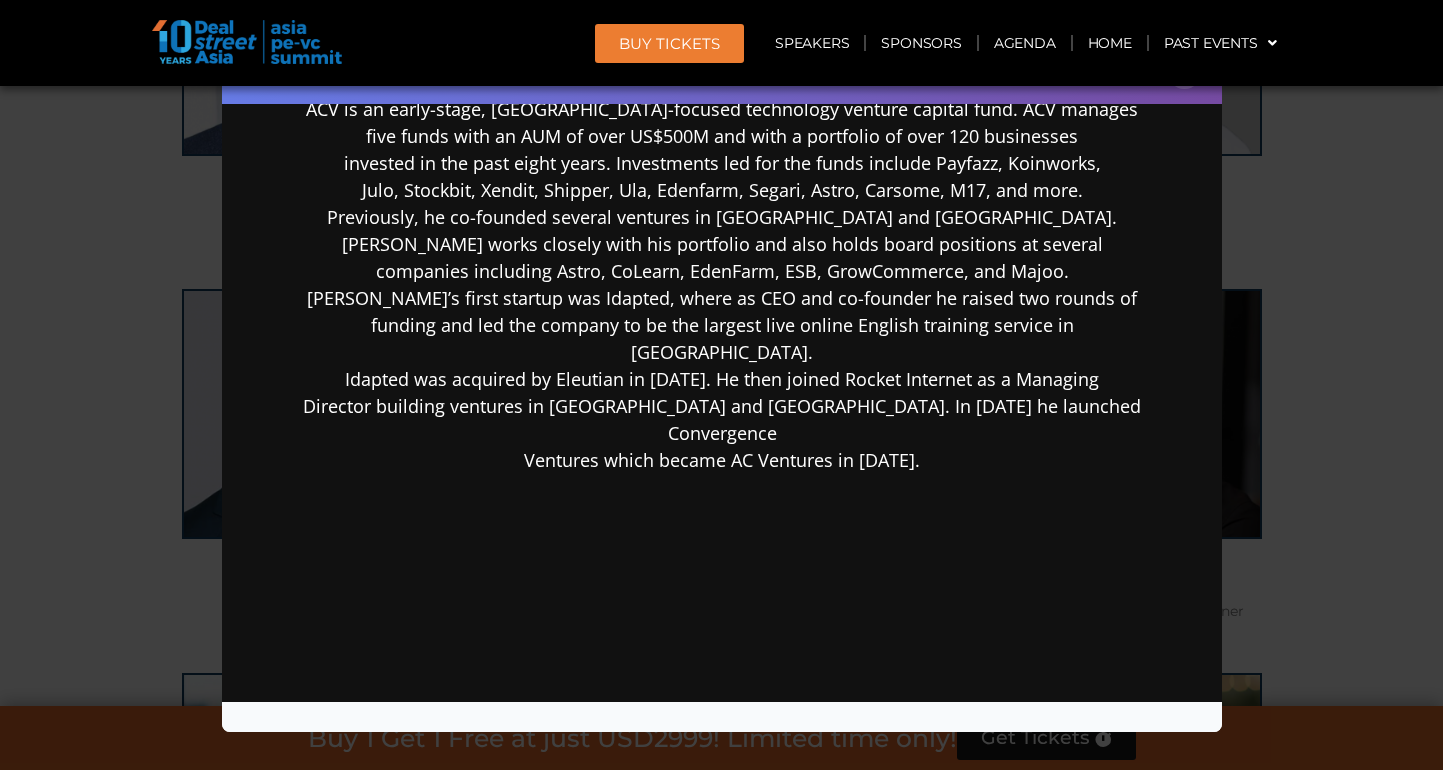 click on "Speaker Profile
×" at bounding box center (721, 385) 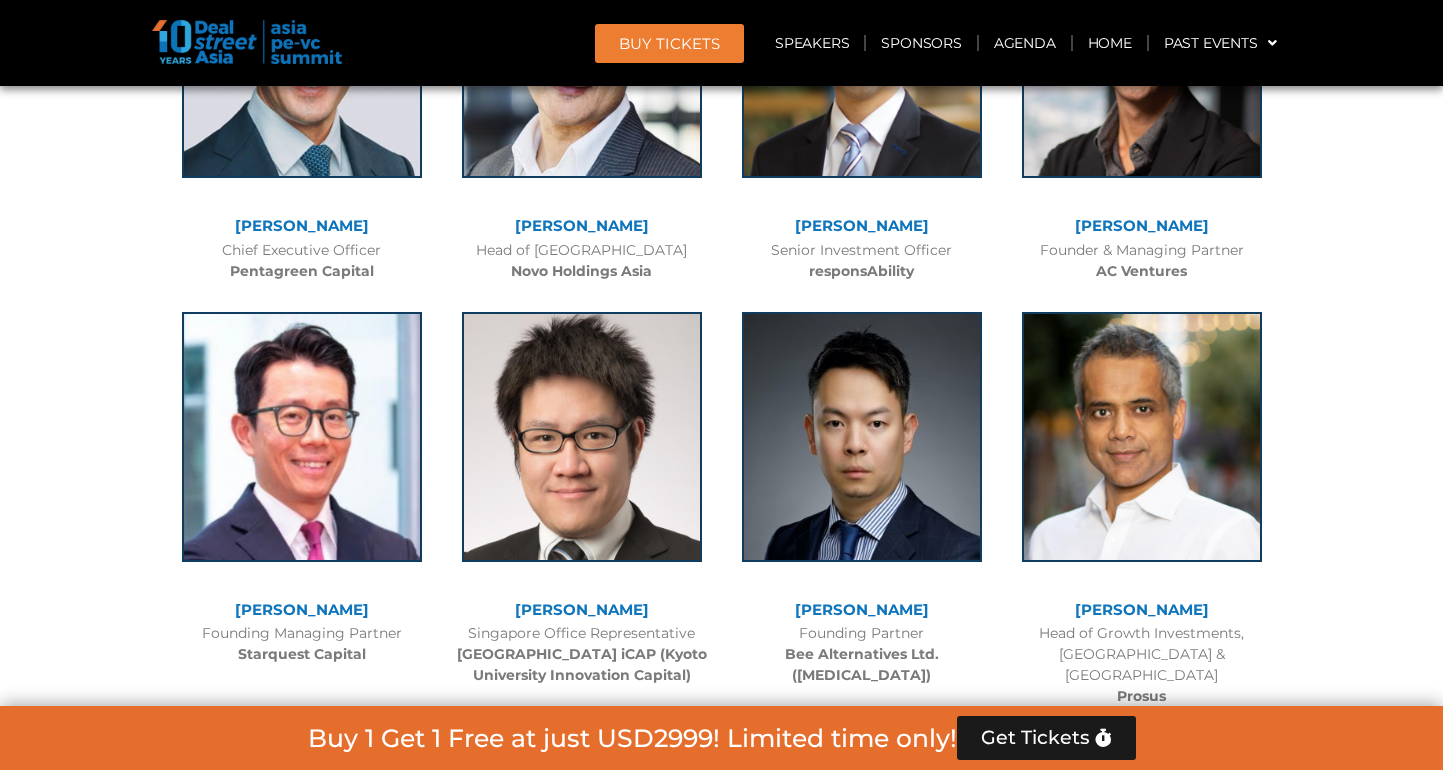 scroll, scrollTop: 8118, scrollLeft: 0, axis: vertical 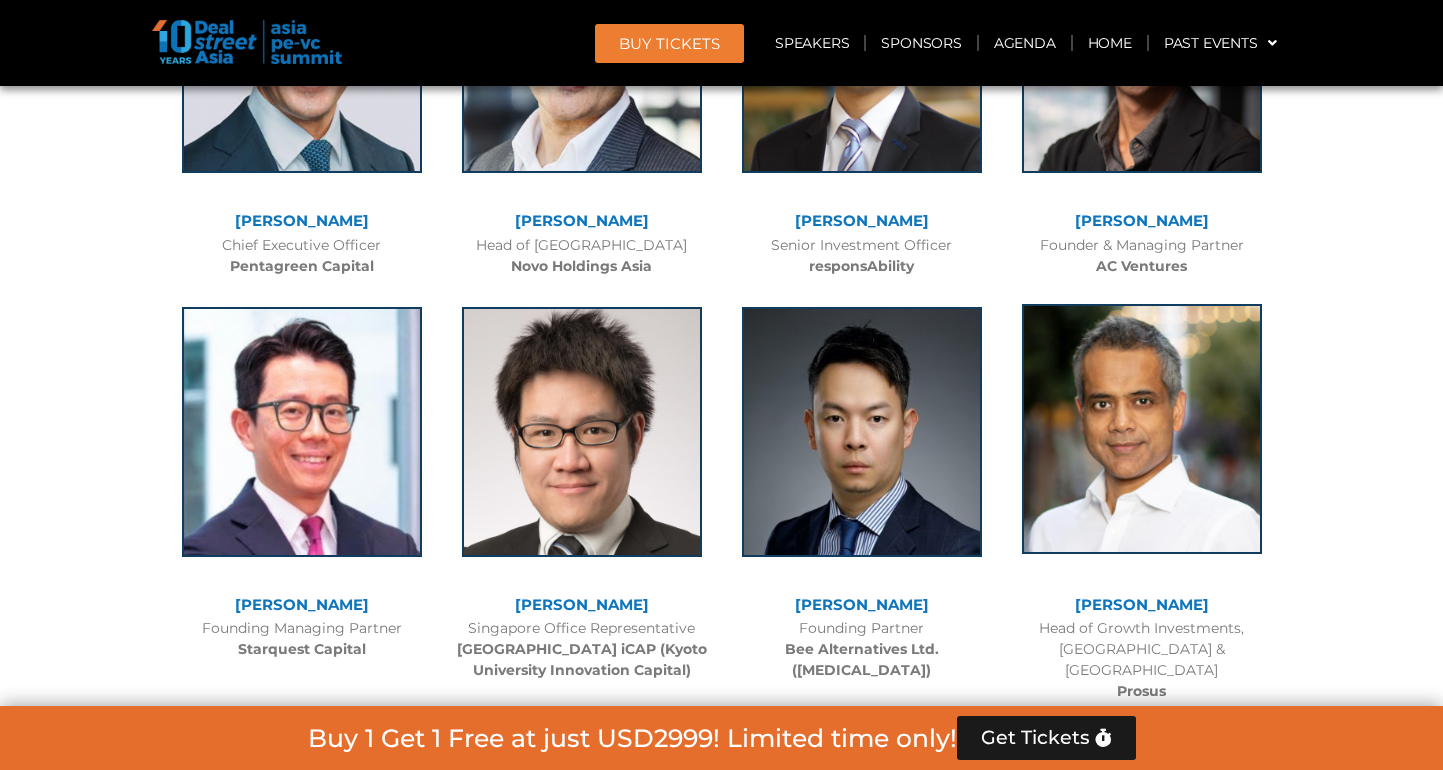 click 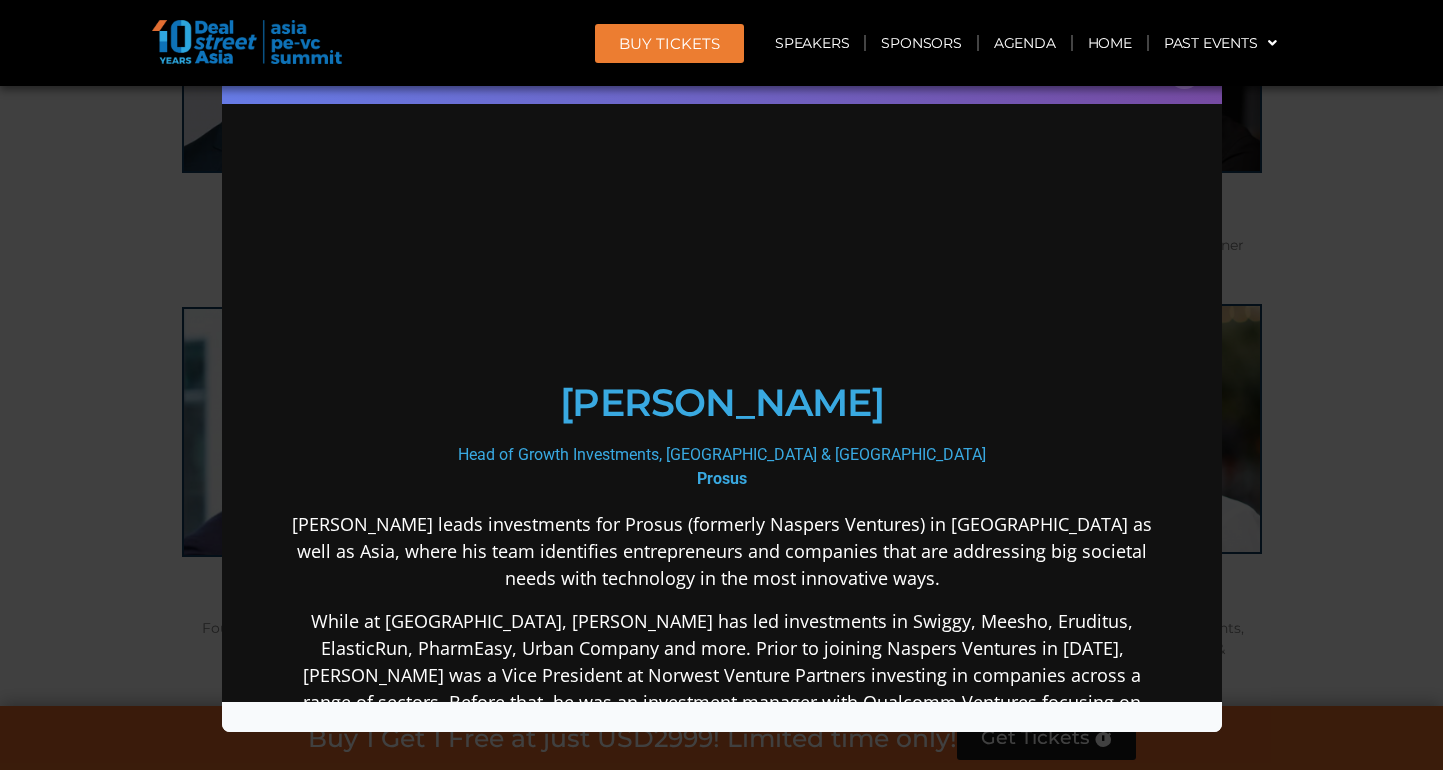 scroll, scrollTop: 0, scrollLeft: 0, axis: both 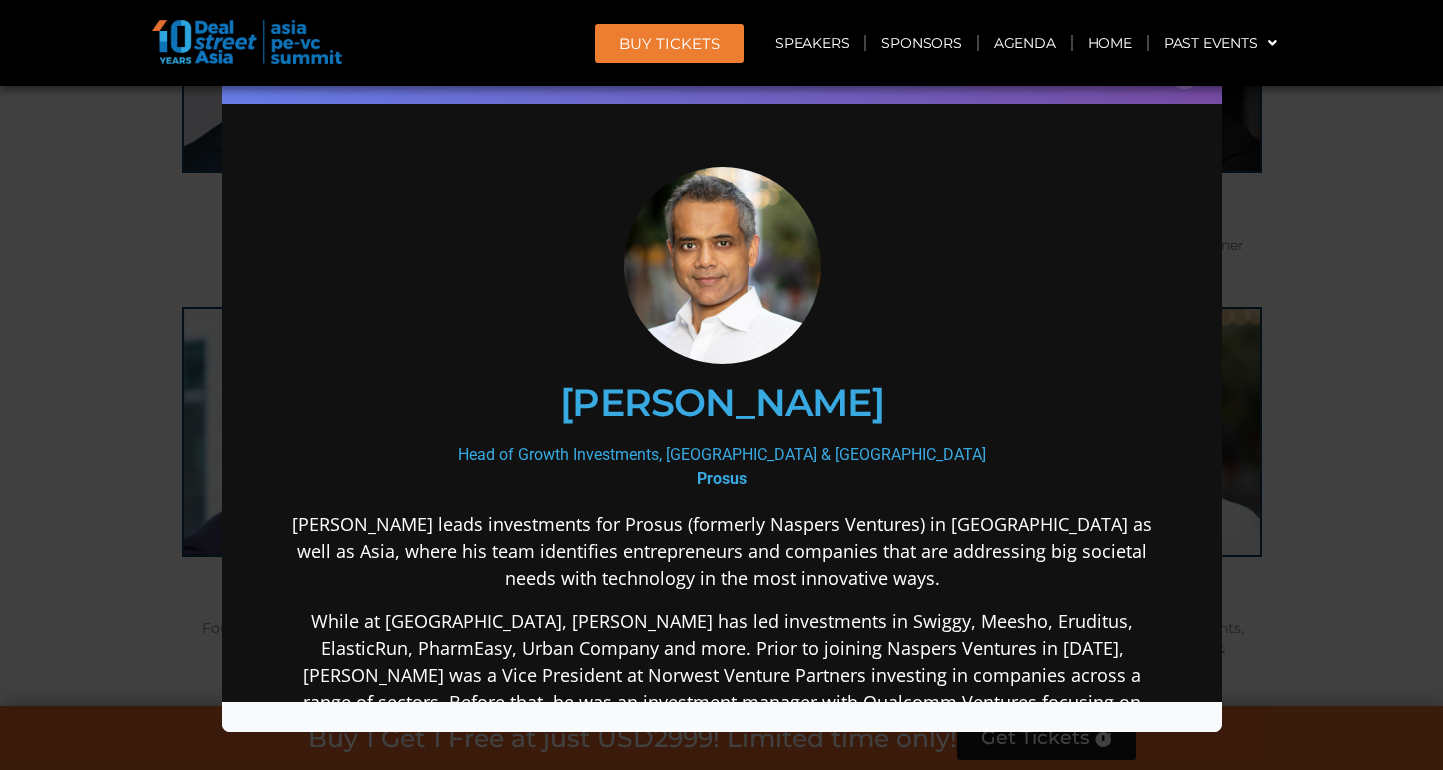 click on "[PERSON_NAME]
Head of Growth Investments, [GEOGRAPHIC_DATA] & Asia
Prosus
[PERSON_NAME] leads investments for Prosus (formerly Naspers Ventures) in [GEOGRAPHIC_DATA] as well as [GEOGRAPHIC_DATA], where his team identifies entrepreneurs and companies that are addressing big societal needs with technology in the most innovative ways.
While at [GEOGRAPHIC_DATA], [PERSON_NAME] has led investments in Swiggy, [PERSON_NAME], Eruditus, ElasticRun, PharmEasy, Urban Company and more. Prior to joining Naspers Ventures in [DATE], [PERSON_NAME] was a Vice President at Norwest Venture Partners investing in companies across a range of sectors. Before that, he was an investment manager with Qualcomm Ventures focusing on Seed and Series A/B internet and mobile startups." at bounding box center [721, 647] 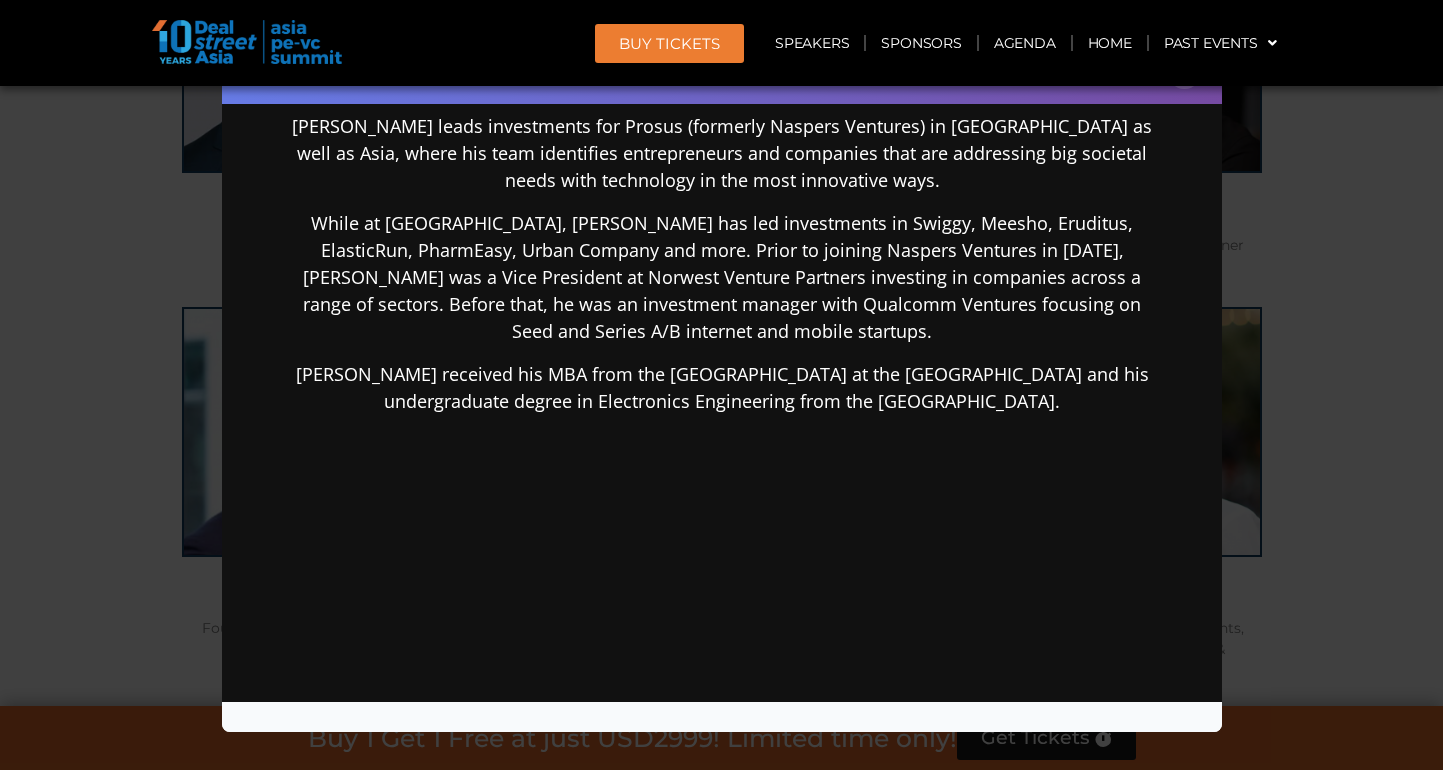 scroll, scrollTop: 399, scrollLeft: 0, axis: vertical 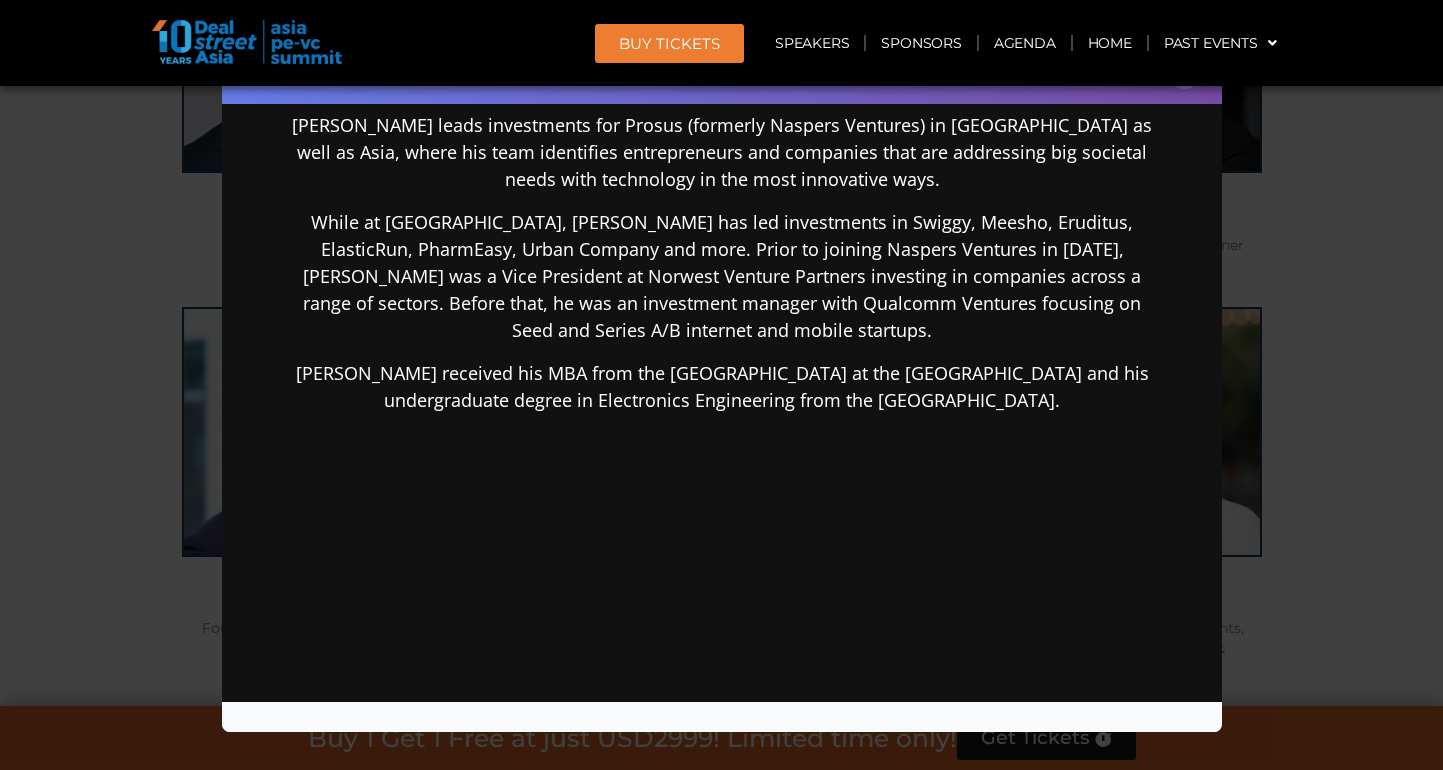 click on "Speaker Profile
×" at bounding box center [721, 385] 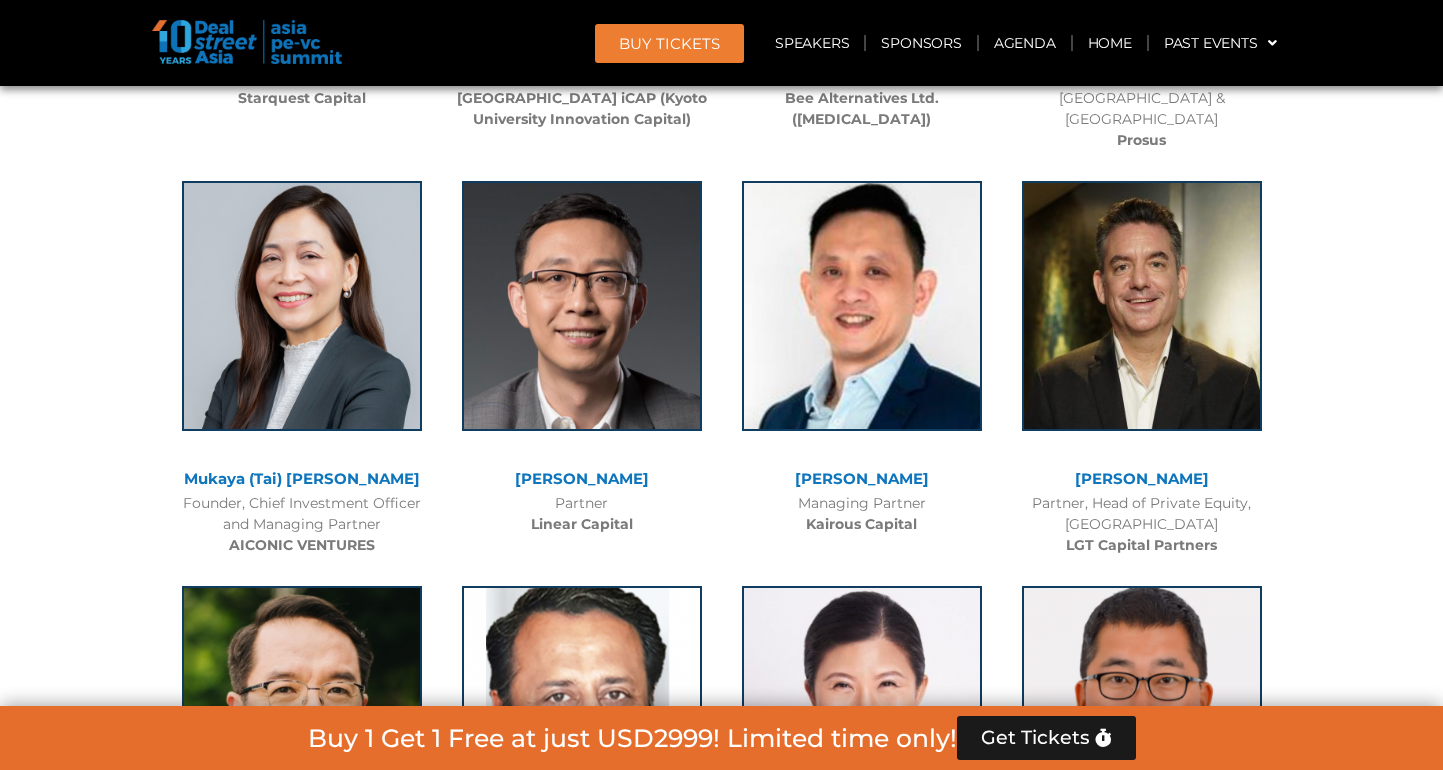 scroll, scrollTop: 8677, scrollLeft: 0, axis: vertical 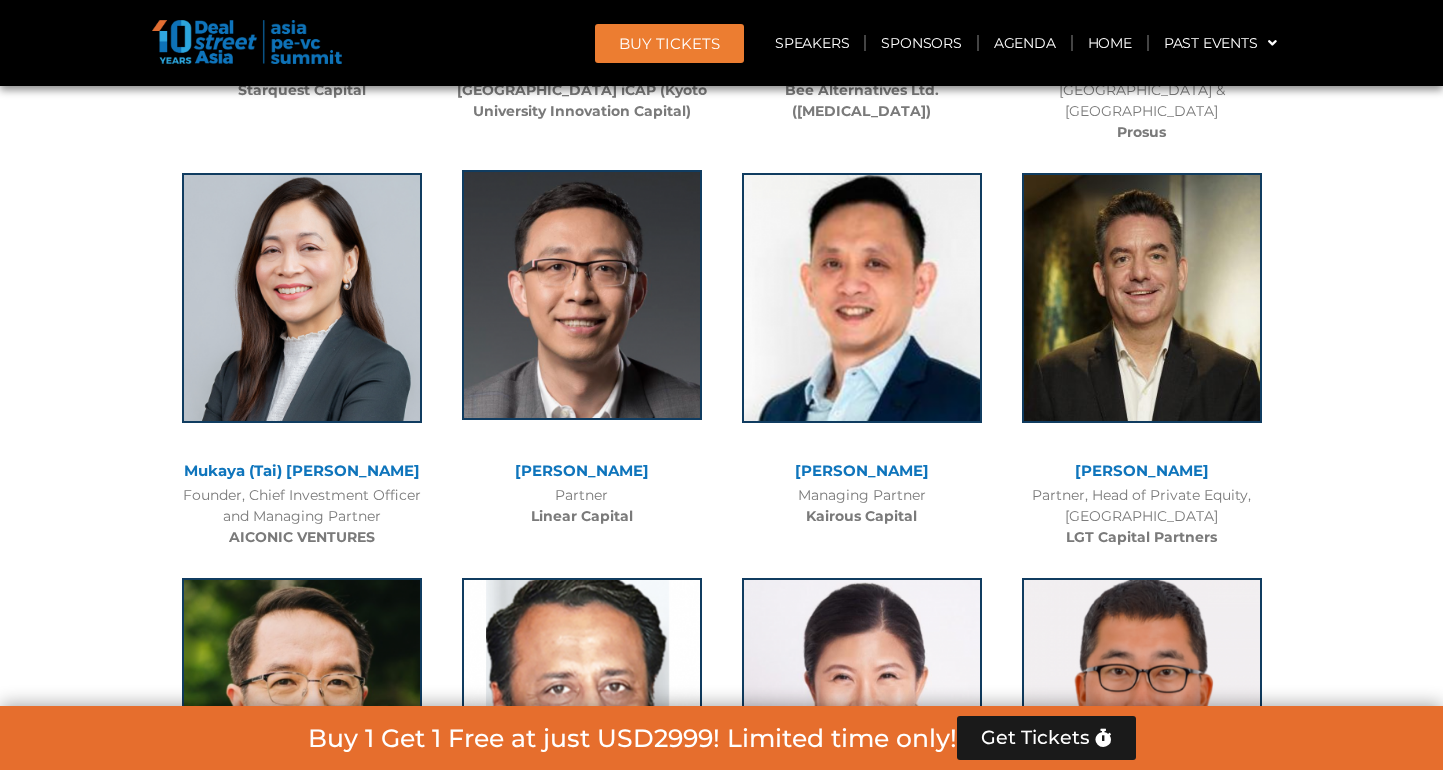 click 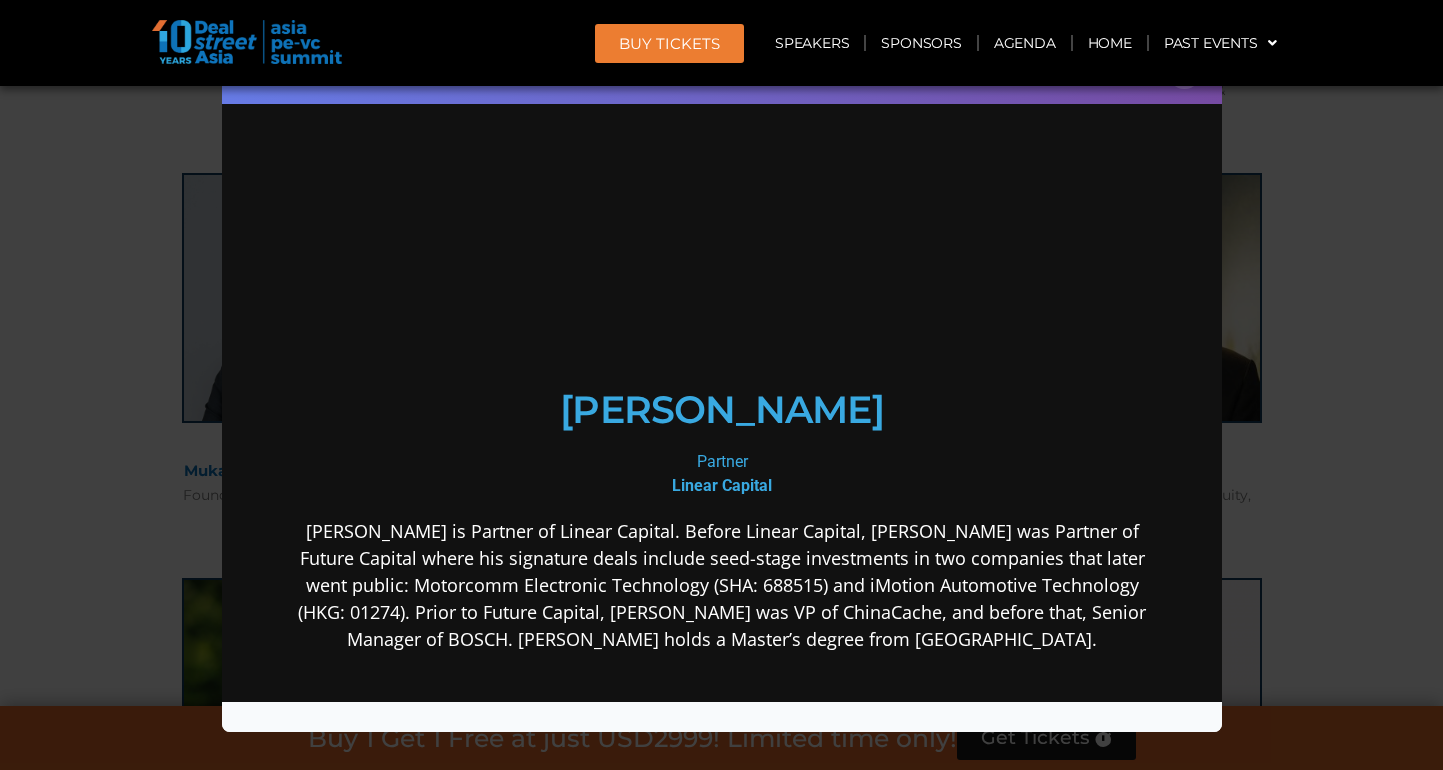 scroll, scrollTop: 0, scrollLeft: 0, axis: both 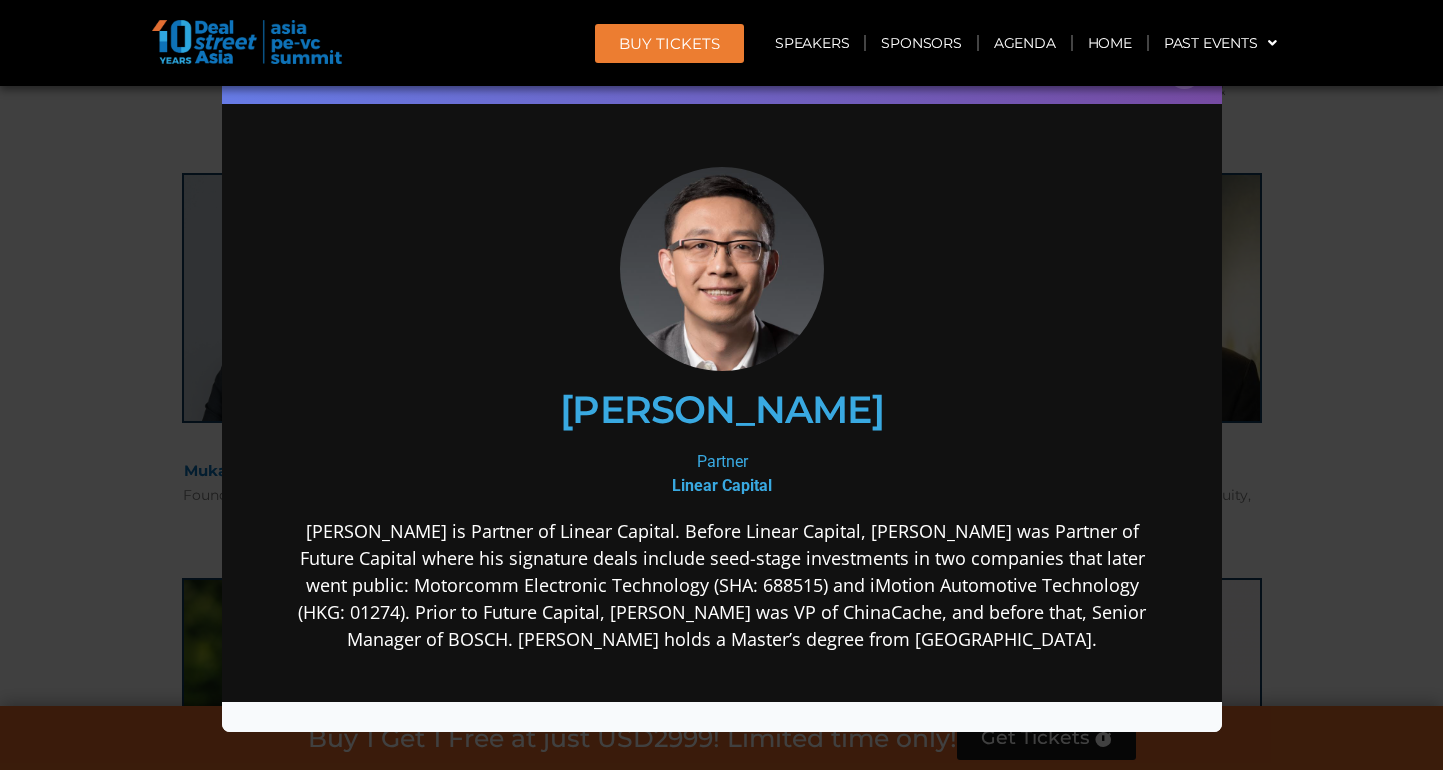 click on "Speaker Profile
×" at bounding box center (721, 385) 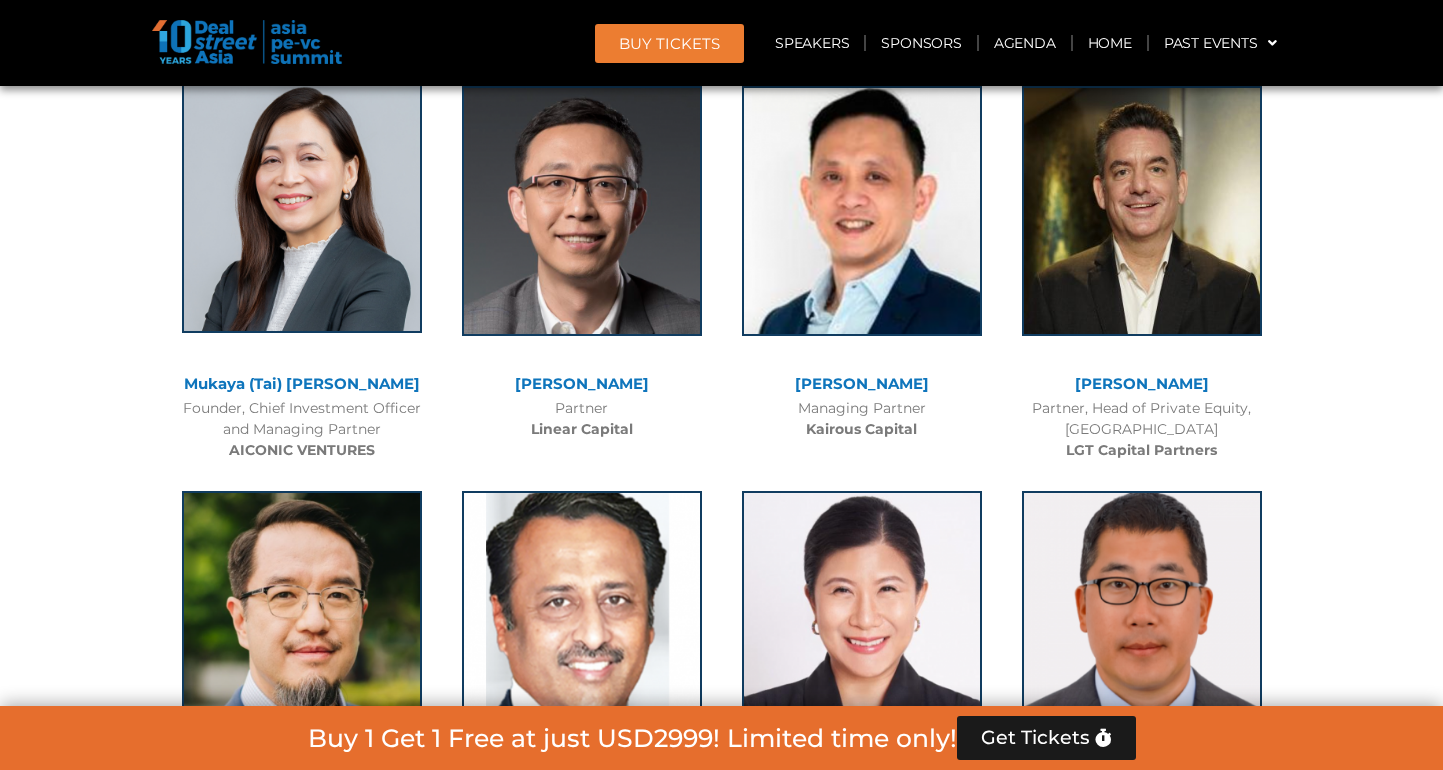 scroll, scrollTop: 8773, scrollLeft: 0, axis: vertical 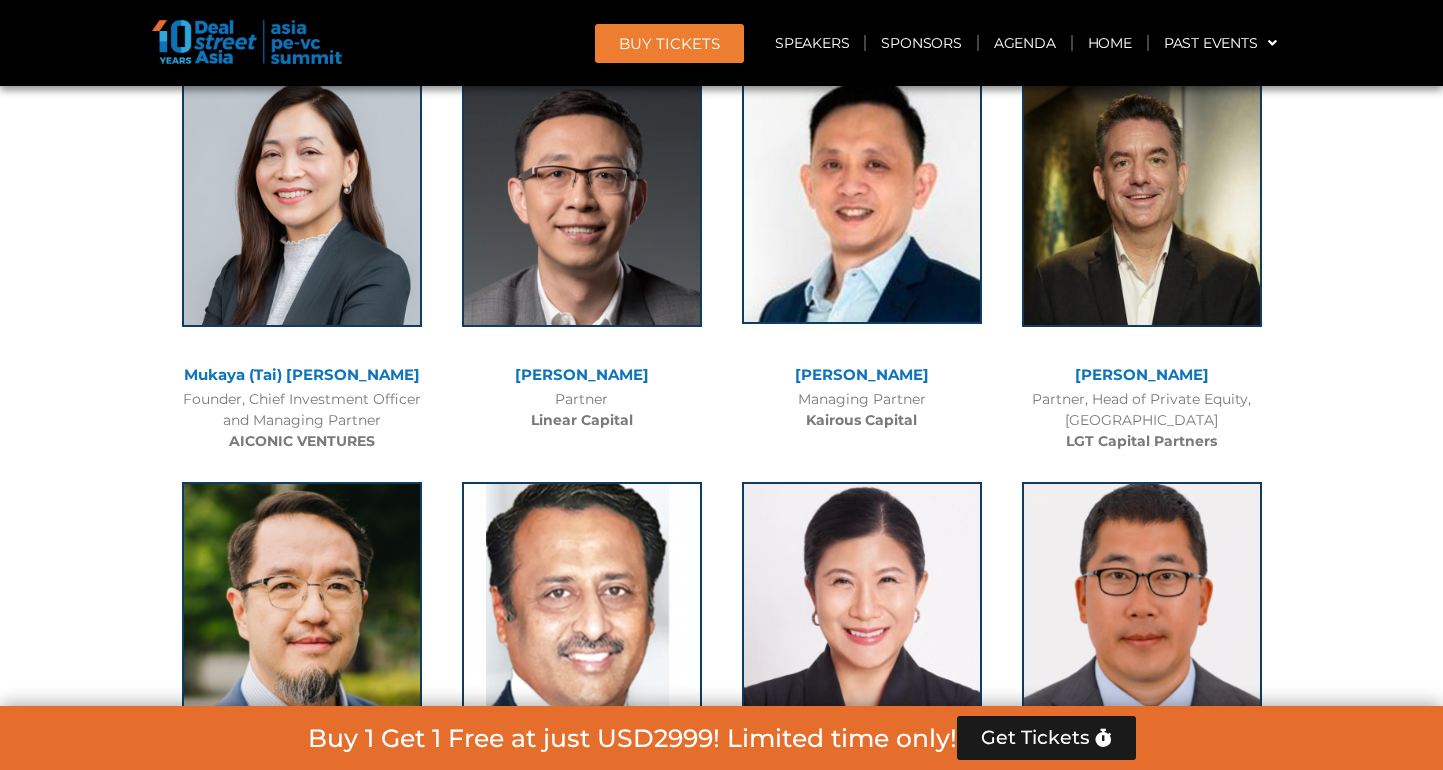click 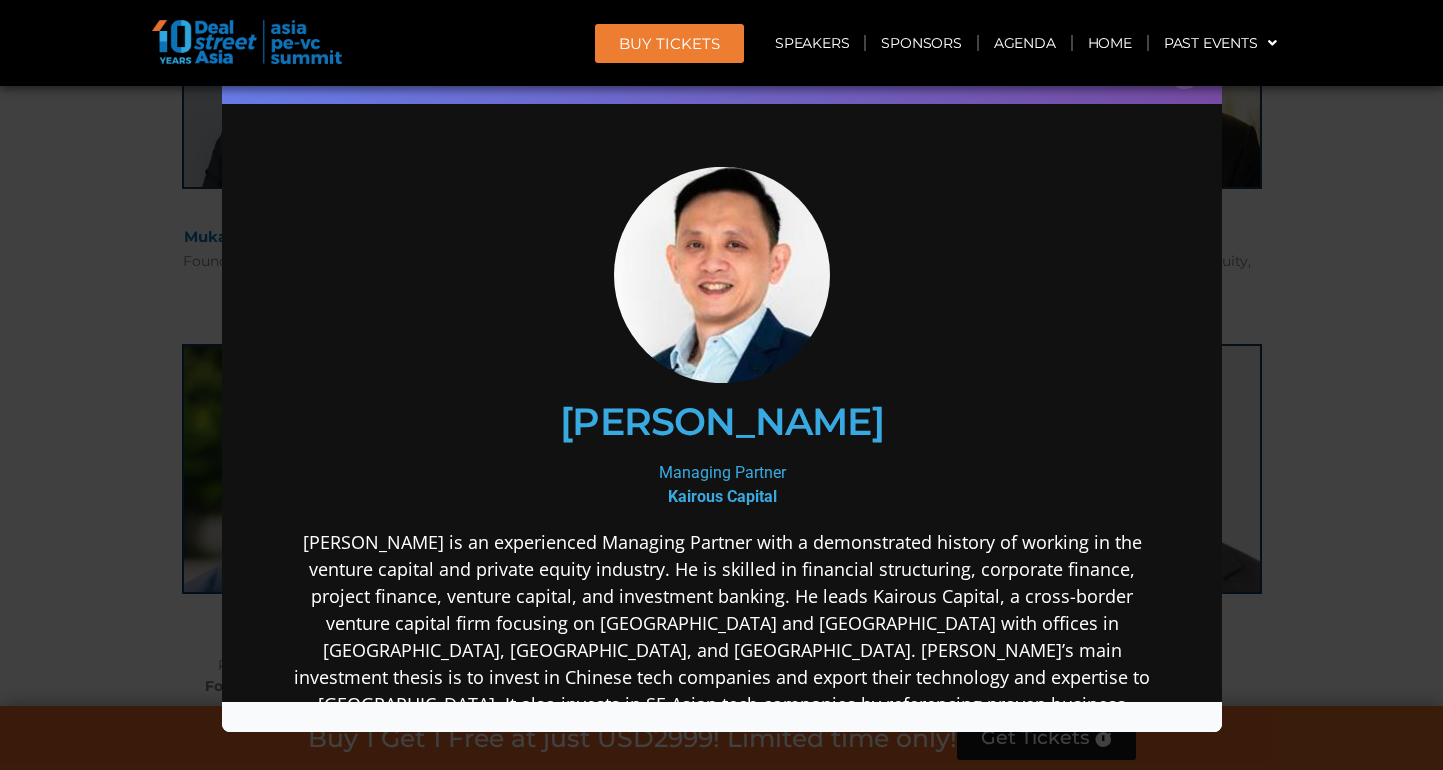 scroll, scrollTop: 8912, scrollLeft: 0, axis: vertical 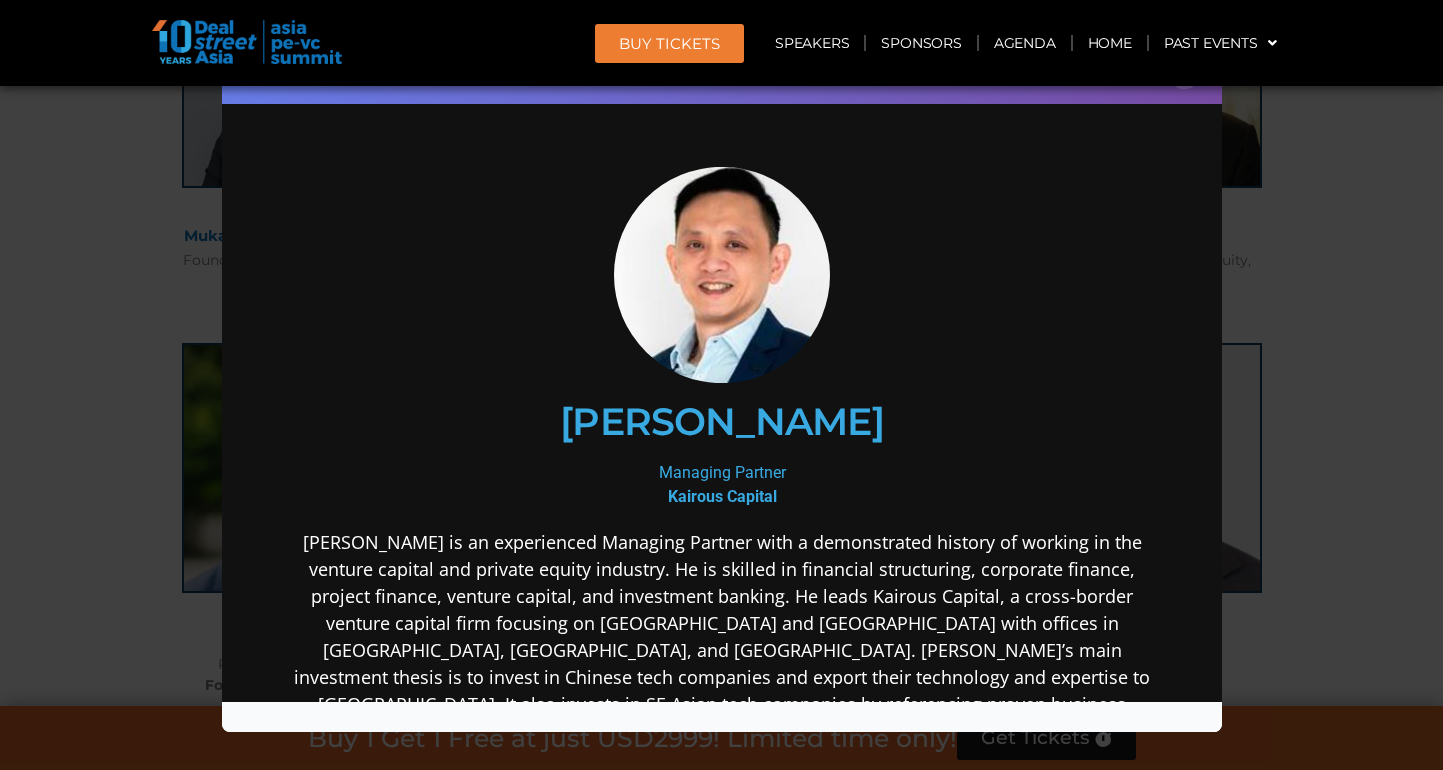 click at bounding box center [721, 274] 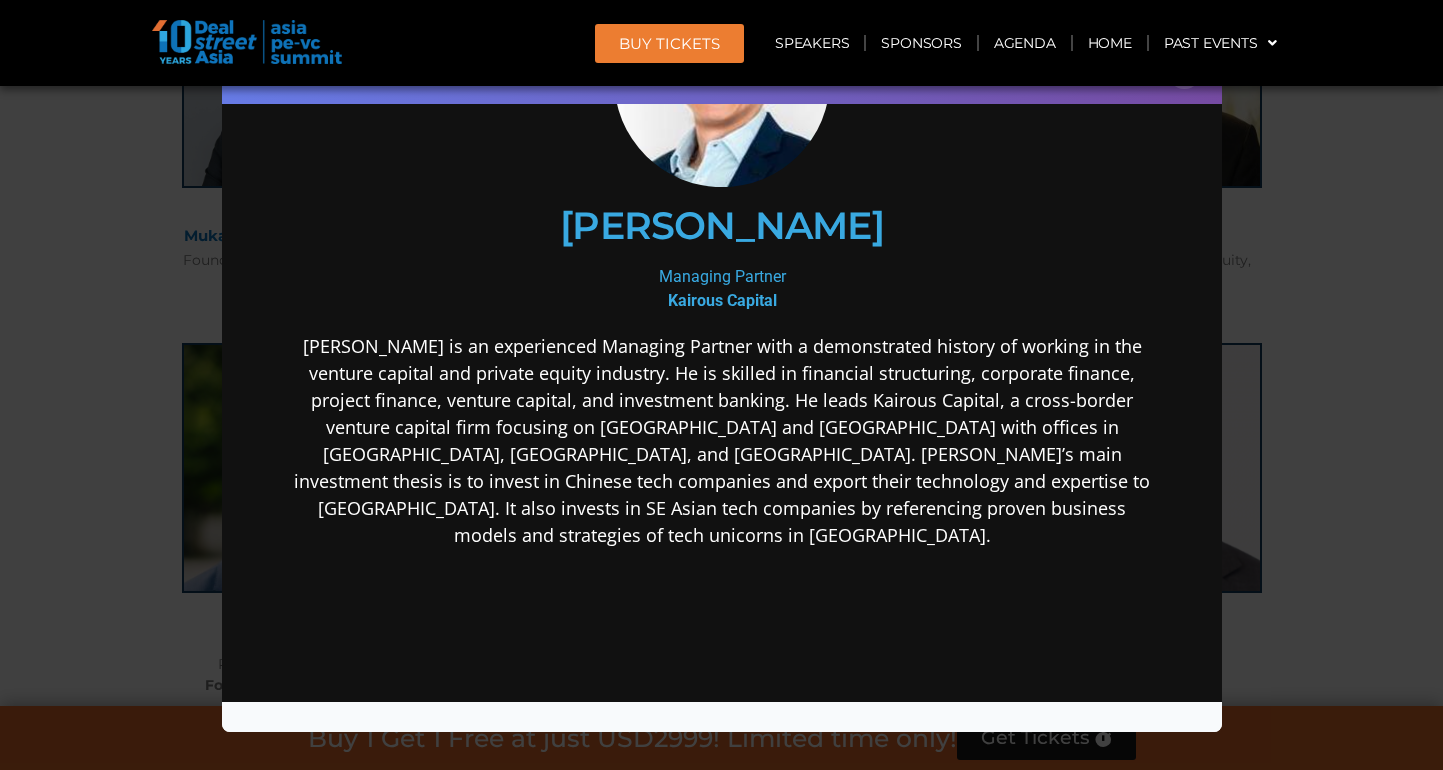 scroll, scrollTop: 204, scrollLeft: 0, axis: vertical 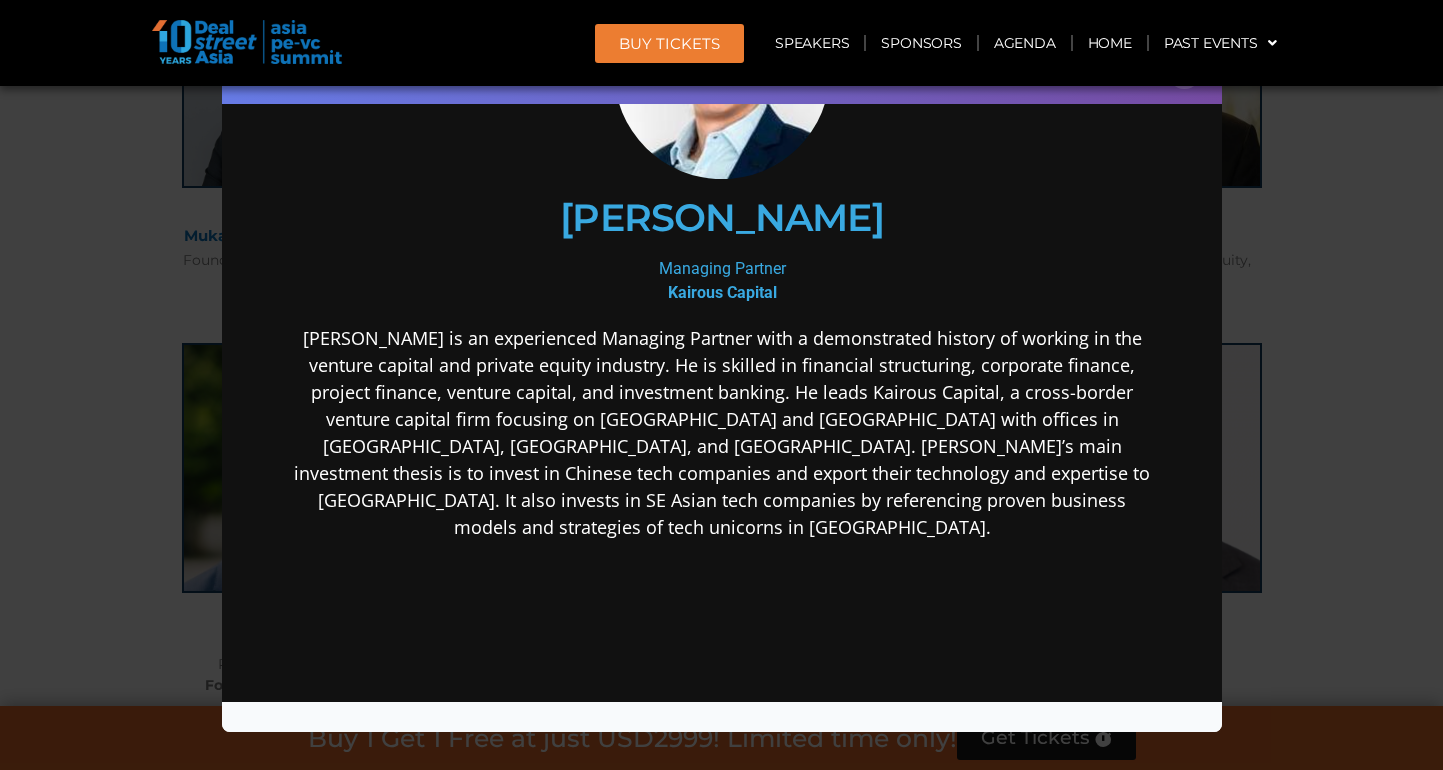 click on "Speaker Profile
×" at bounding box center (721, 385) 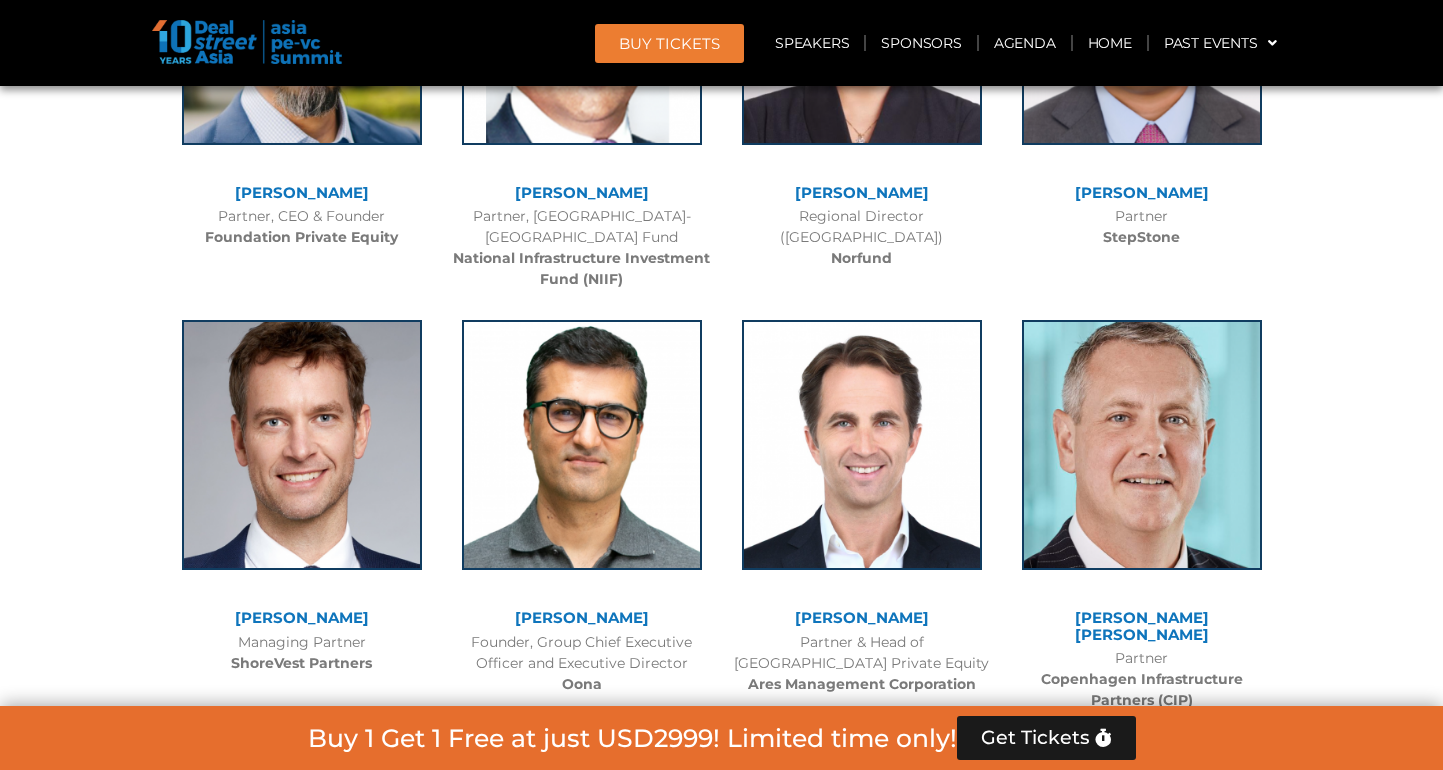 scroll, scrollTop: 9368, scrollLeft: 0, axis: vertical 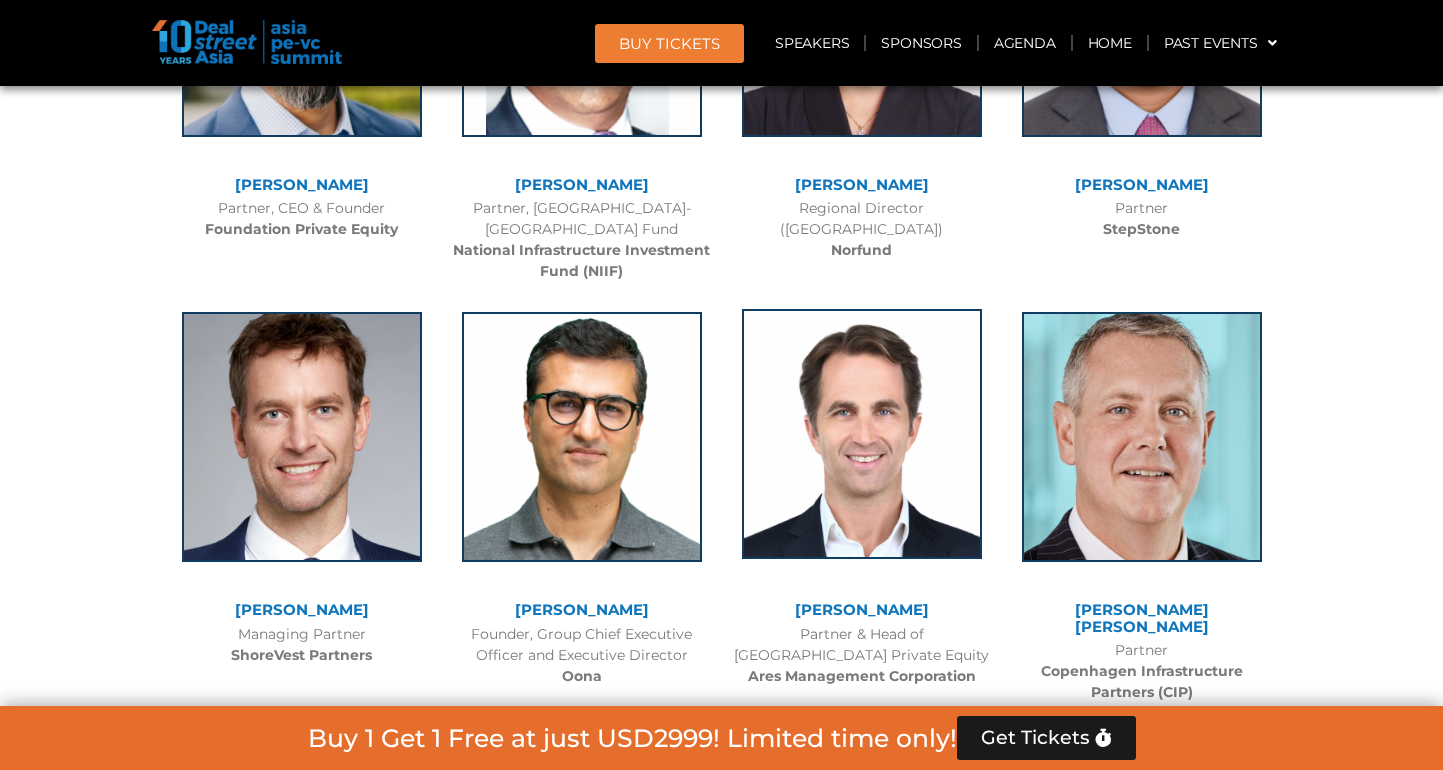 click 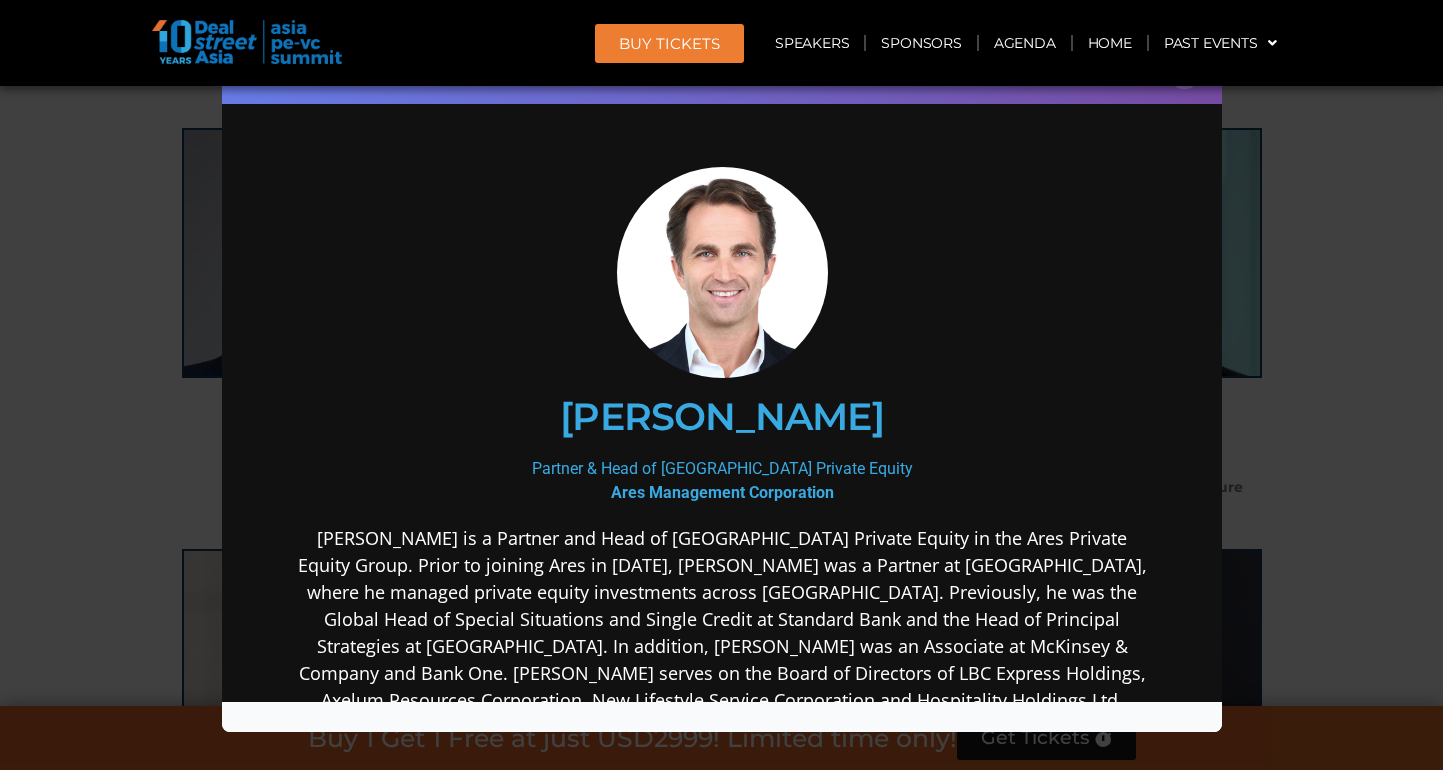 scroll, scrollTop: 9575, scrollLeft: 0, axis: vertical 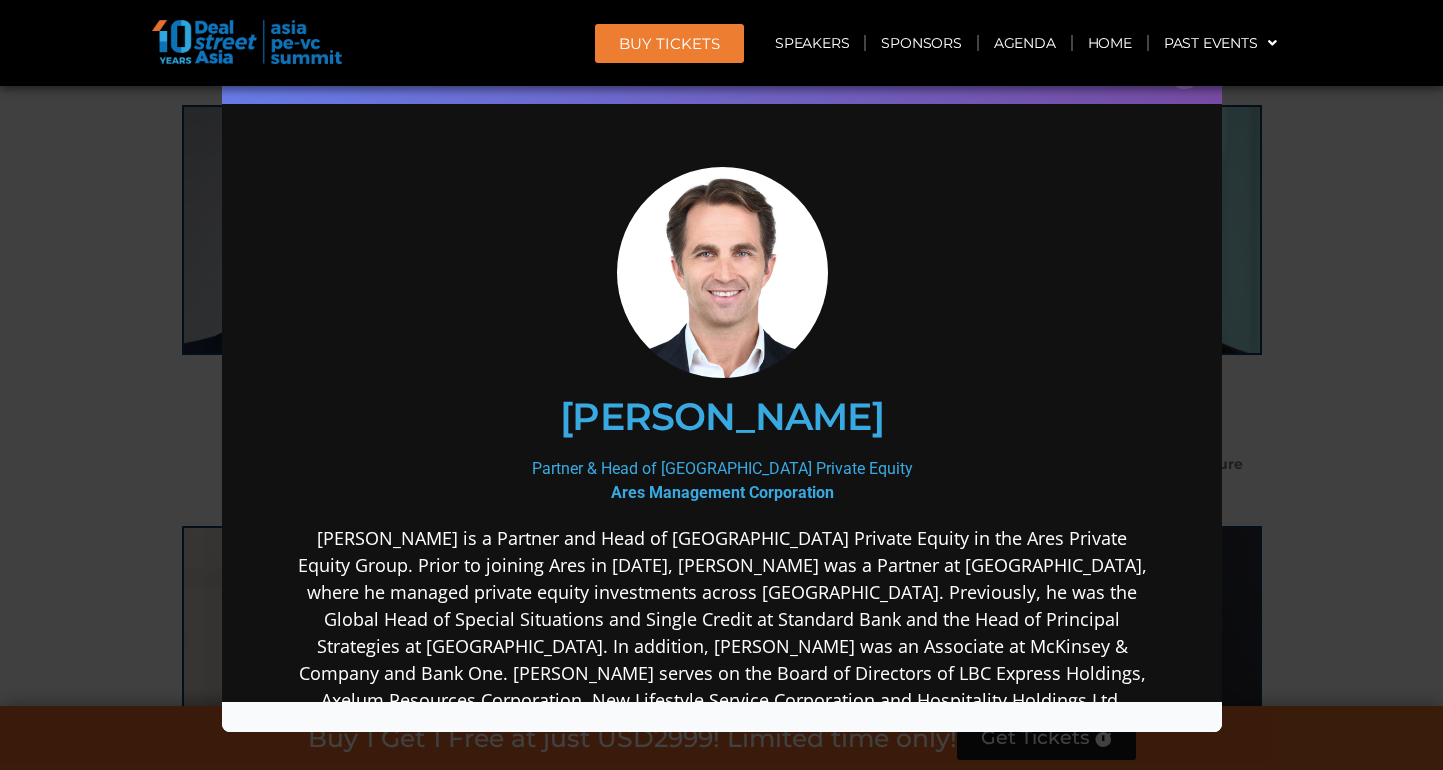 click on "Partner & Head of [GEOGRAPHIC_DATA] Private Equity
Ares Management Corporation" at bounding box center (721, 480) 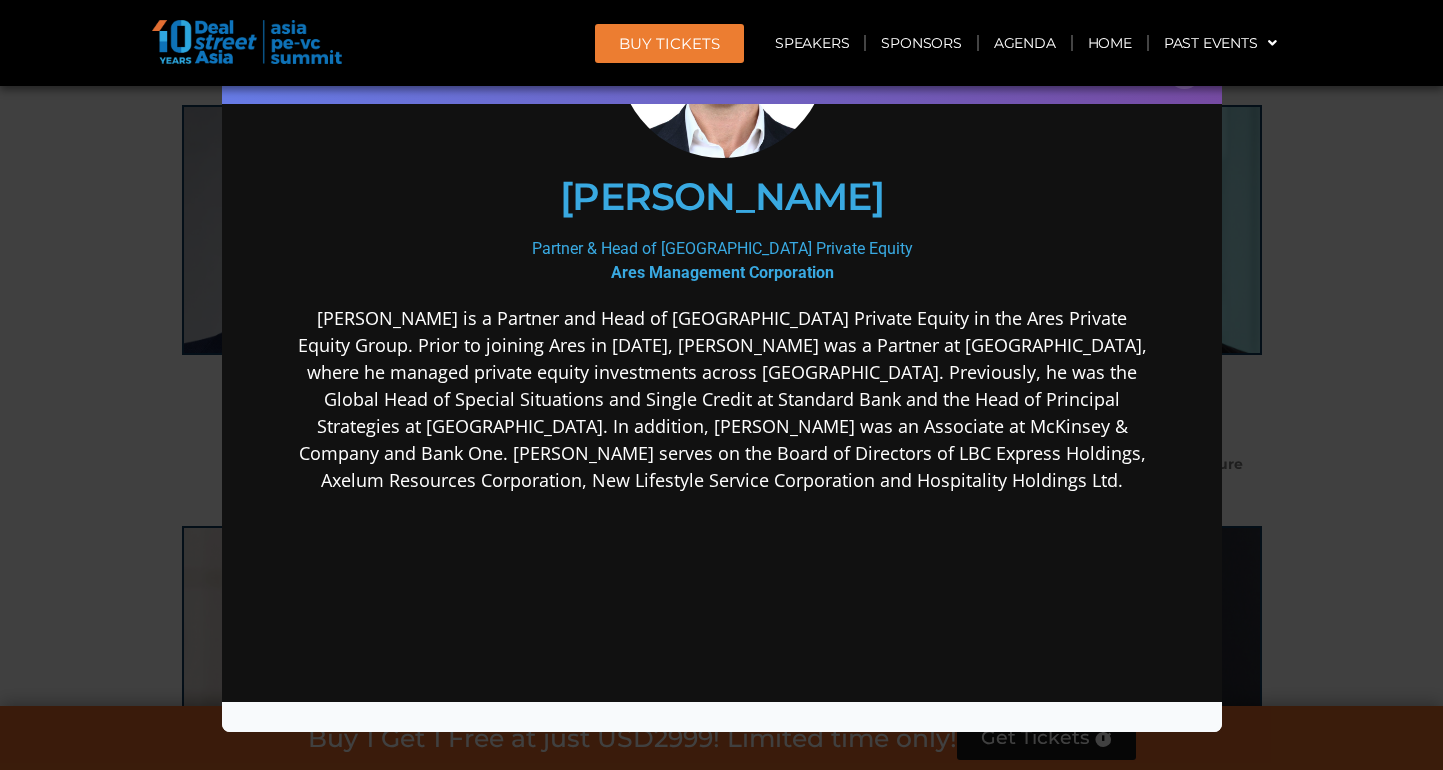 scroll, scrollTop: 243, scrollLeft: 0, axis: vertical 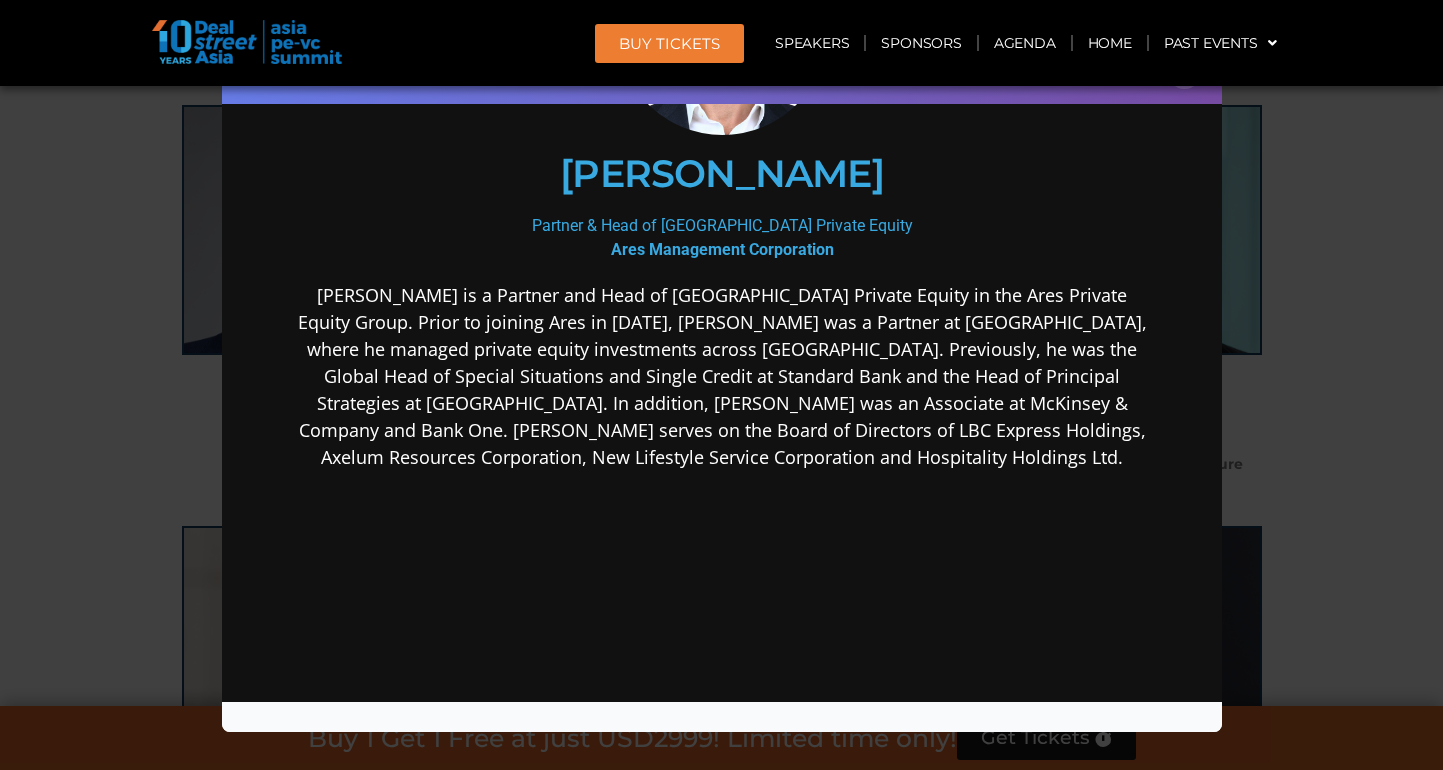 click on "Speaker Profile
×" at bounding box center [721, 385] 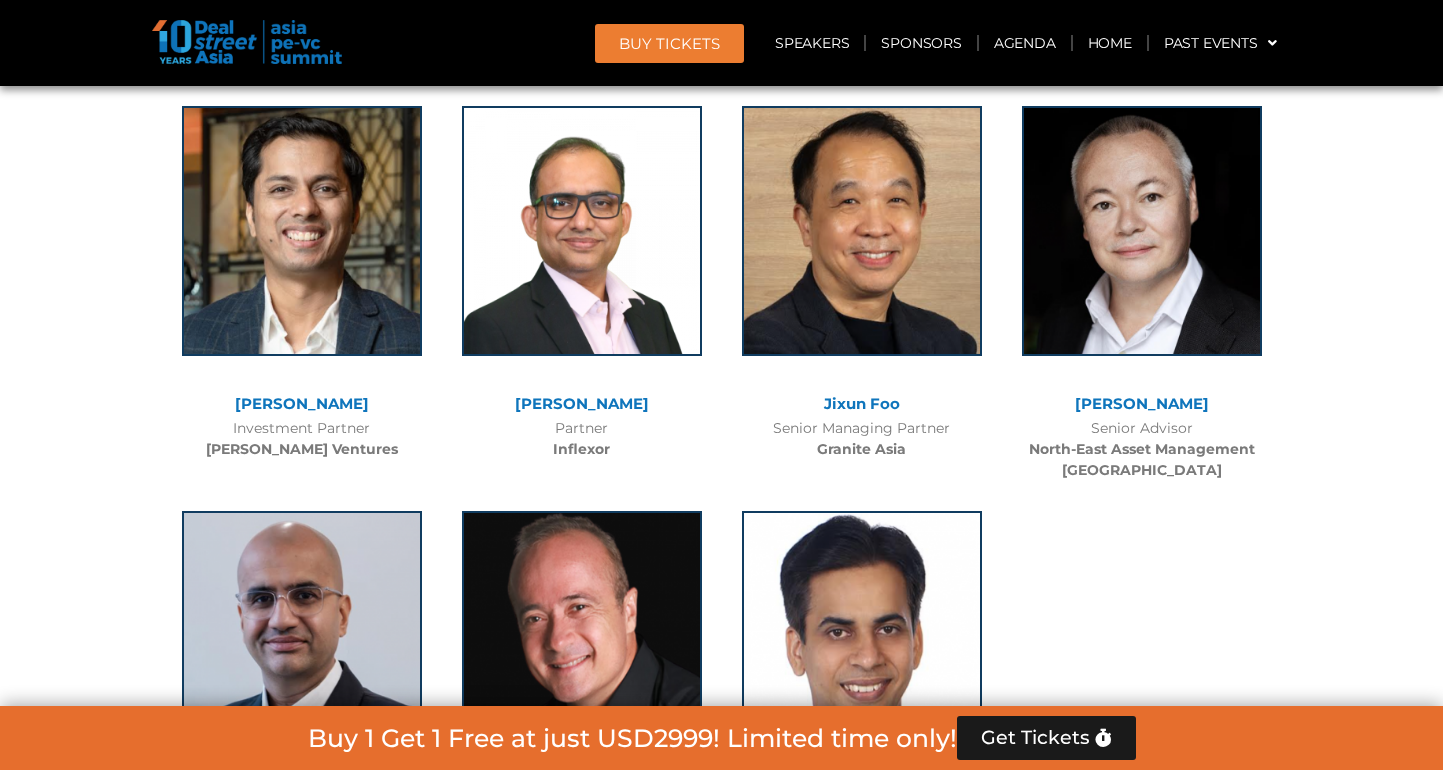 scroll, scrollTop: 10884, scrollLeft: 0, axis: vertical 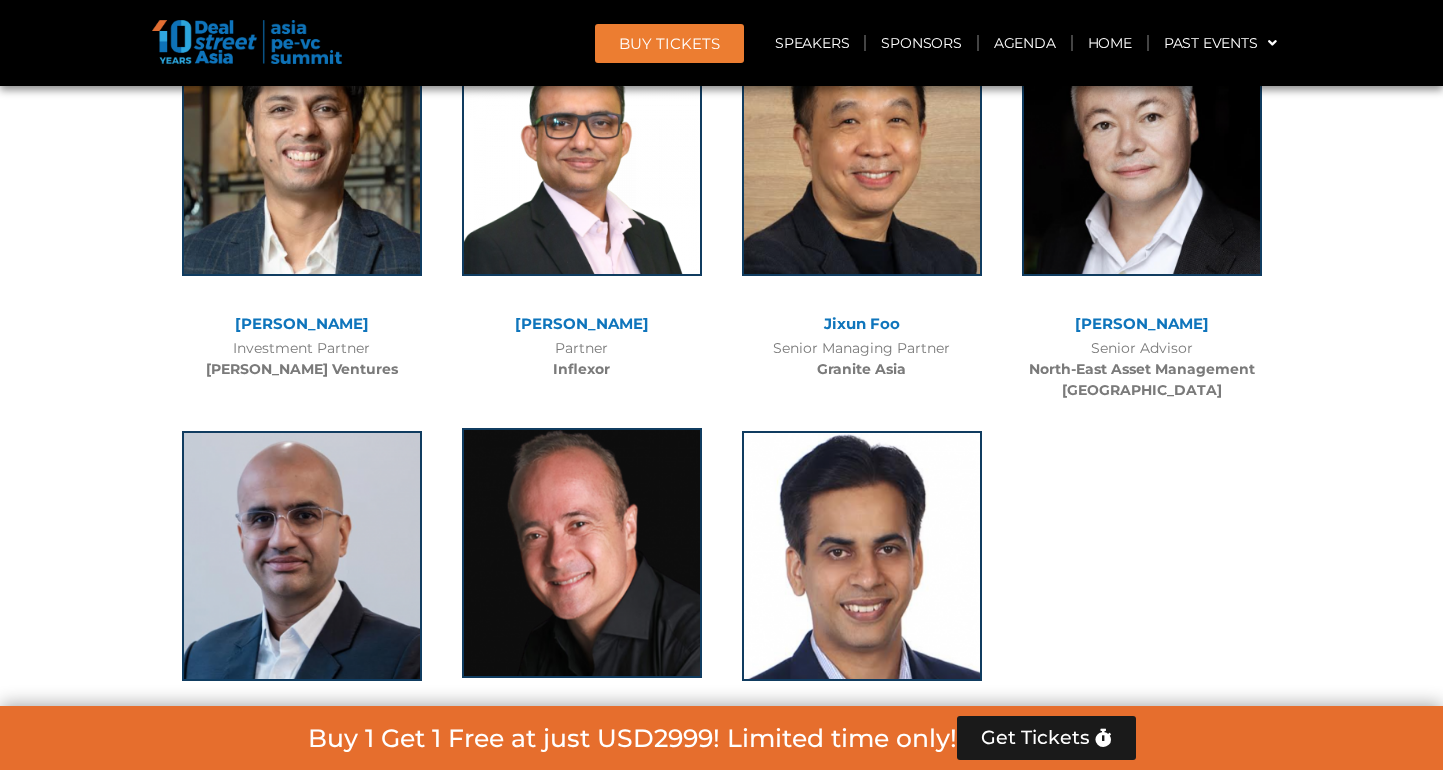 click 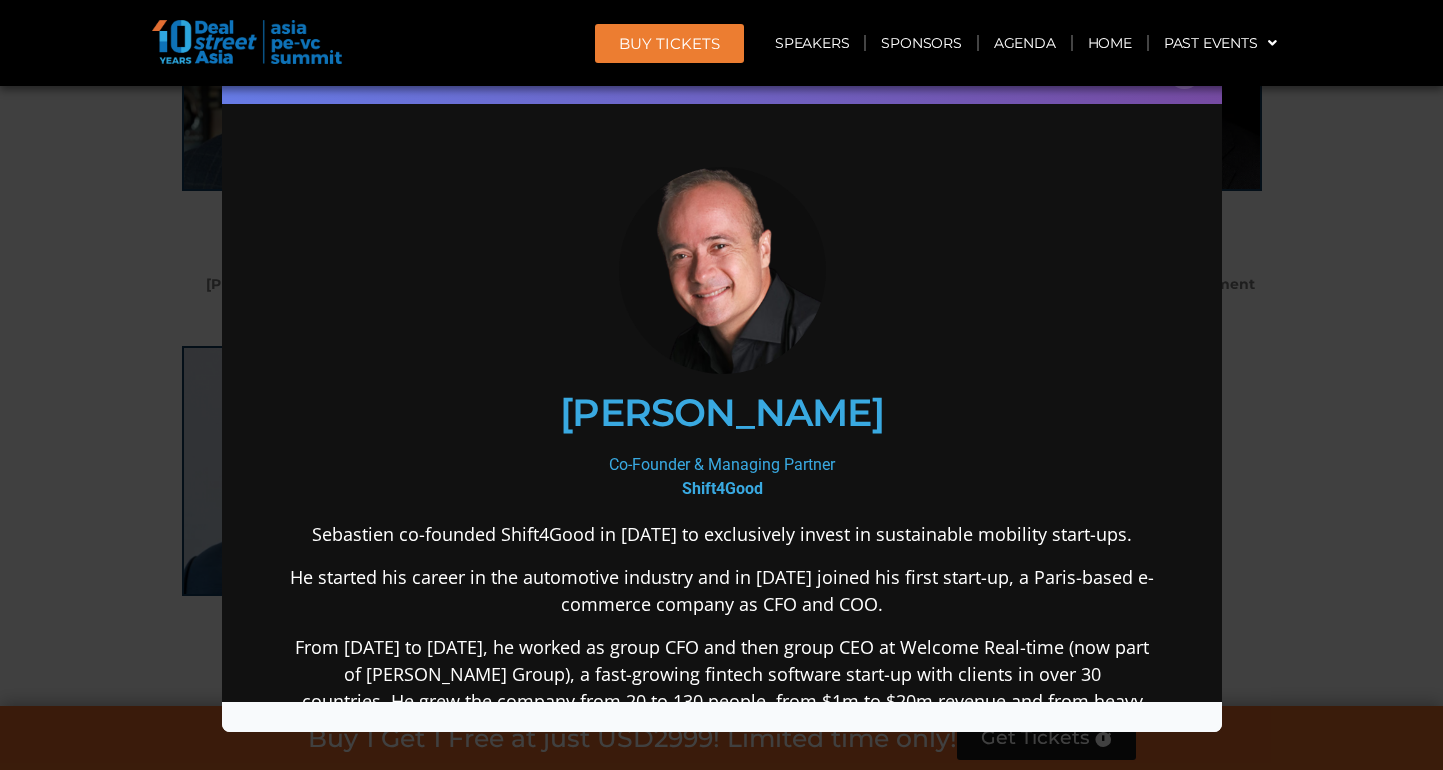 scroll, scrollTop: 10983, scrollLeft: 0, axis: vertical 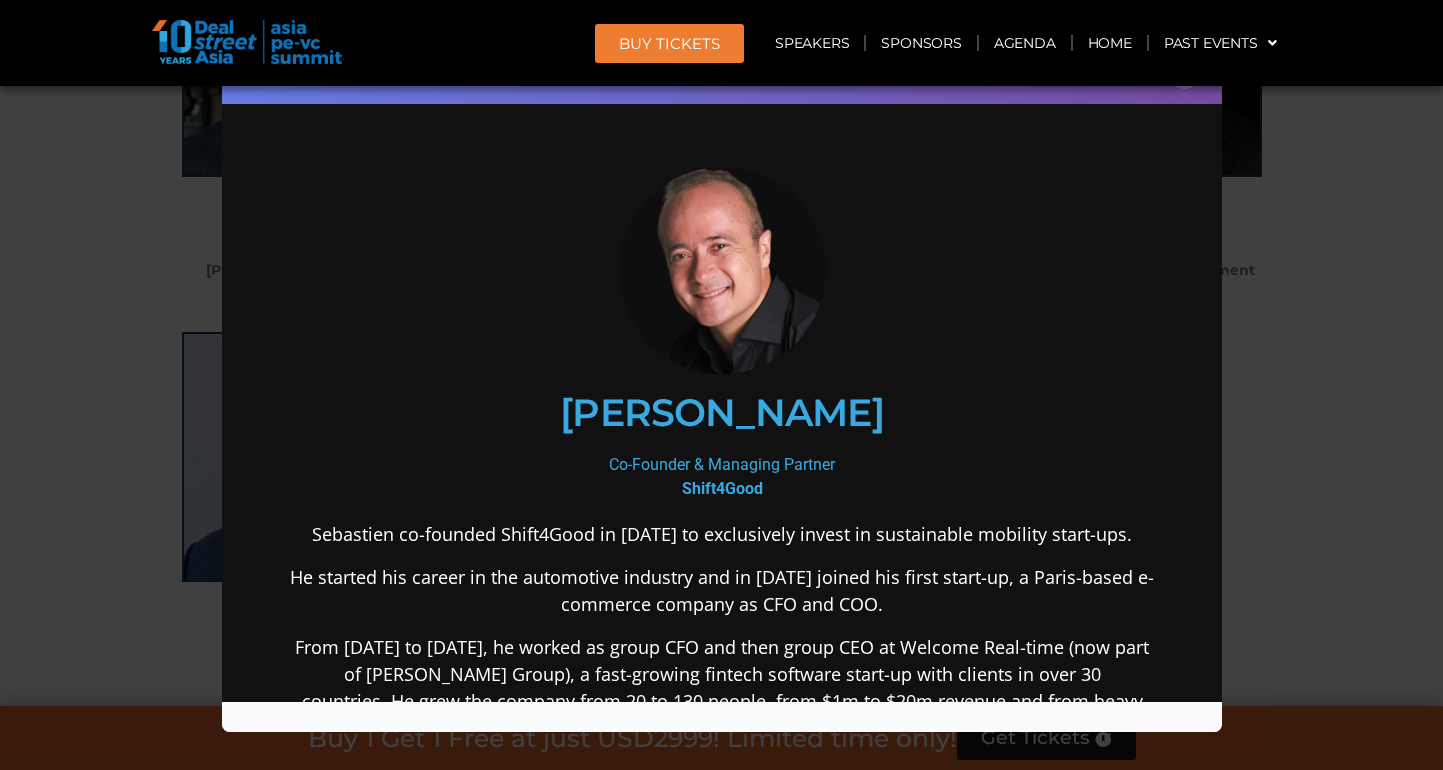 click on "From [DATE] to [DATE], he worked as group CFO and then group CEO at Welcome Real-time (now part of [PERSON_NAME] Group), a fast-growing fintech software start-up with clients in over 30 countries. He grew the company from 20 to 130 people, from $1m to $20m revenue and from heavy losses to $3m Ebitda, before selling the company to one of the largest European private equity firms for $50m." at bounding box center [721, 700] 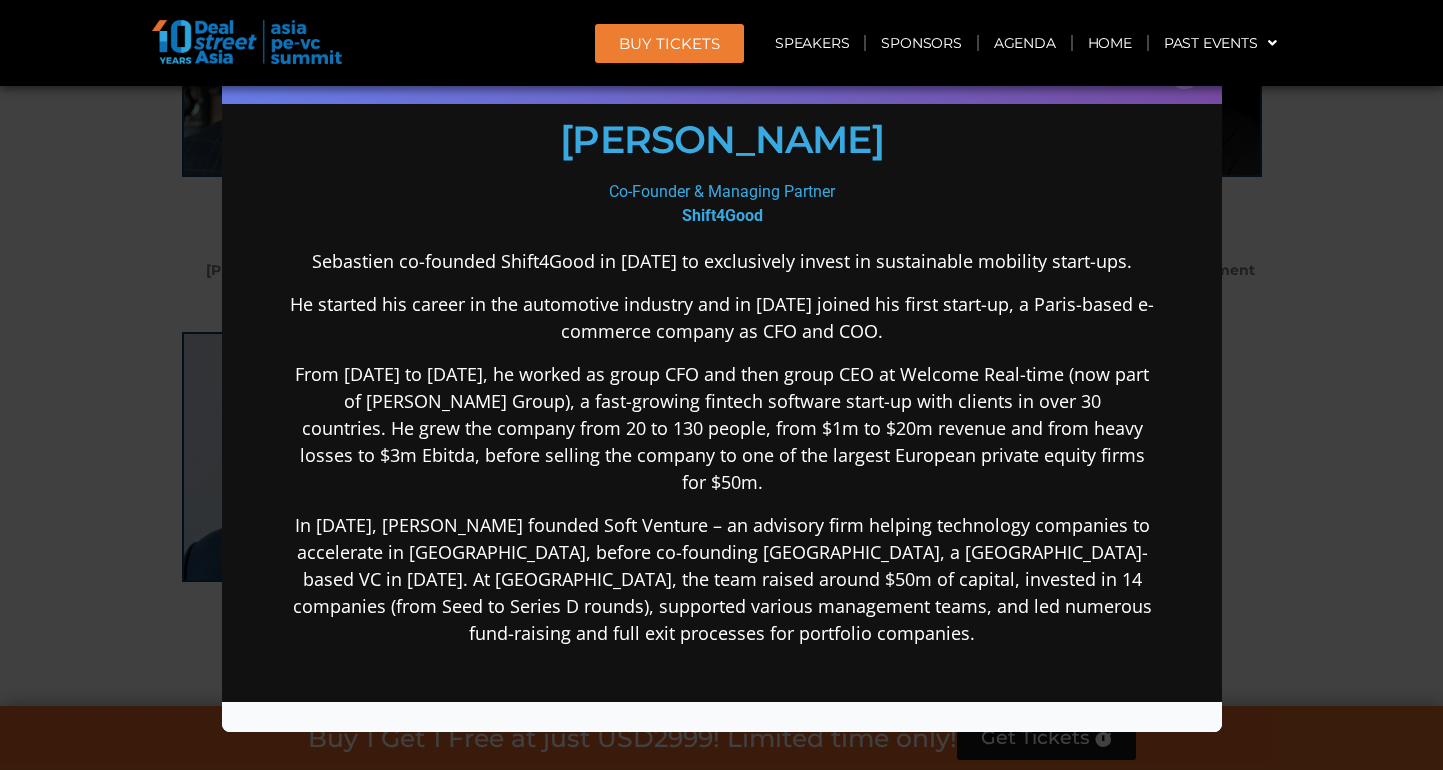 scroll, scrollTop: 274, scrollLeft: 0, axis: vertical 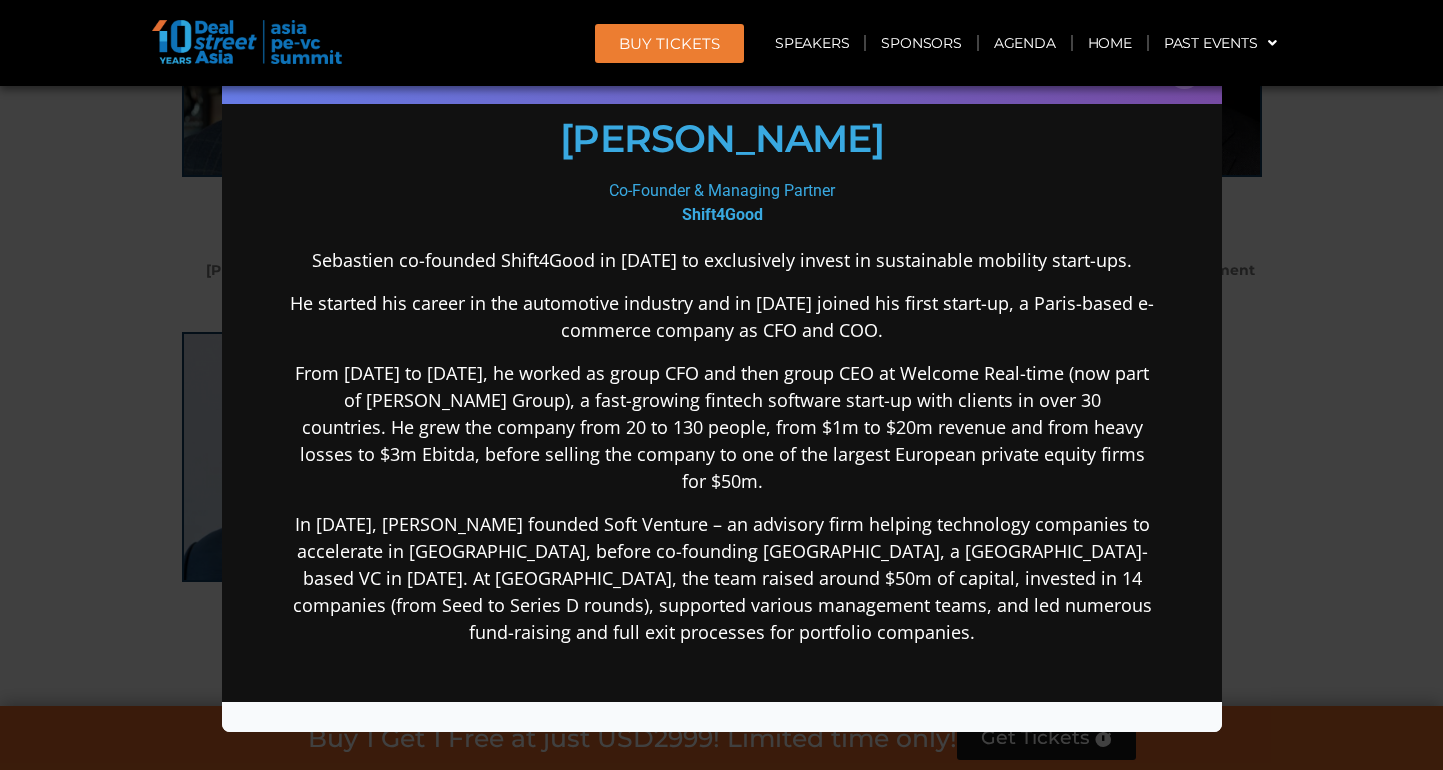 click on "Speaker Profile
×" at bounding box center [721, 385] 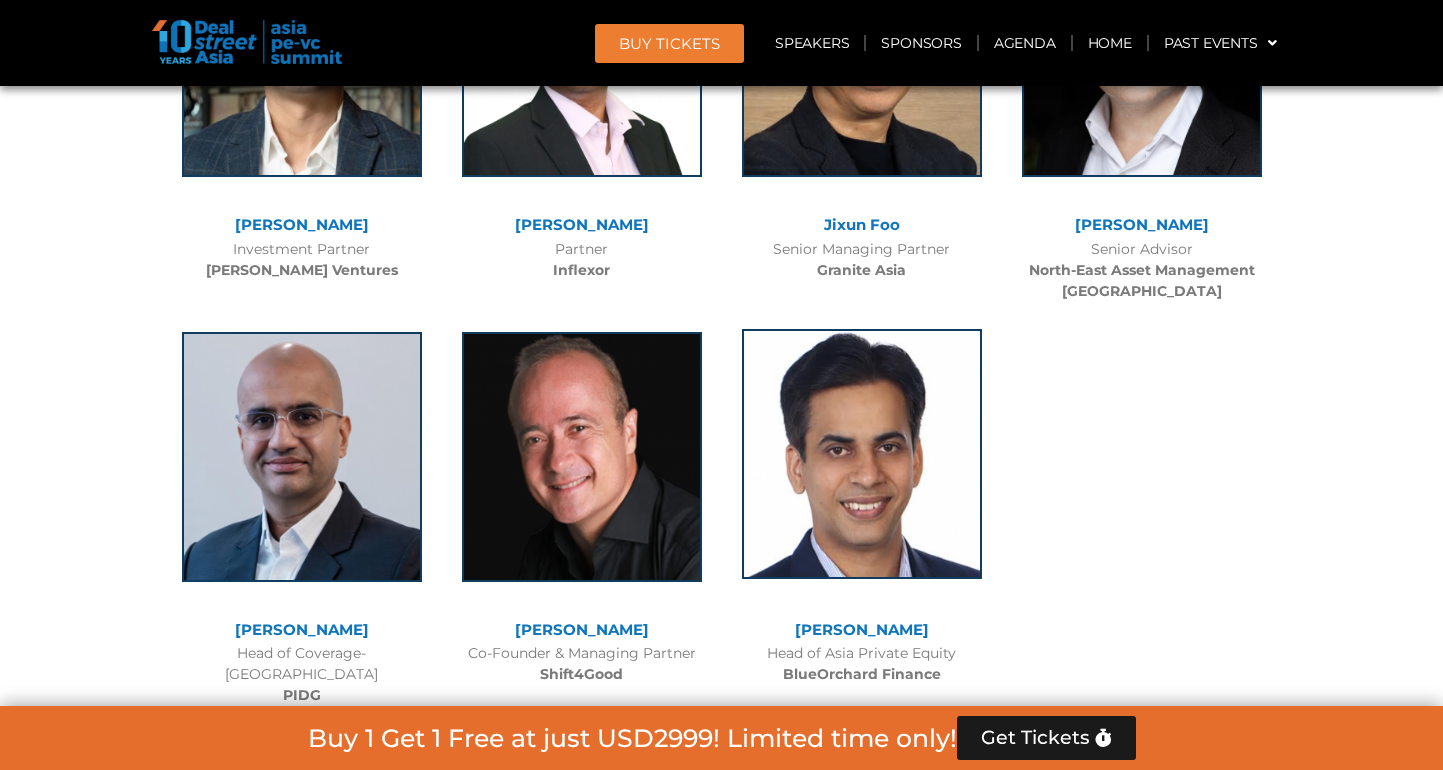 click 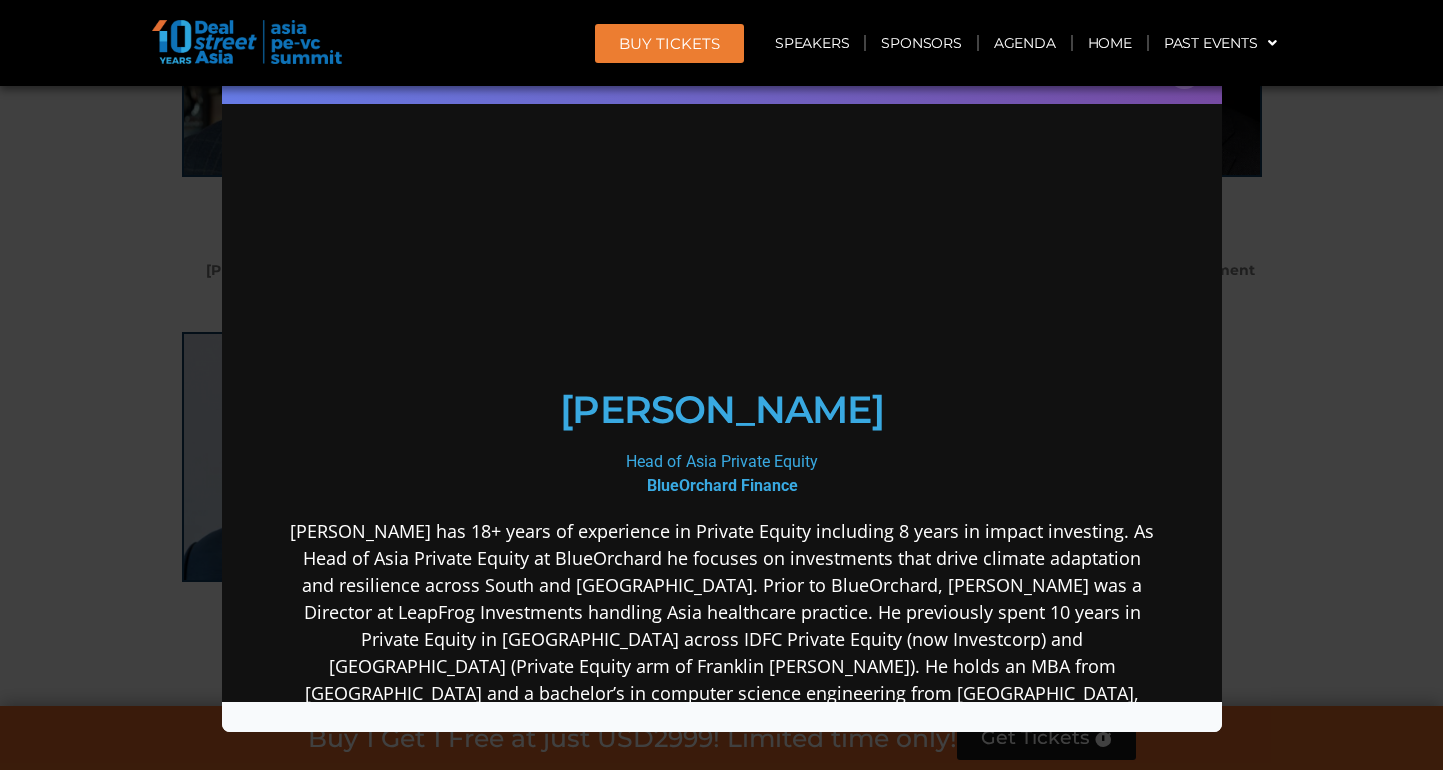 scroll, scrollTop: 0, scrollLeft: 0, axis: both 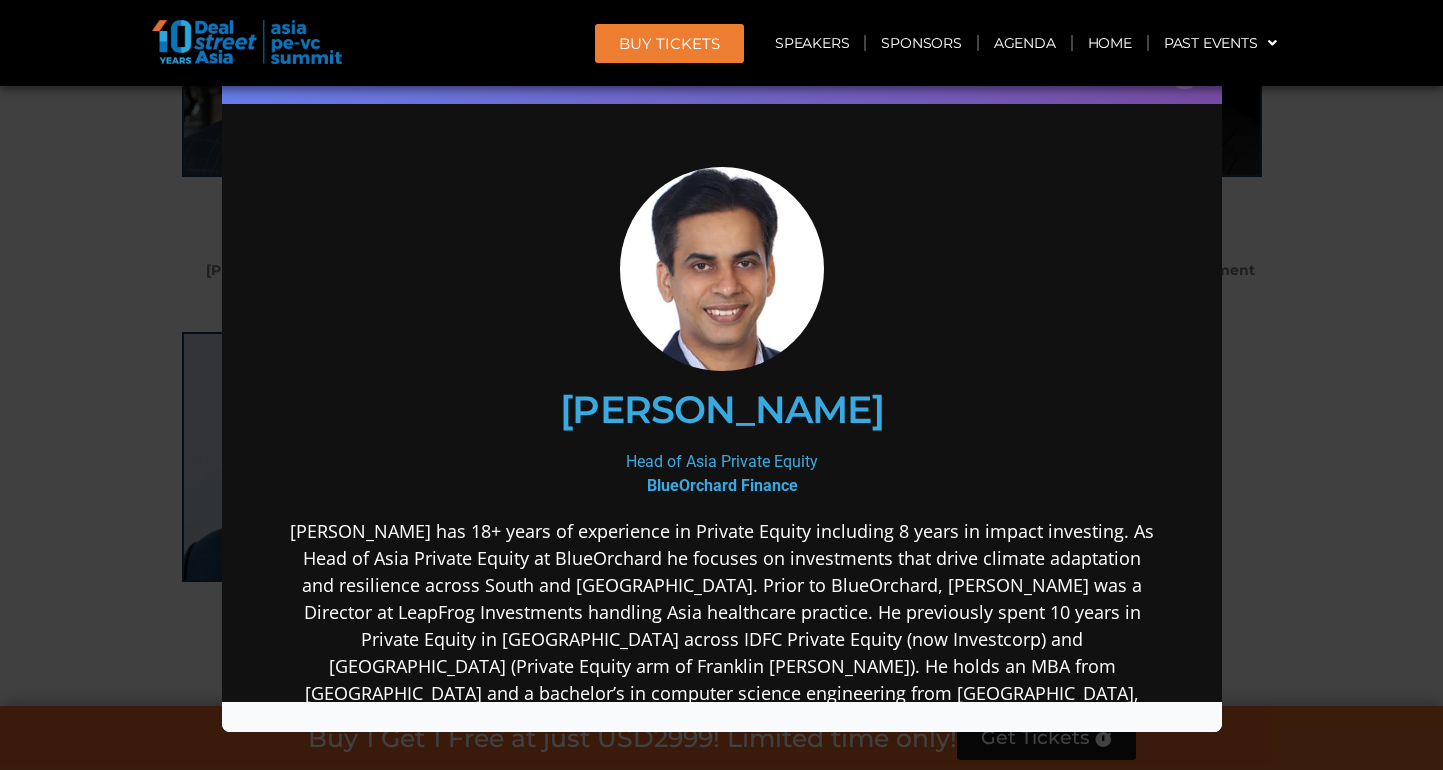 click on "[PERSON_NAME] has 18+ years of experience in Private Equity including 8 years in impact investing. As Head of Asia Private Equity at BlueOrchard he focuses on investments that drive climate adaptation and resilience across South and [GEOGRAPHIC_DATA]. Prior to BlueOrchard, [PERSON_NAME] was a Director at LeapFrog Investments handling Asia healthcare practice. He previously spent 10 years in Private Equity in [GEOGRAPHIC_DATA] across IDFC Private Equity (now Investcorp) and [GEOGRAPHIC_DATA] (Private Equity arm of Franklin [PERSON_NAME]). He holds an MBA from [GEOGRAPHIC_DATA] and a bachelor’s in computer science engineering from [GEOGRAPHIC_DATA], [GEOGRAPHIC_DATA]." at bounding box center (721, 625) 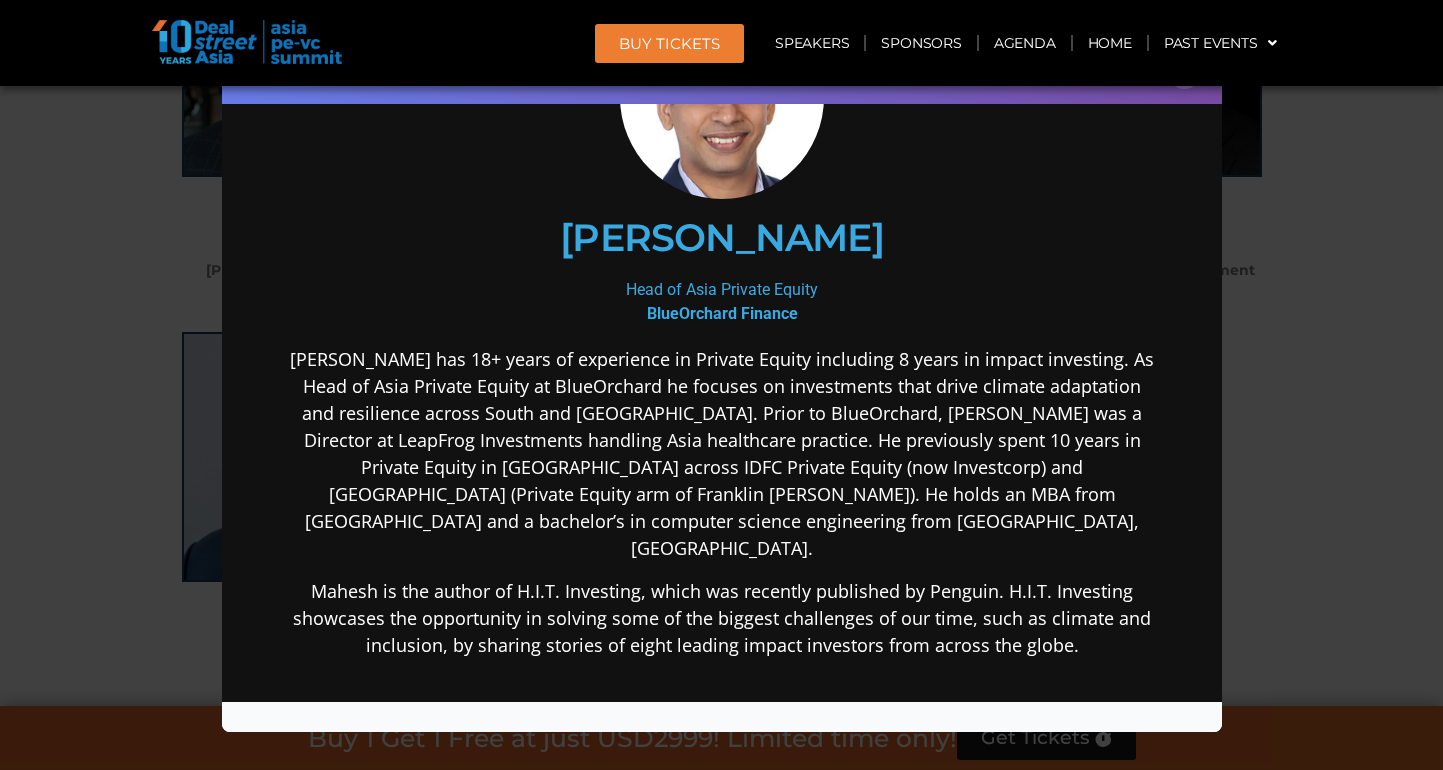 scroll, scrollTop: 181, scrollLeft: 0, axis: vertical 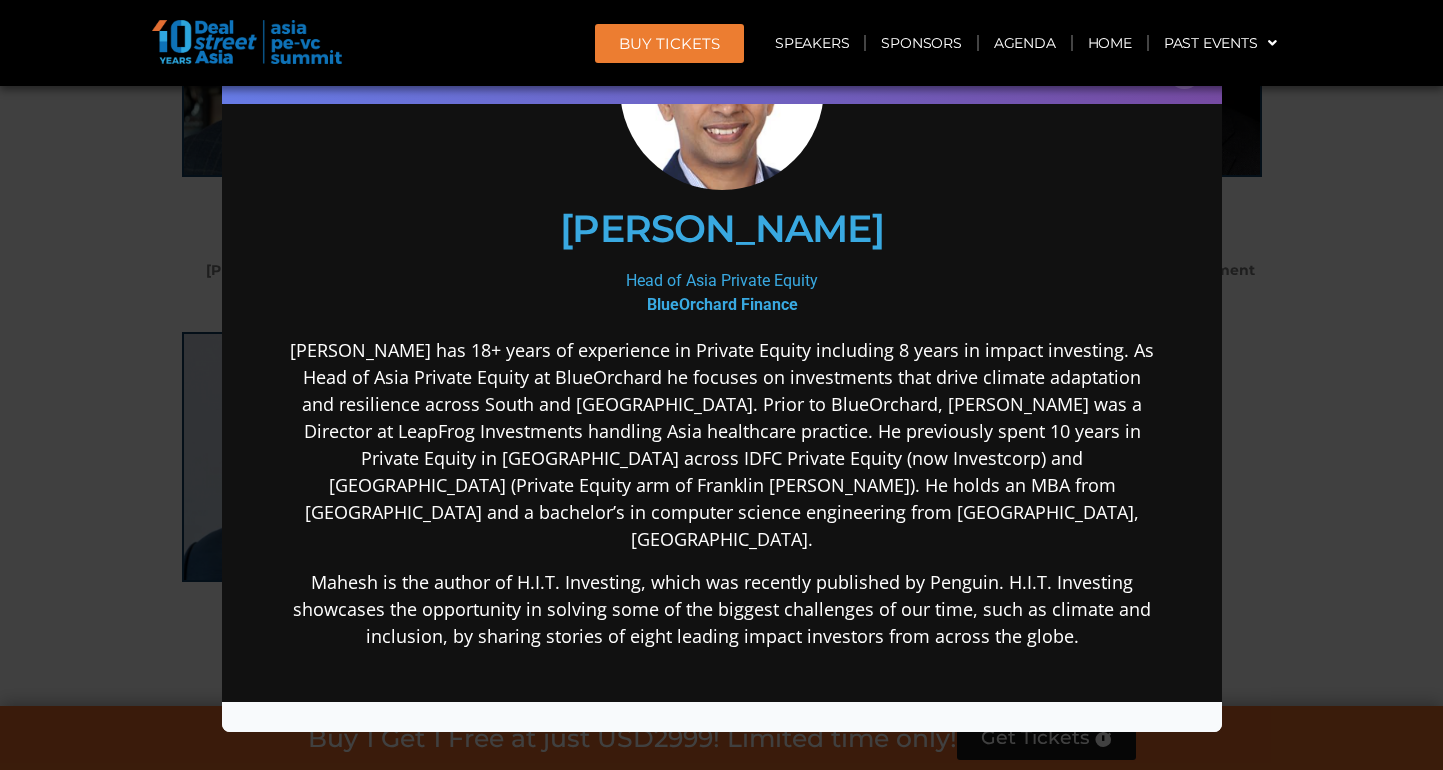 click on "Speaker Profile
×" at bounding box center (721, 385) 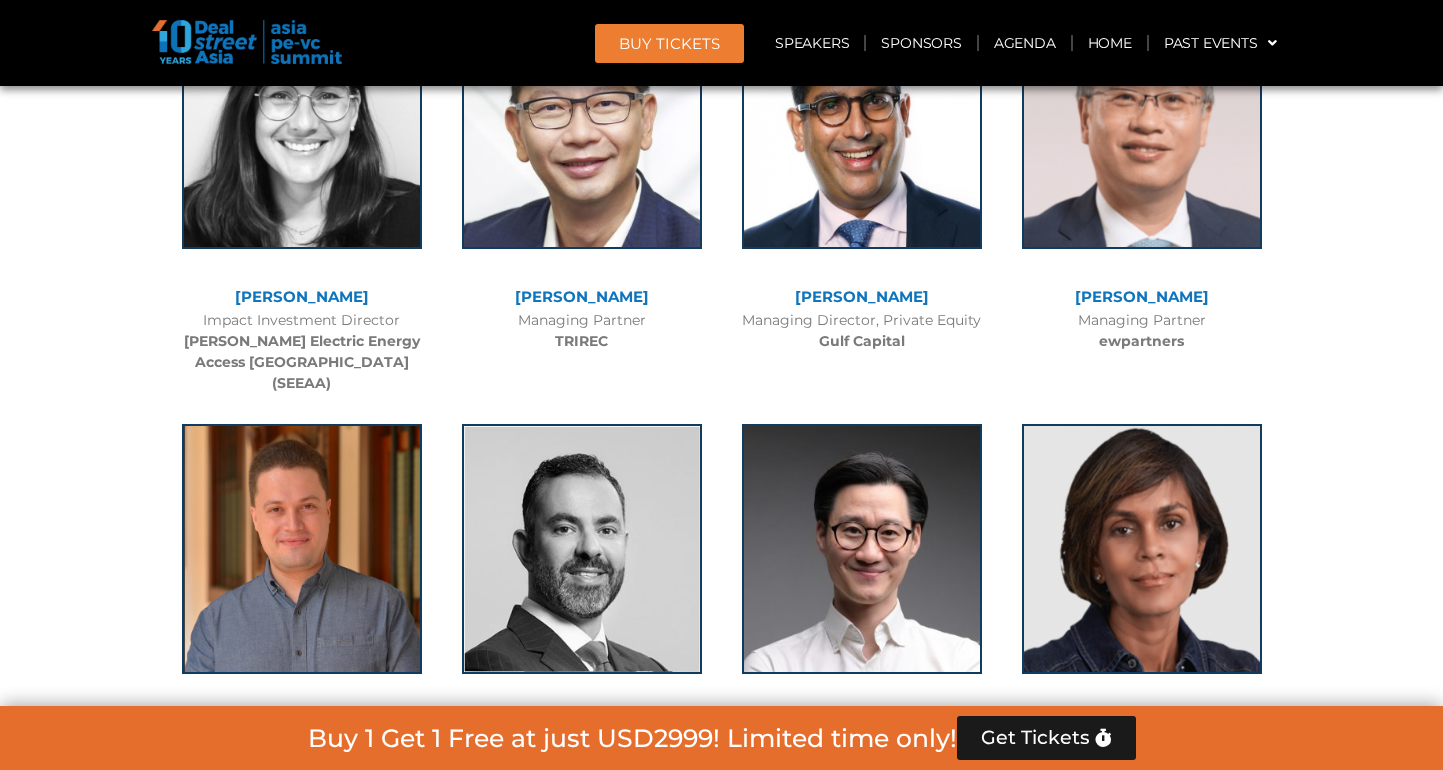 scroll, scrollTop: 5173, scrollLeft: 0, axis: vertical 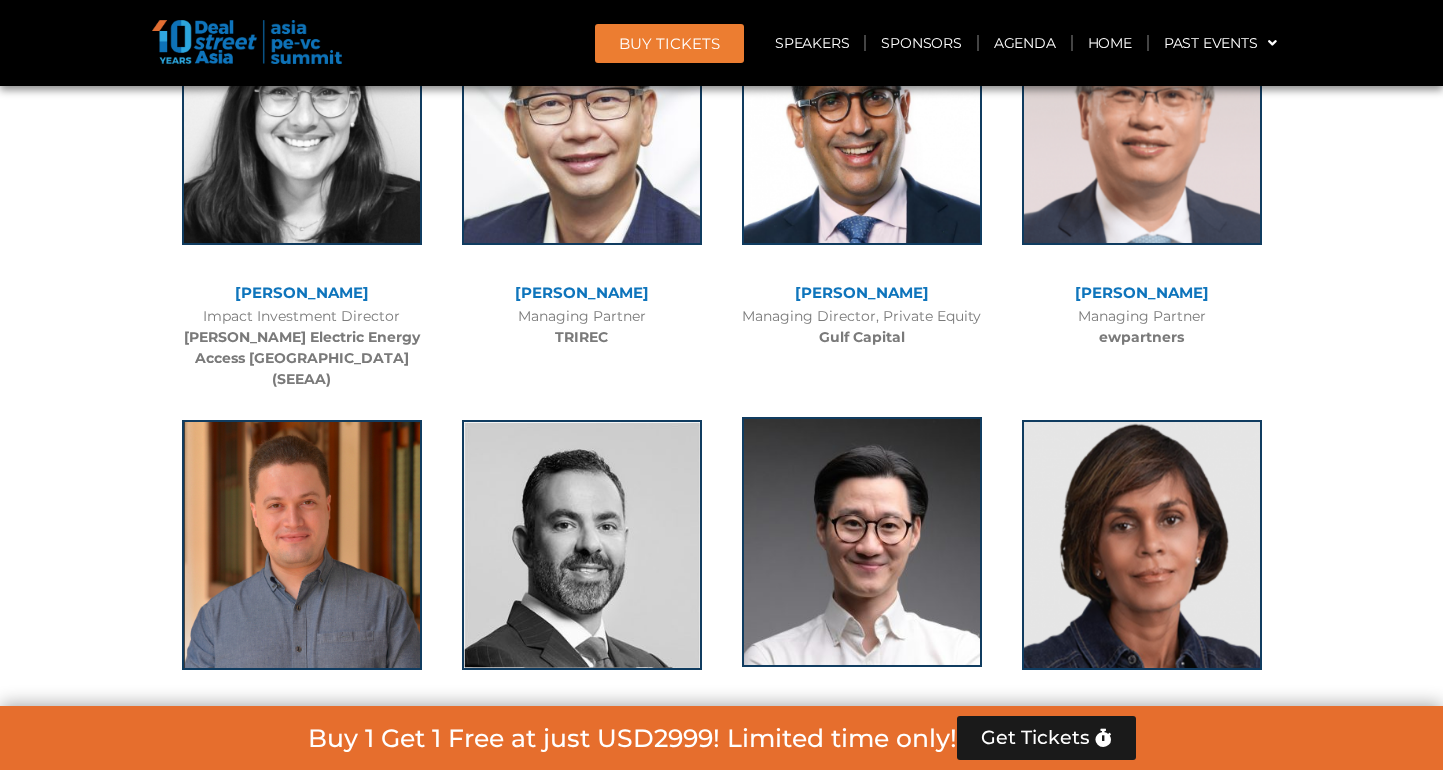 click 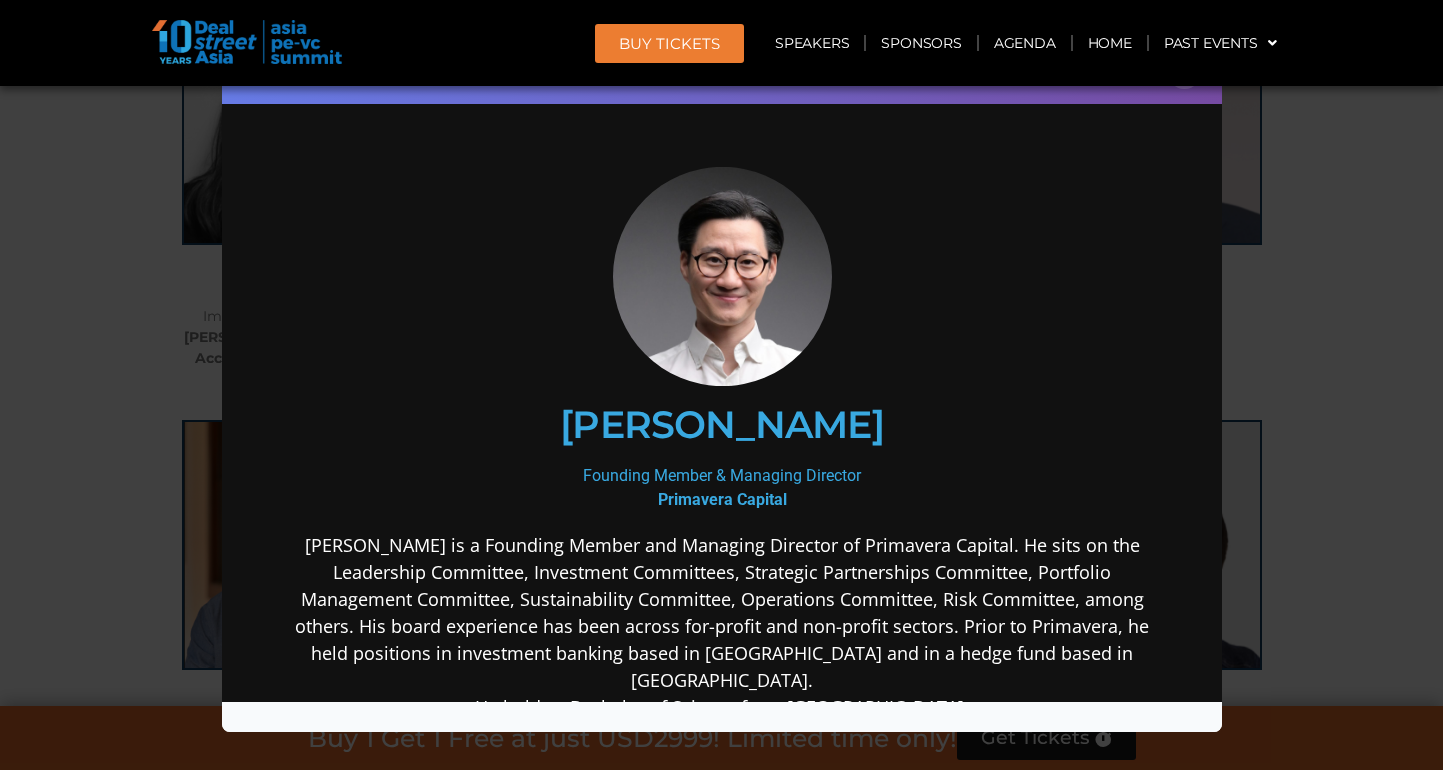 scroll, scrollTop: 0, scrollLeft: 0, axis: both 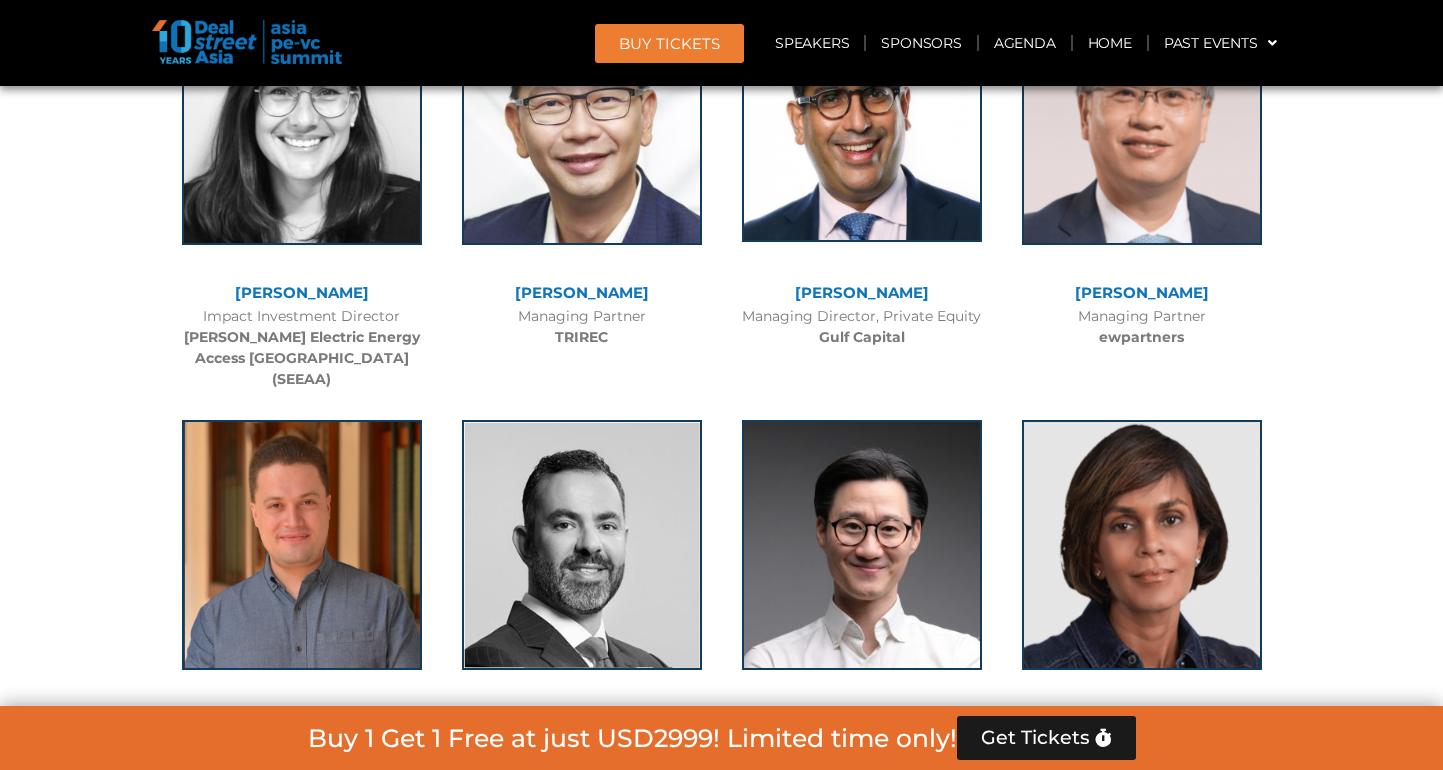click 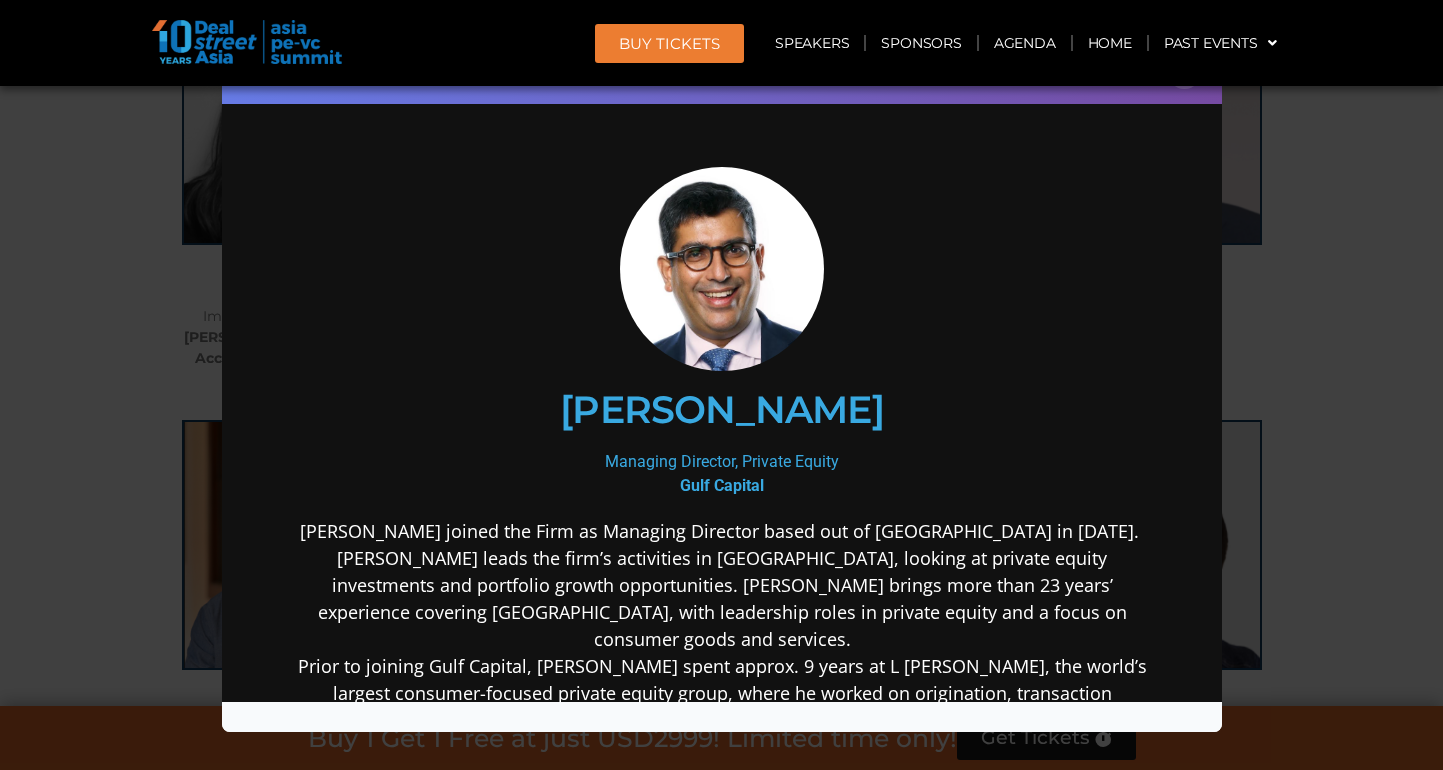 scroll, scrollTop: 0, scrollLeft: 0, axis: both 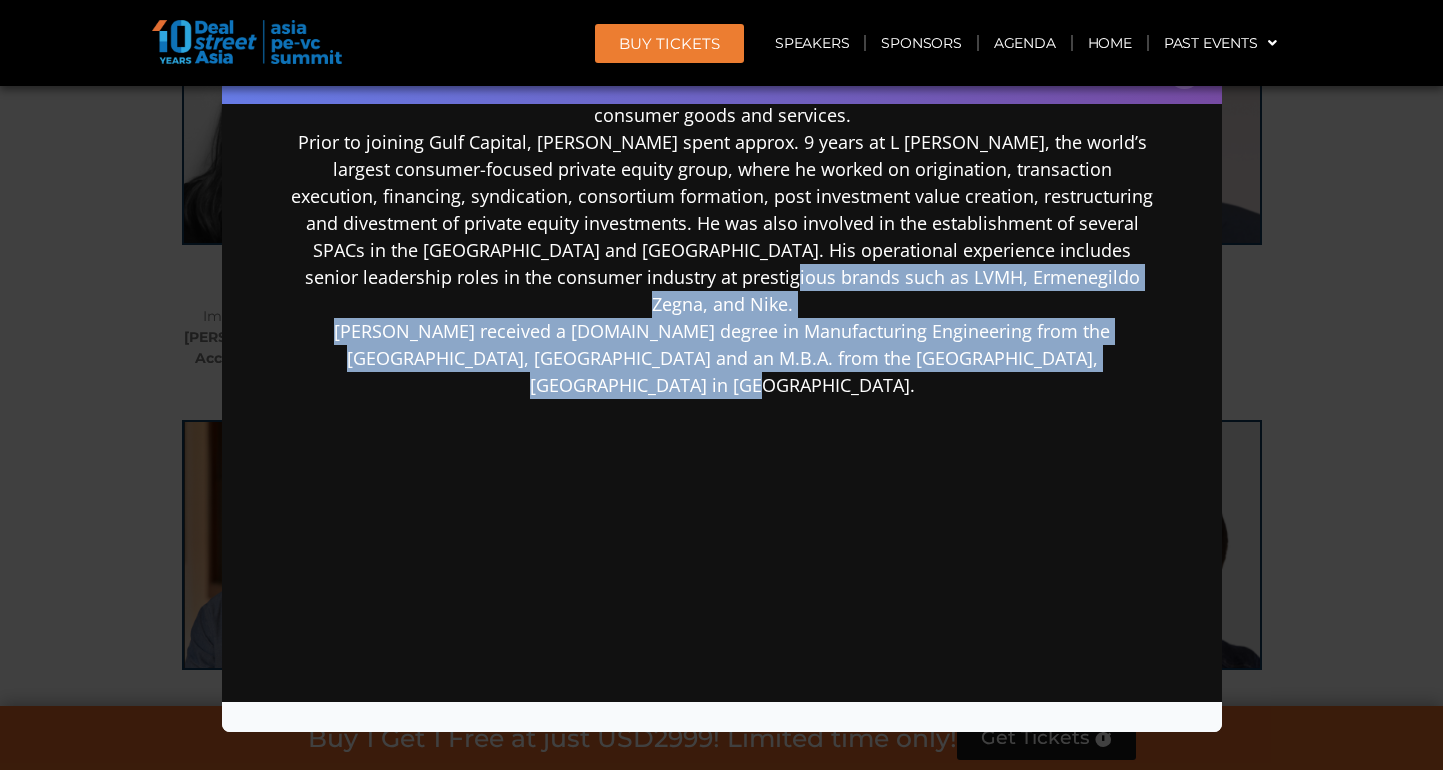 drag, startPoint x: 797, startPoint y: 343, endPoint x: 818, endPoint y: 256, distance: 89.498604 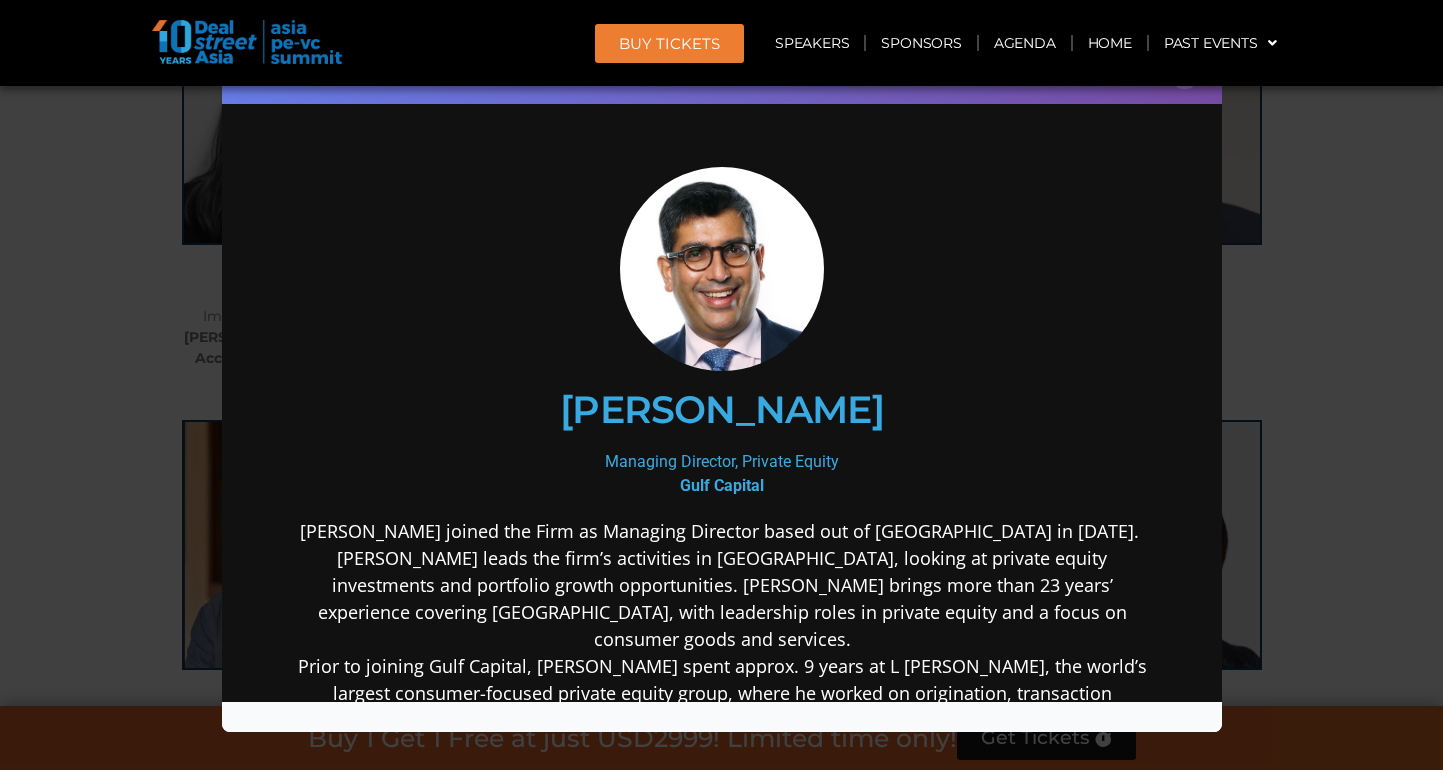 scroll, scrollTop: 0, scrollLeft: 0, axis: both 